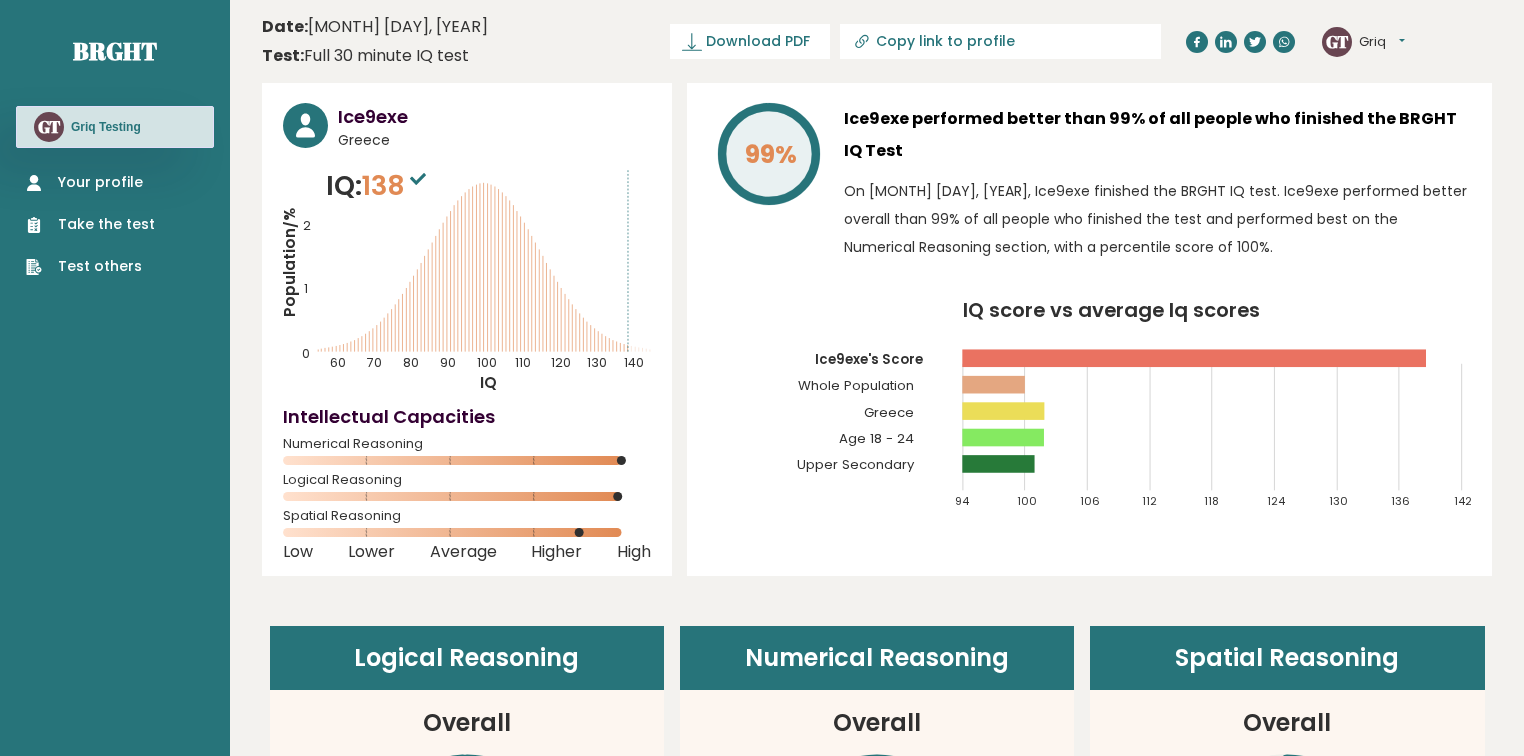 scroll, scrollTop: 0, scrollLeft: 0, axis: both 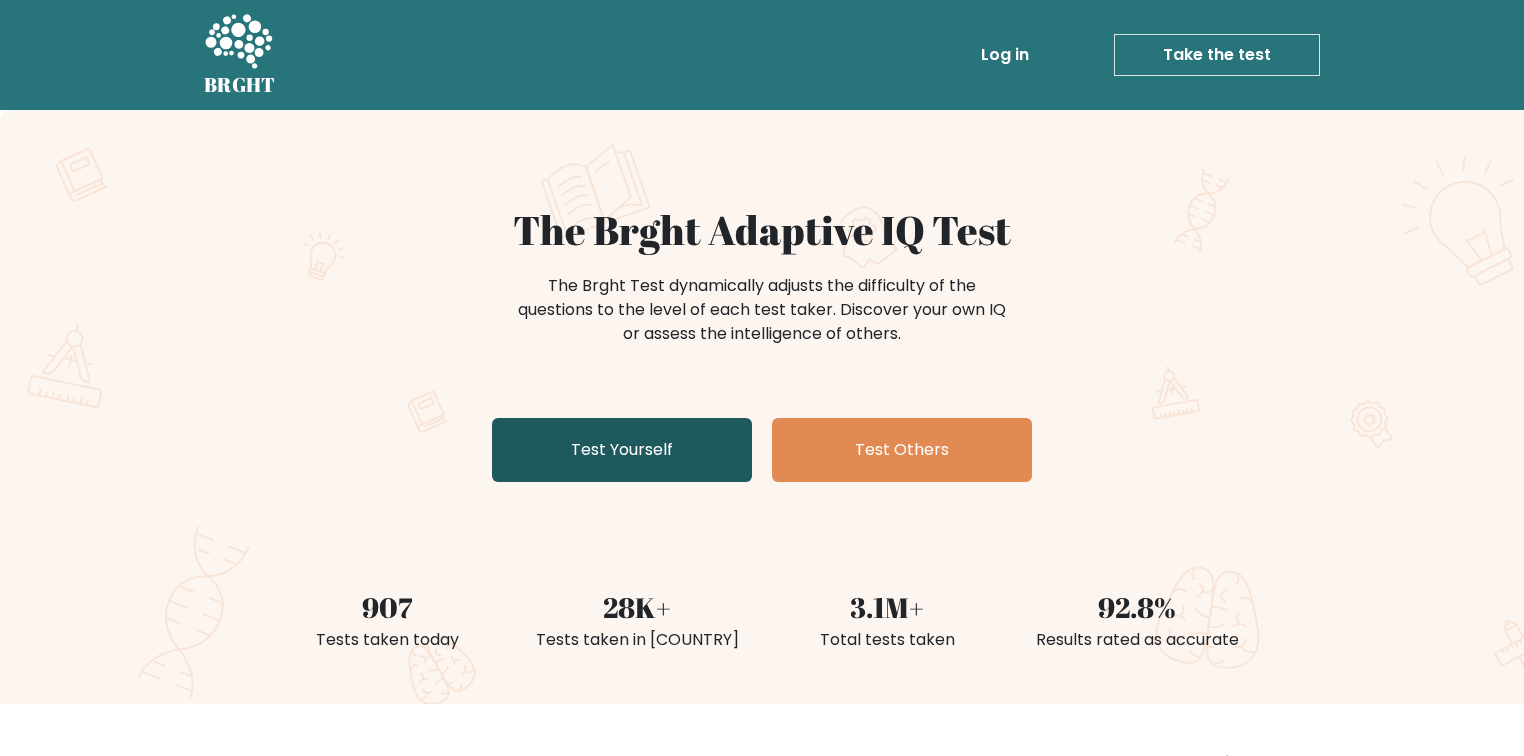 click on "Test Yourself" at bounding box center [622, 450] 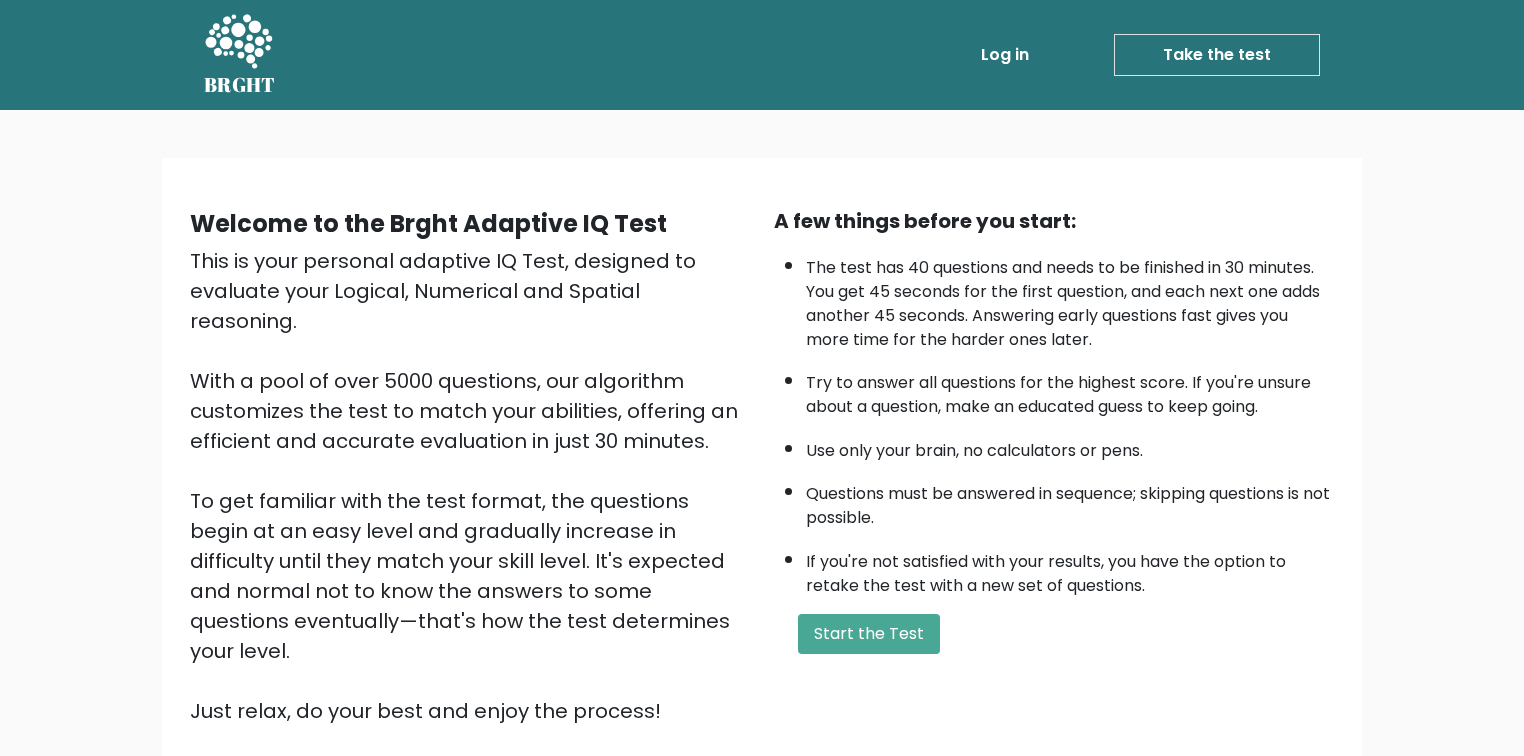 scroll, scrollTop: 0, scrollLeft: 0, axis: both 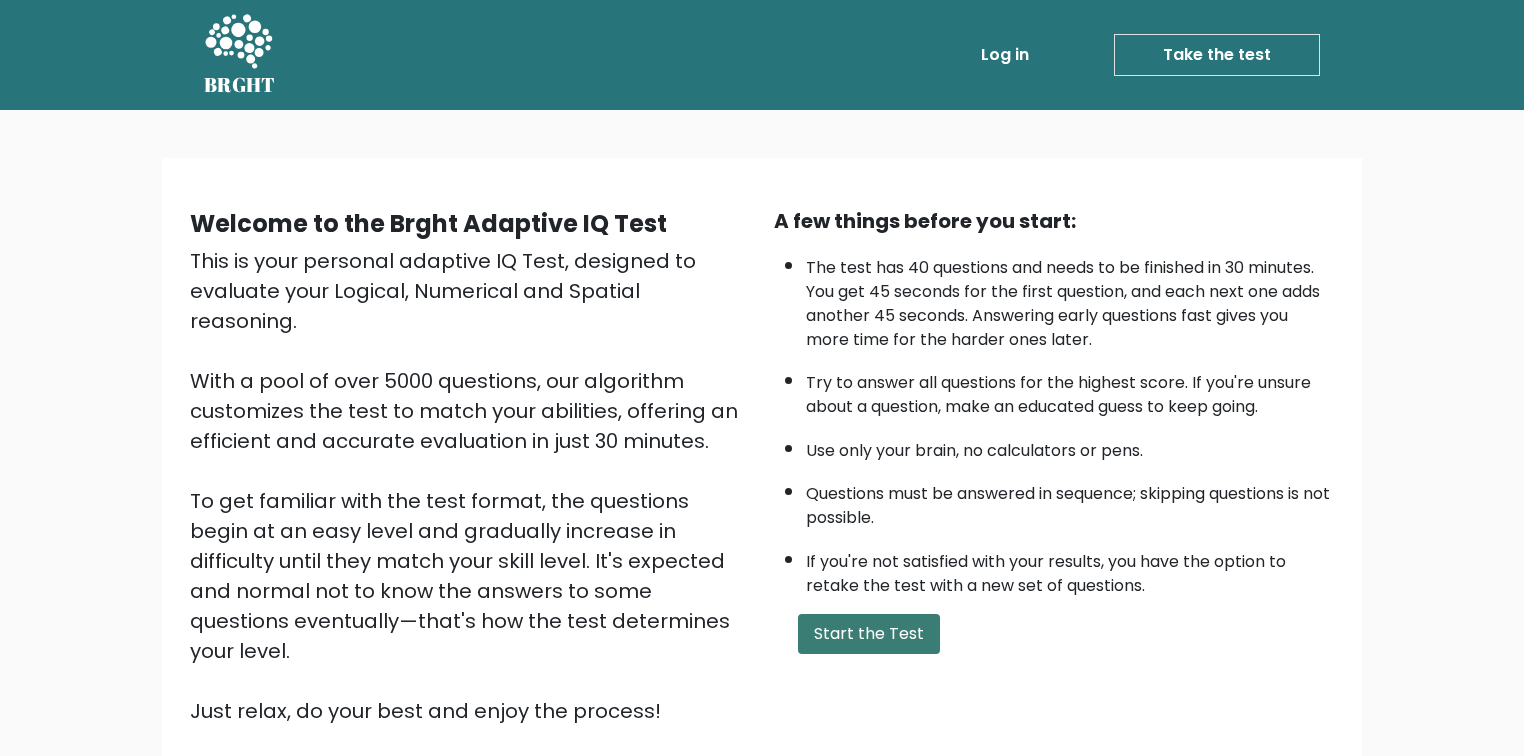 click on "Start the Test" at bounding box center [869, 634] 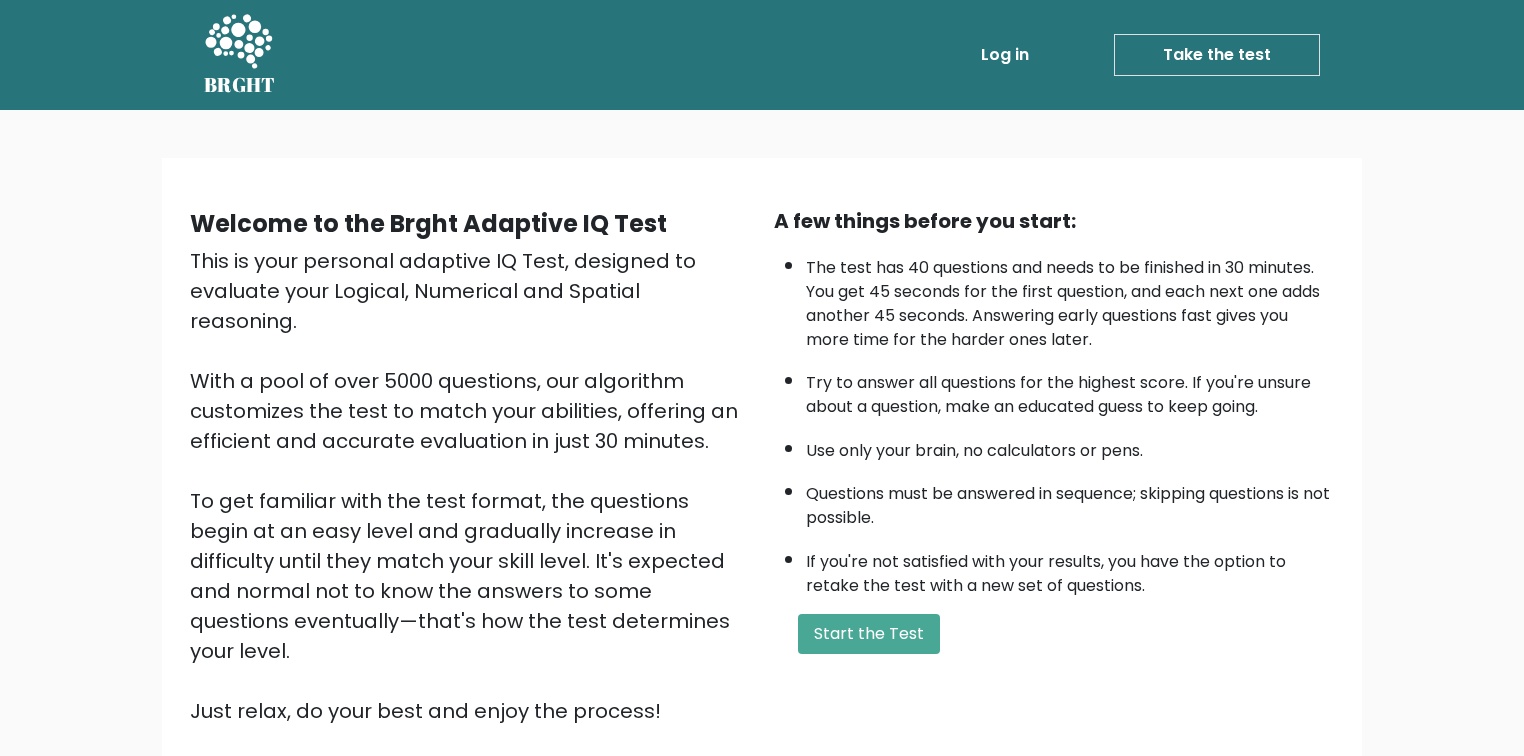 click on "Log in" at bounding box center [1005, 55] 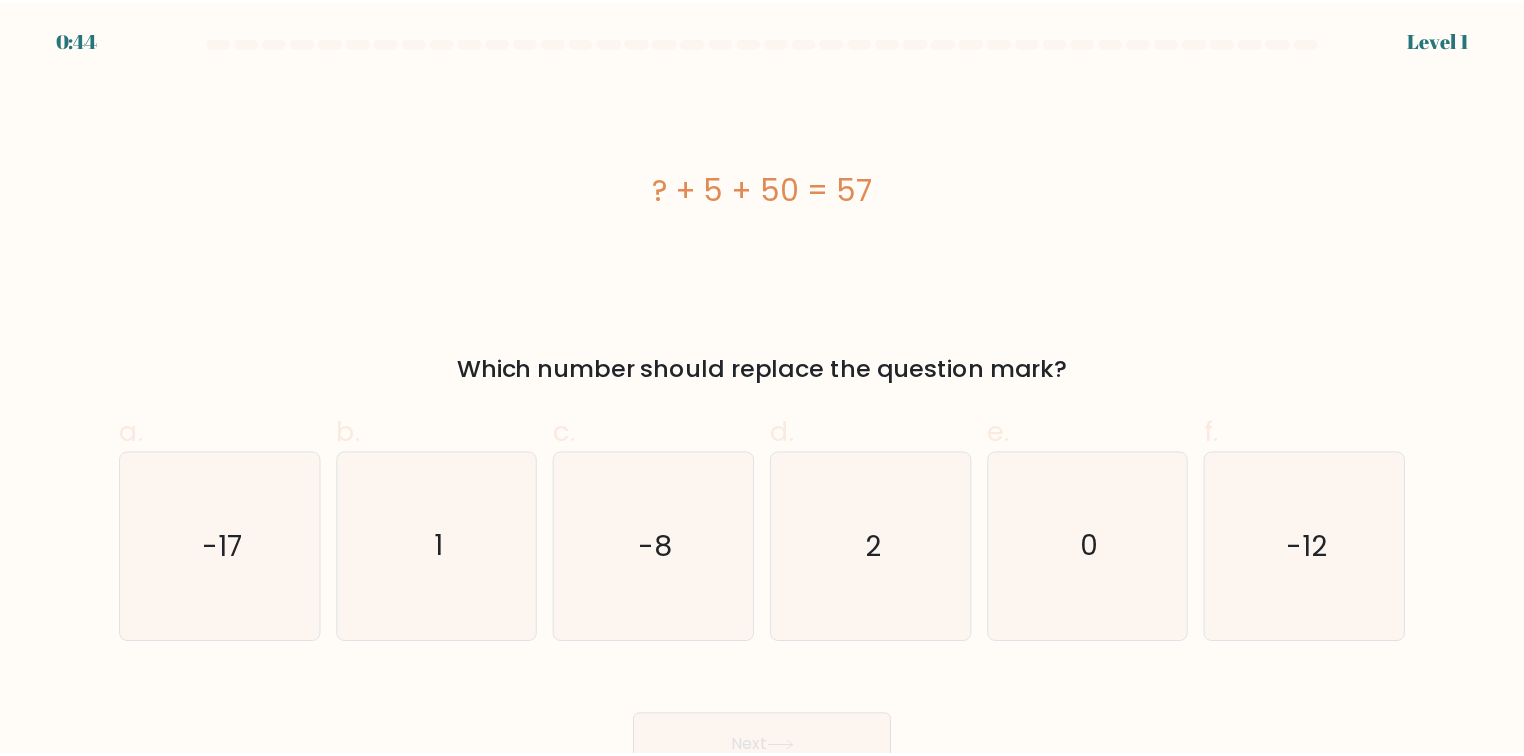 scroll, scrollTop: 0, scrollLeft: 0, axis: both 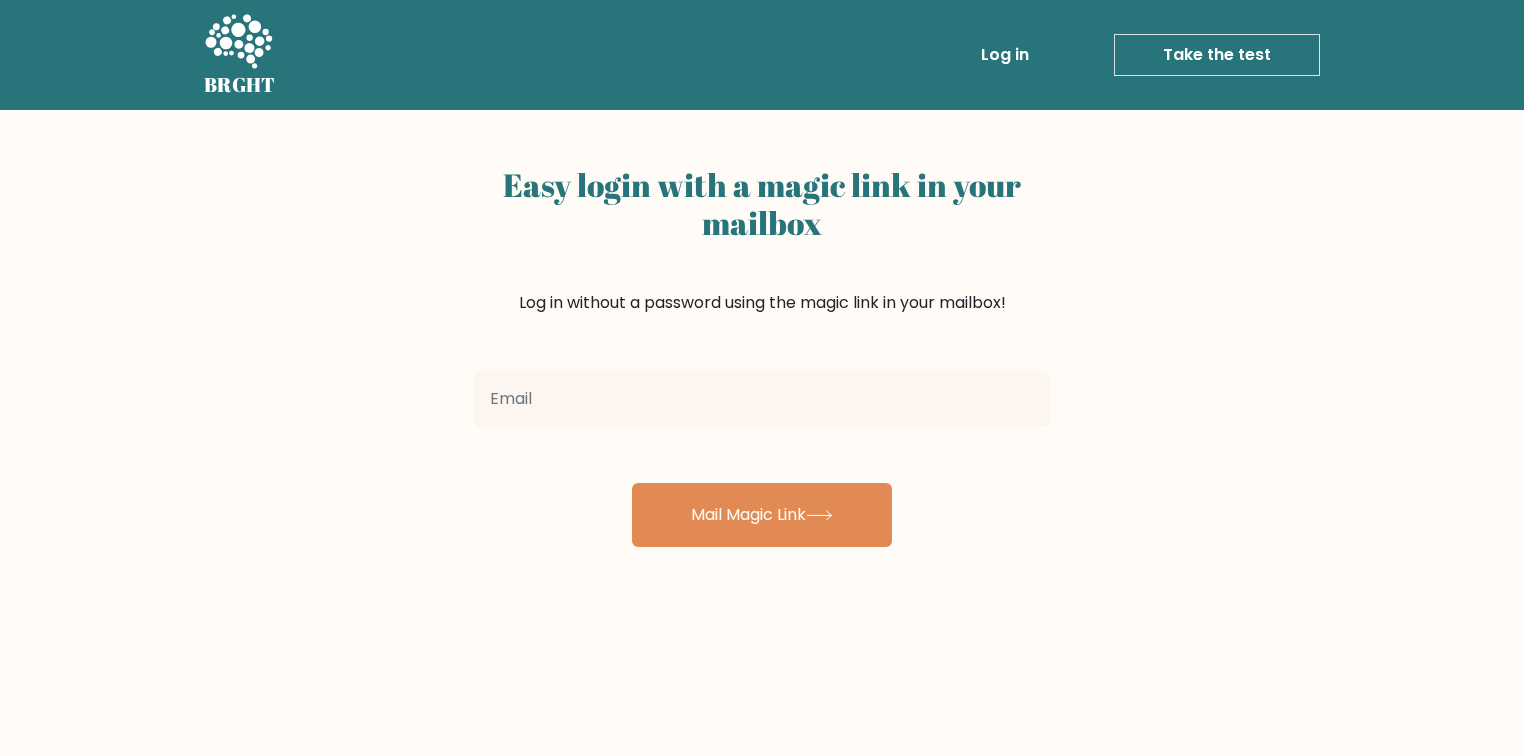 click at bounding box center (762, 399) 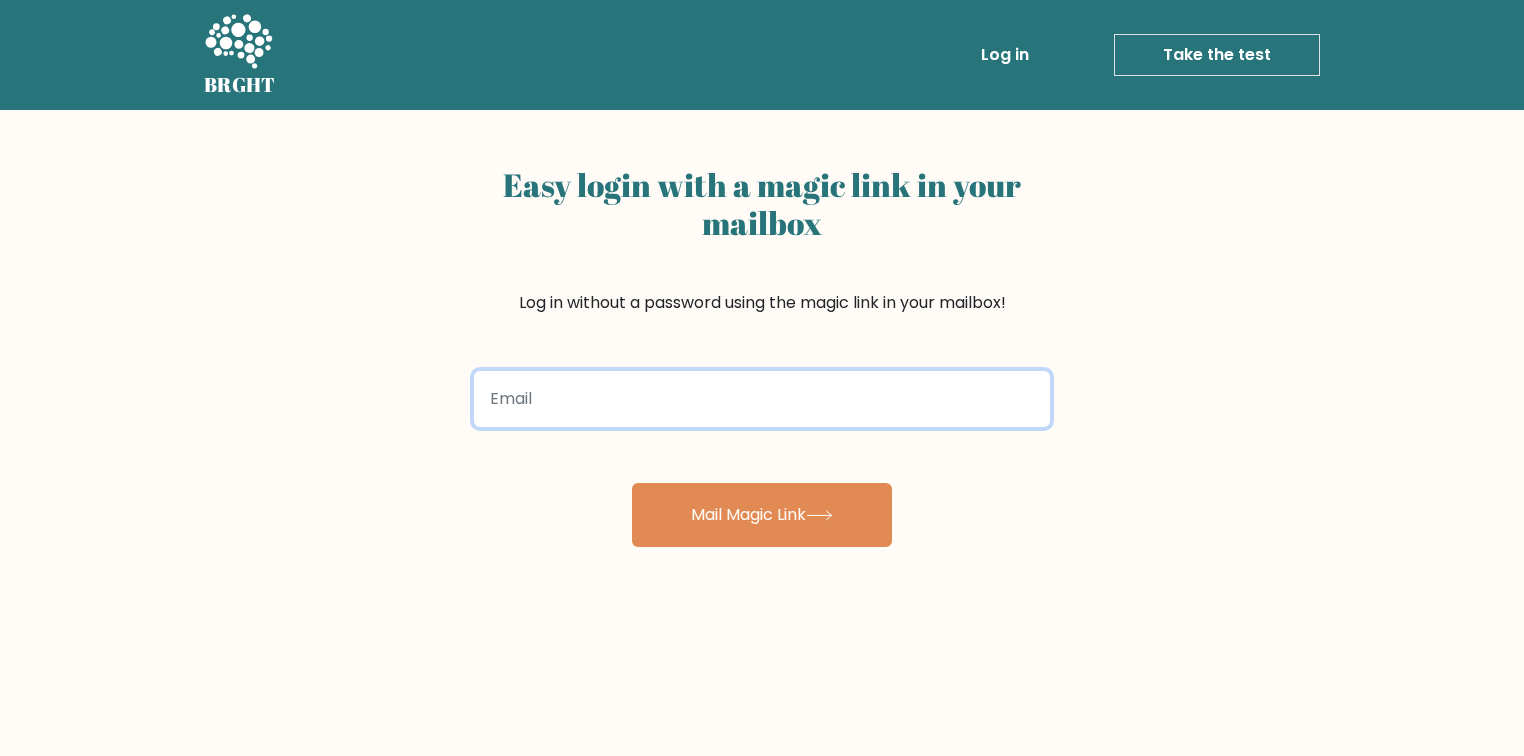 paste on "[USERNAME]@example.com" 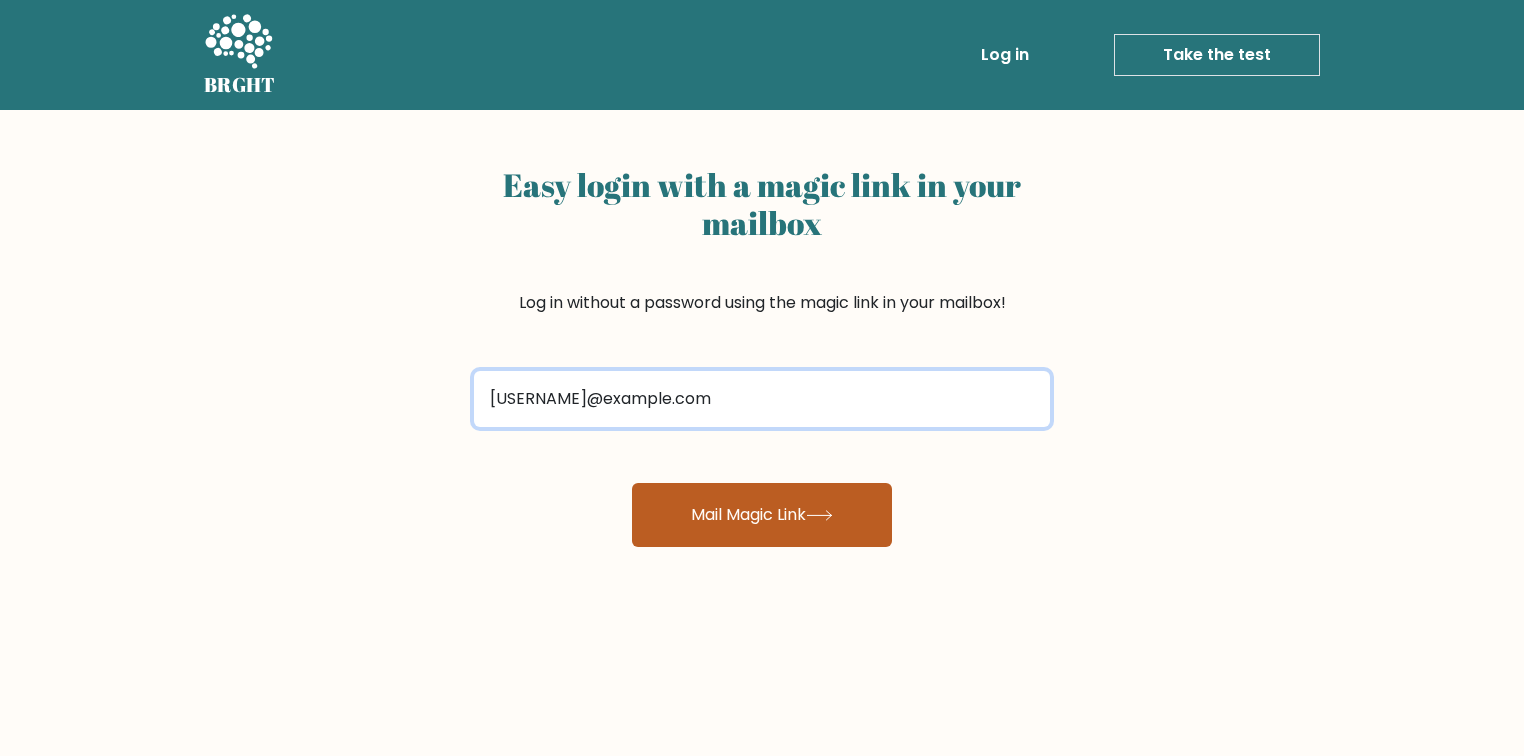 type on "griqtesting@gmail.com" 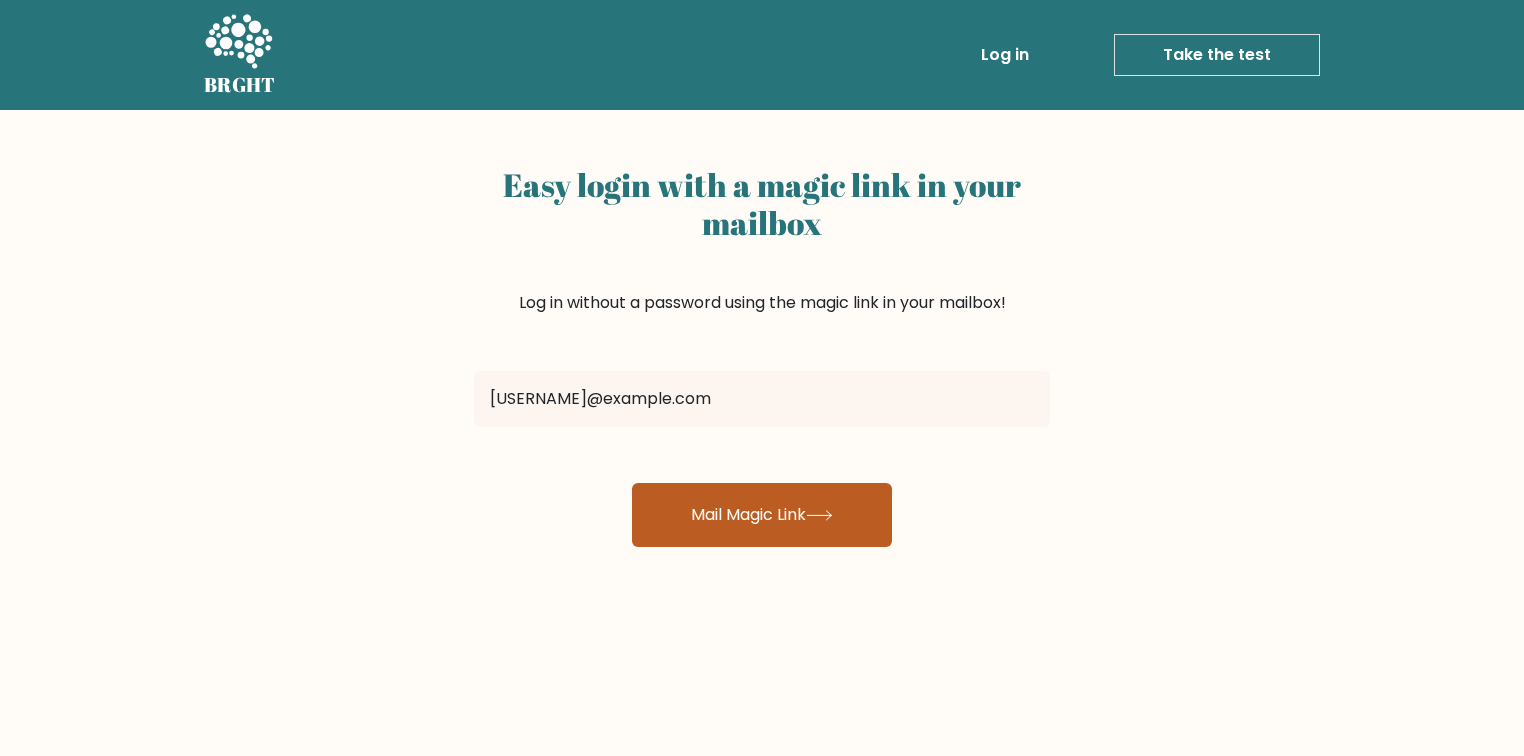 click on "Mail Magic Link" at bounding box center (762, 515) 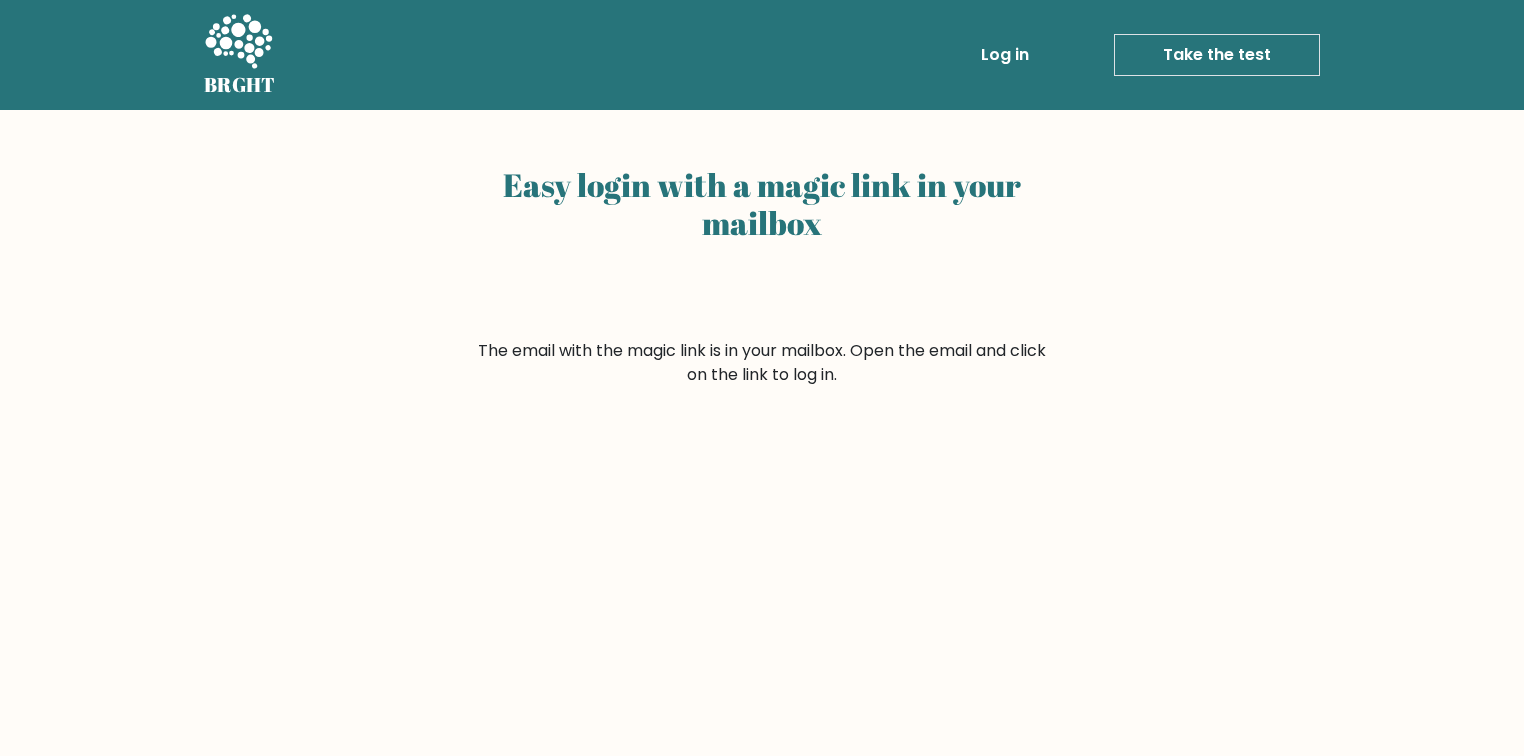 scroll, scrollTop: 0, scrollLeft: 0, axis: both 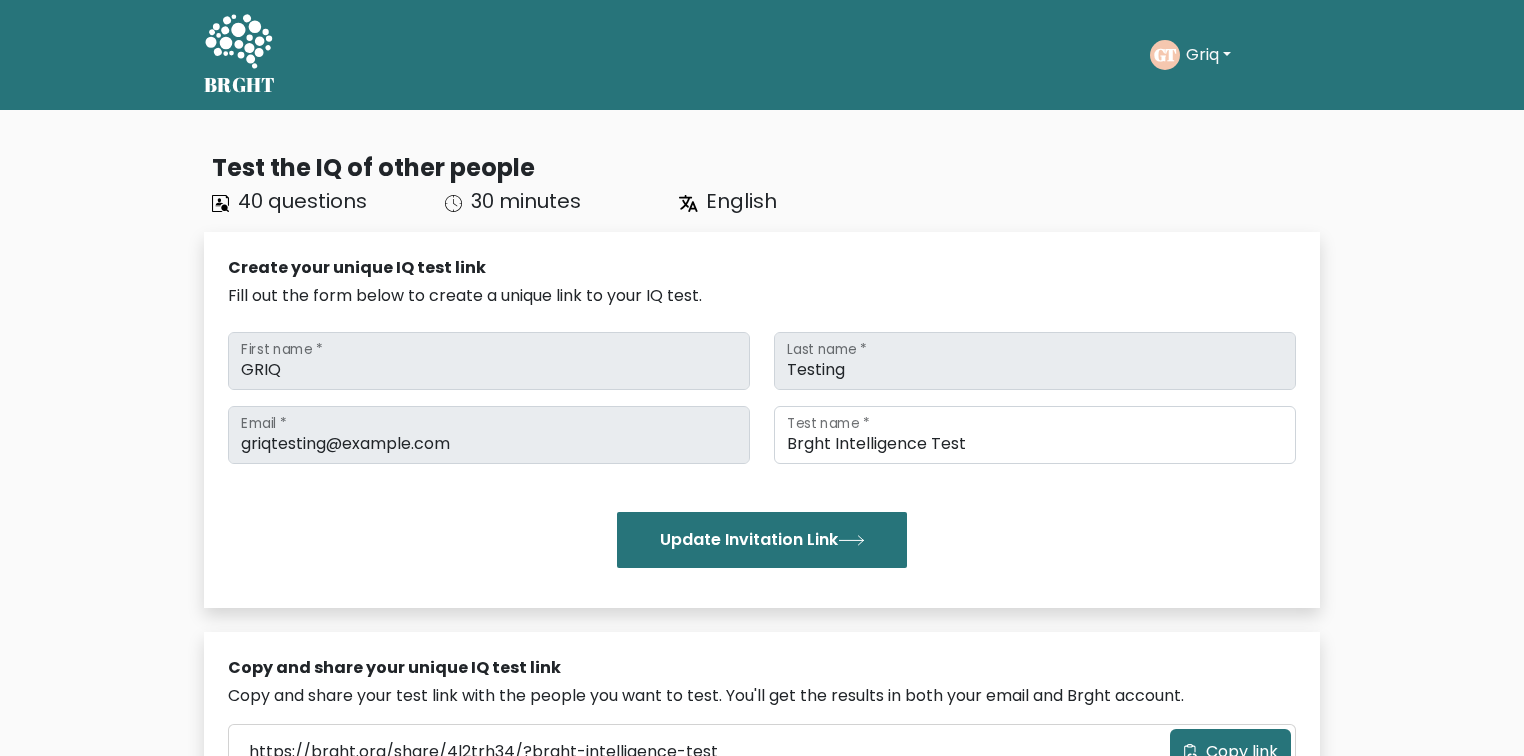 click on "Griq" at bounding box center (1208, 55) 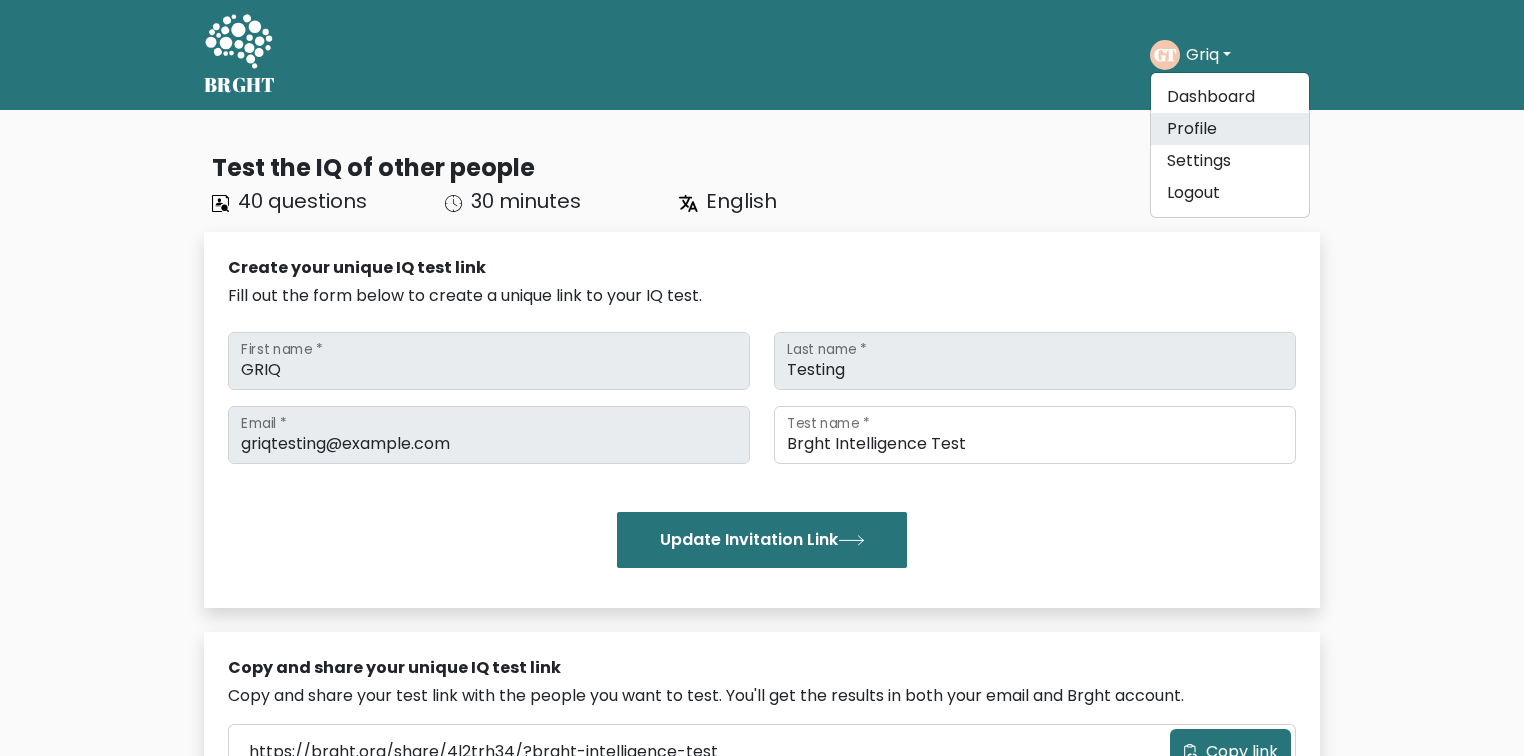 click on "Profile" at bounding box center (1230, 129) 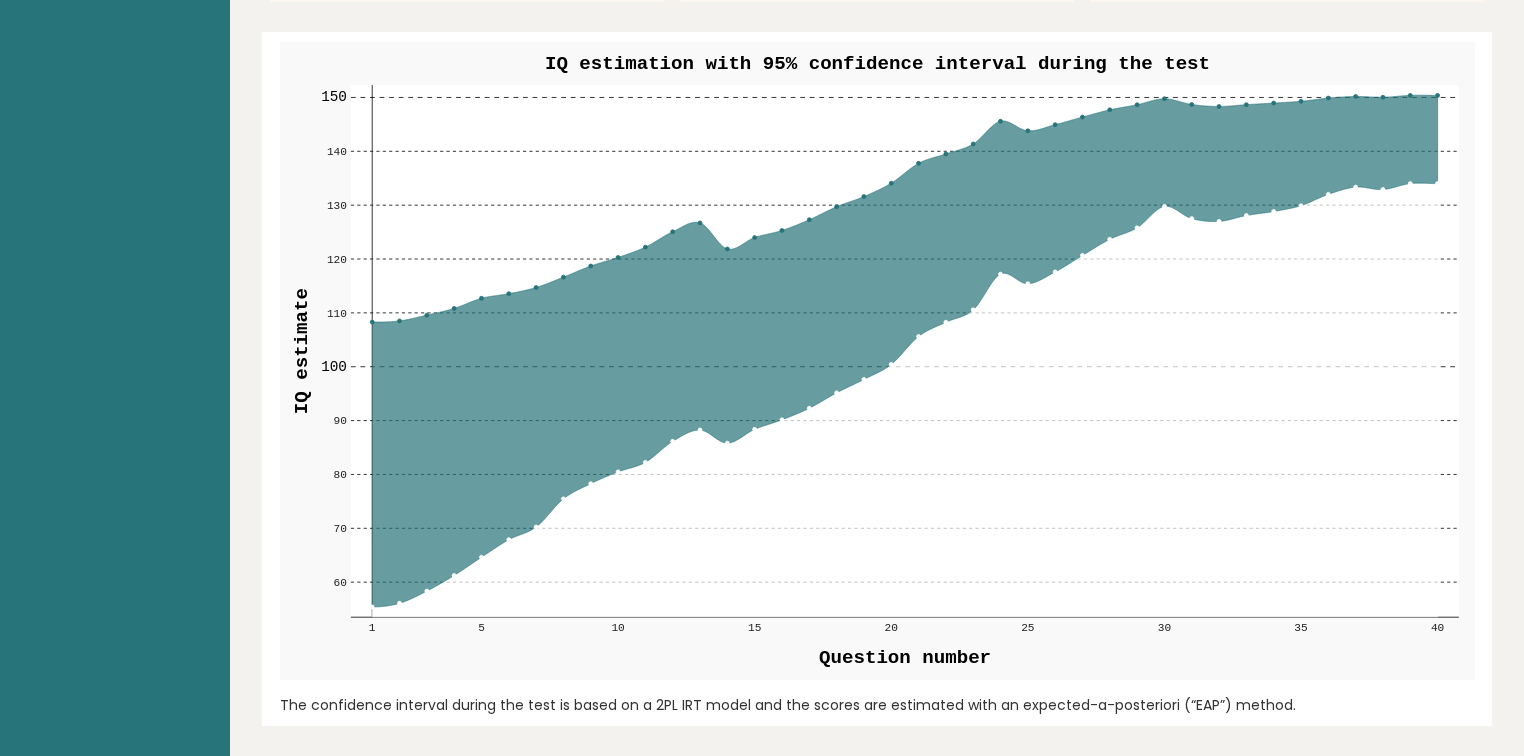 scroll, scrollTop: 2240, scrollLeft: 0, axis: vertical 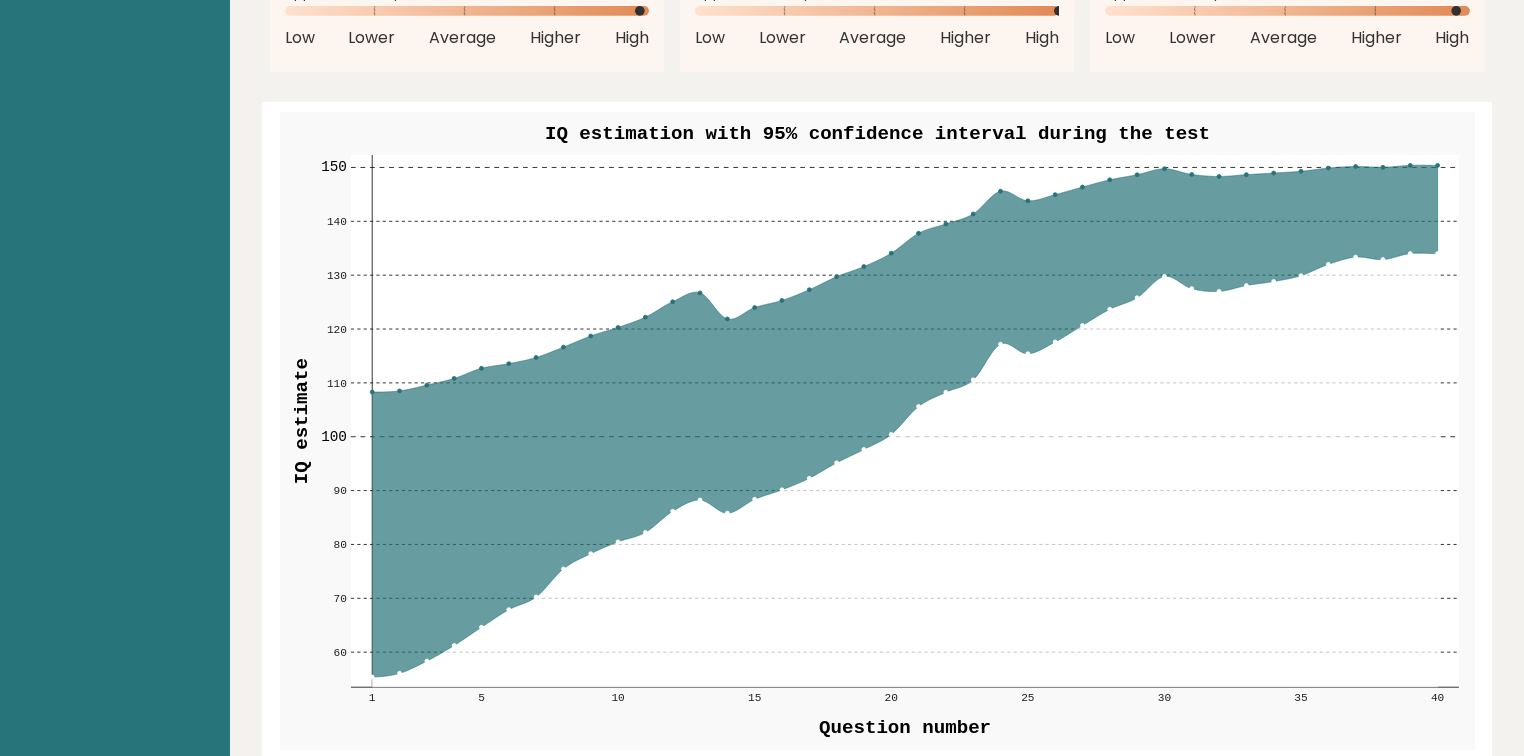 drag, startPoint x: 1011, startPoint y: 275, endPoint x: 1327, endPoint y: 274, distance: 316.0016 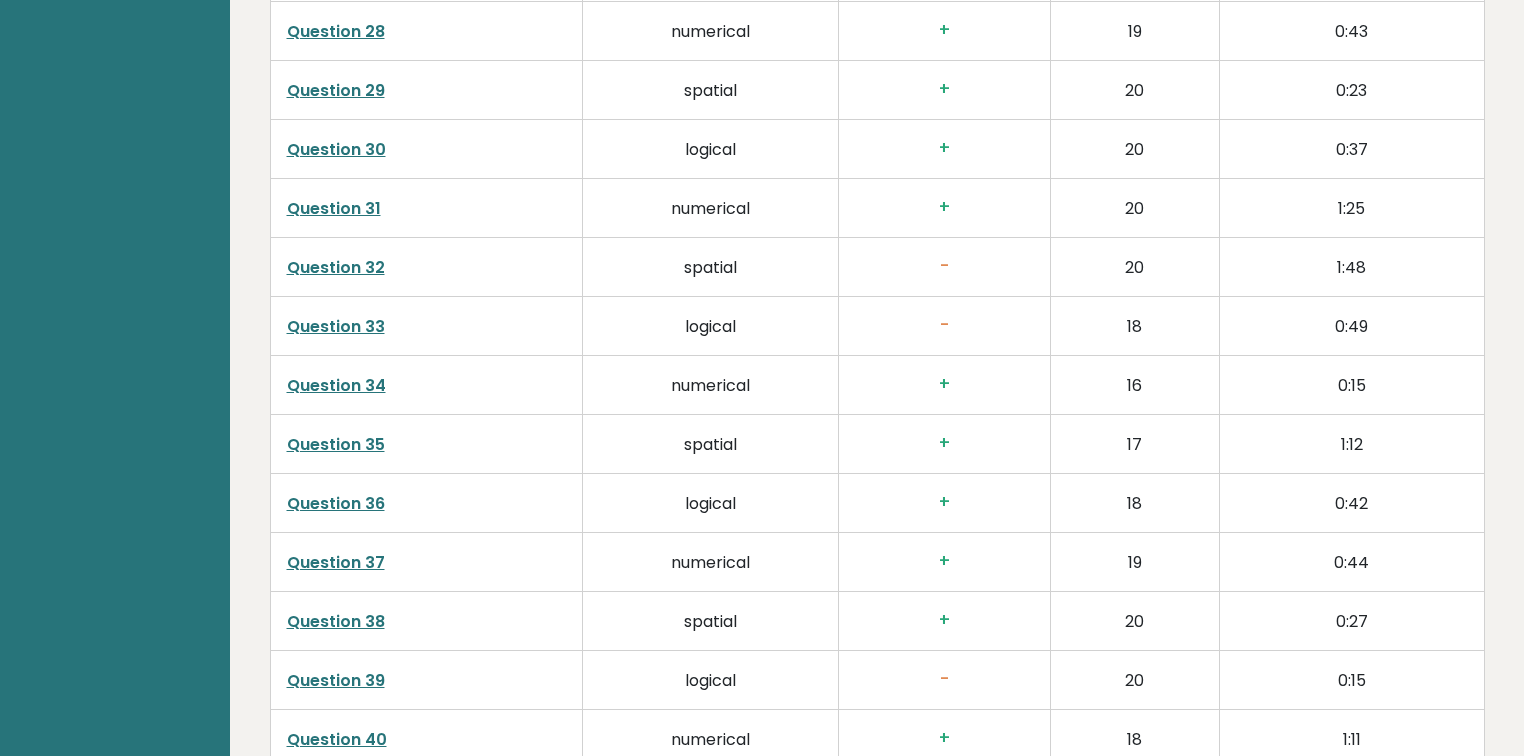 scroll, scrollTop: 4880, scrollLeft: 0, axis: vertical 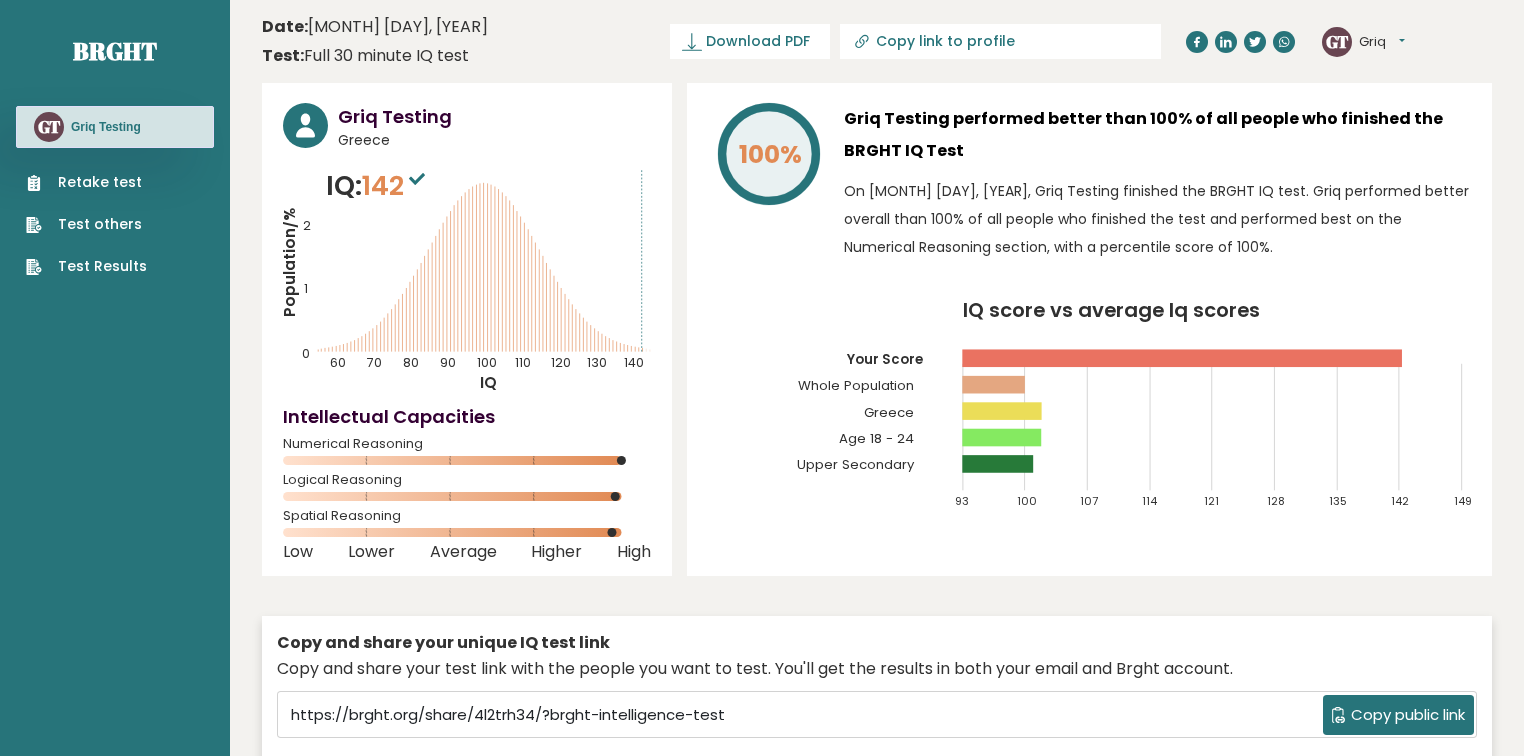 click on "Retake test" at bounding box center [86, 182] 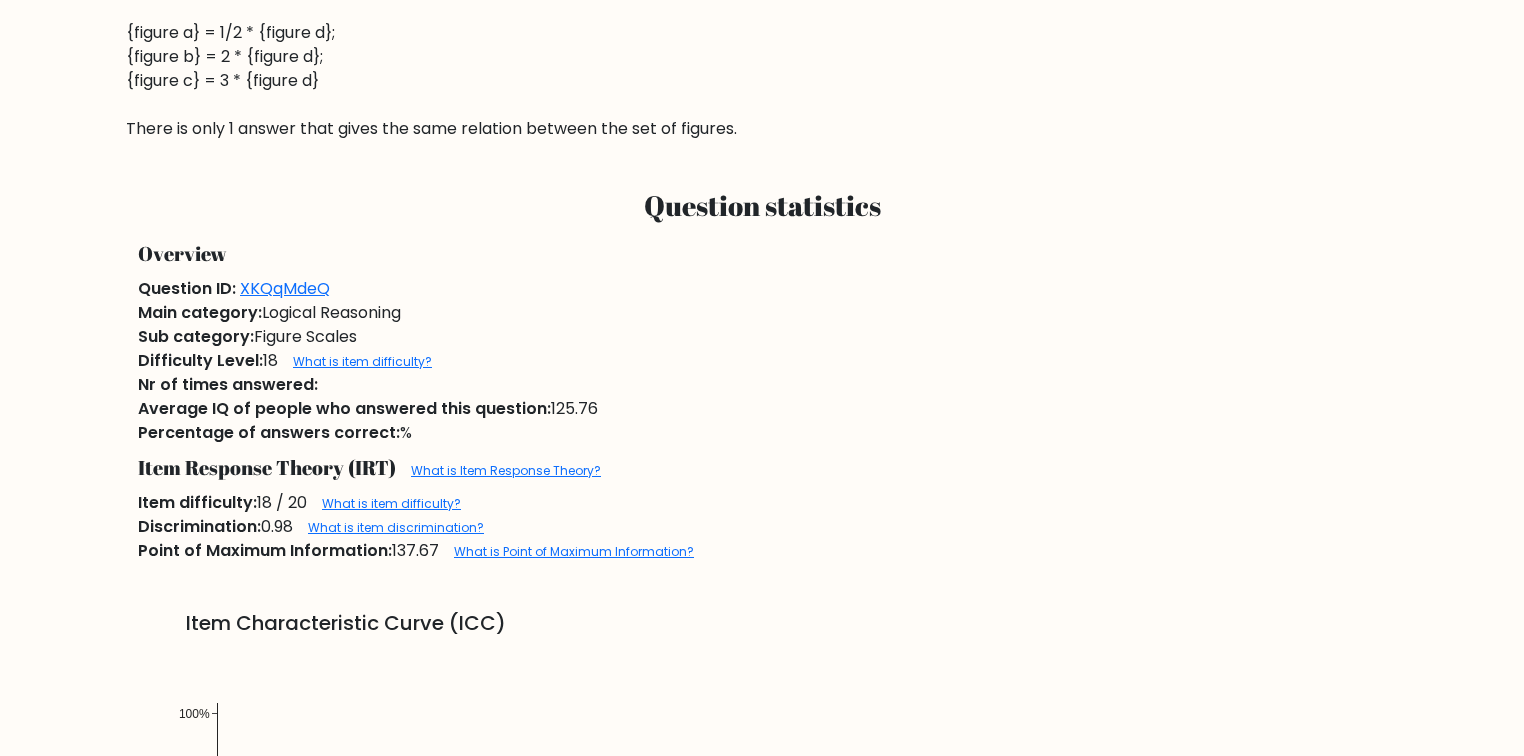 scroll, scrollTop: 1040, scrollLeft: 0, axis: vertical 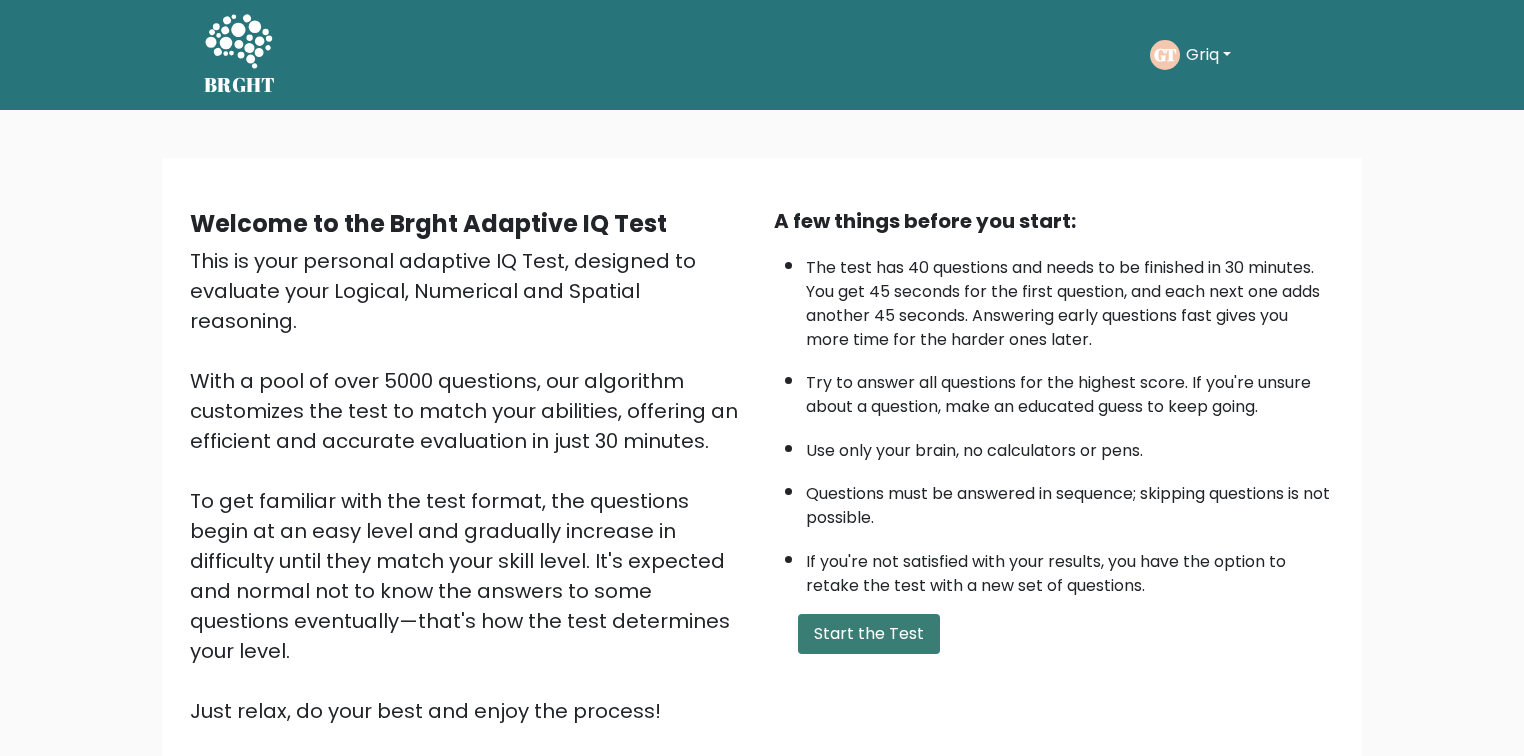 click on "Start the Test" at bounding box center (869, 634) 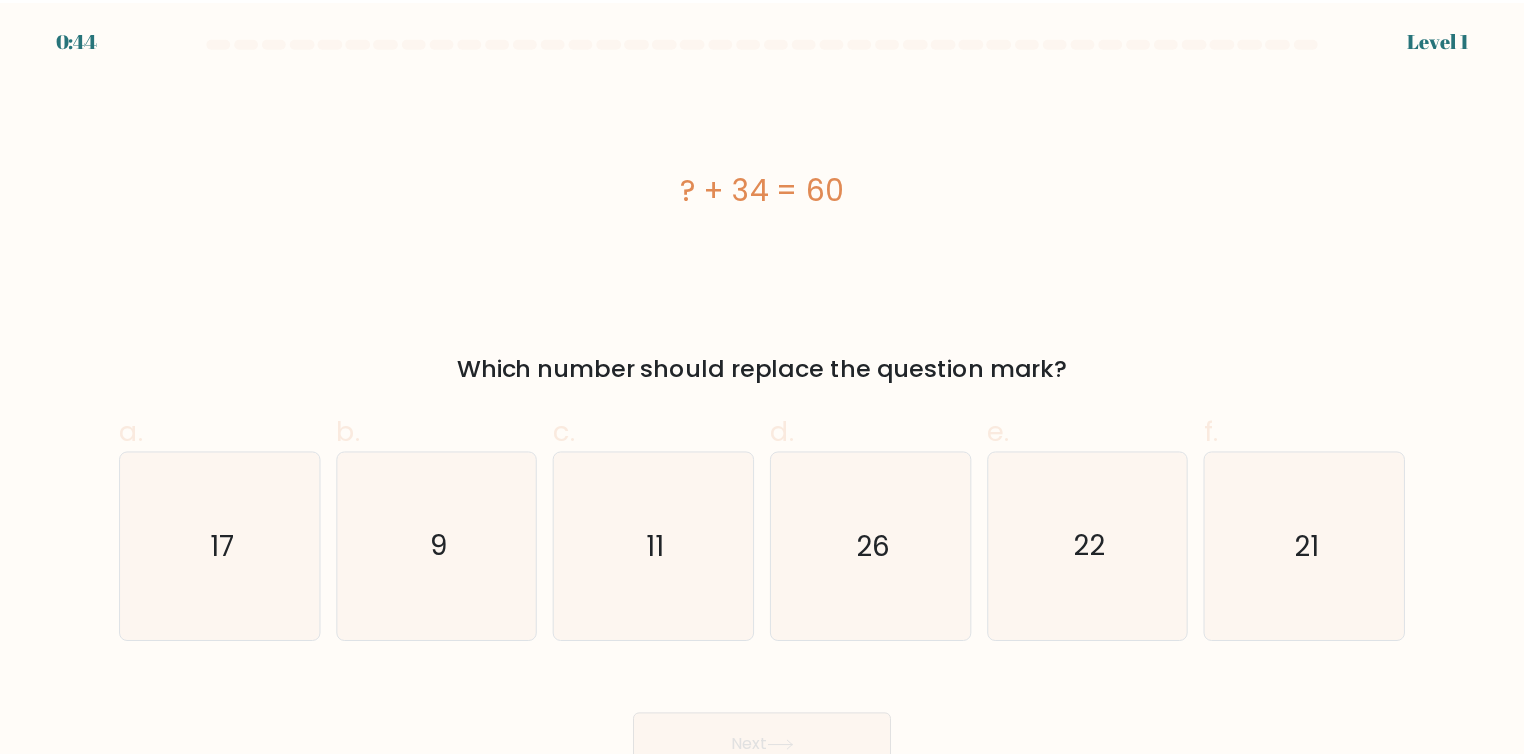 scroll, scrollTop: 0, scrollLeft: 0, axis: both 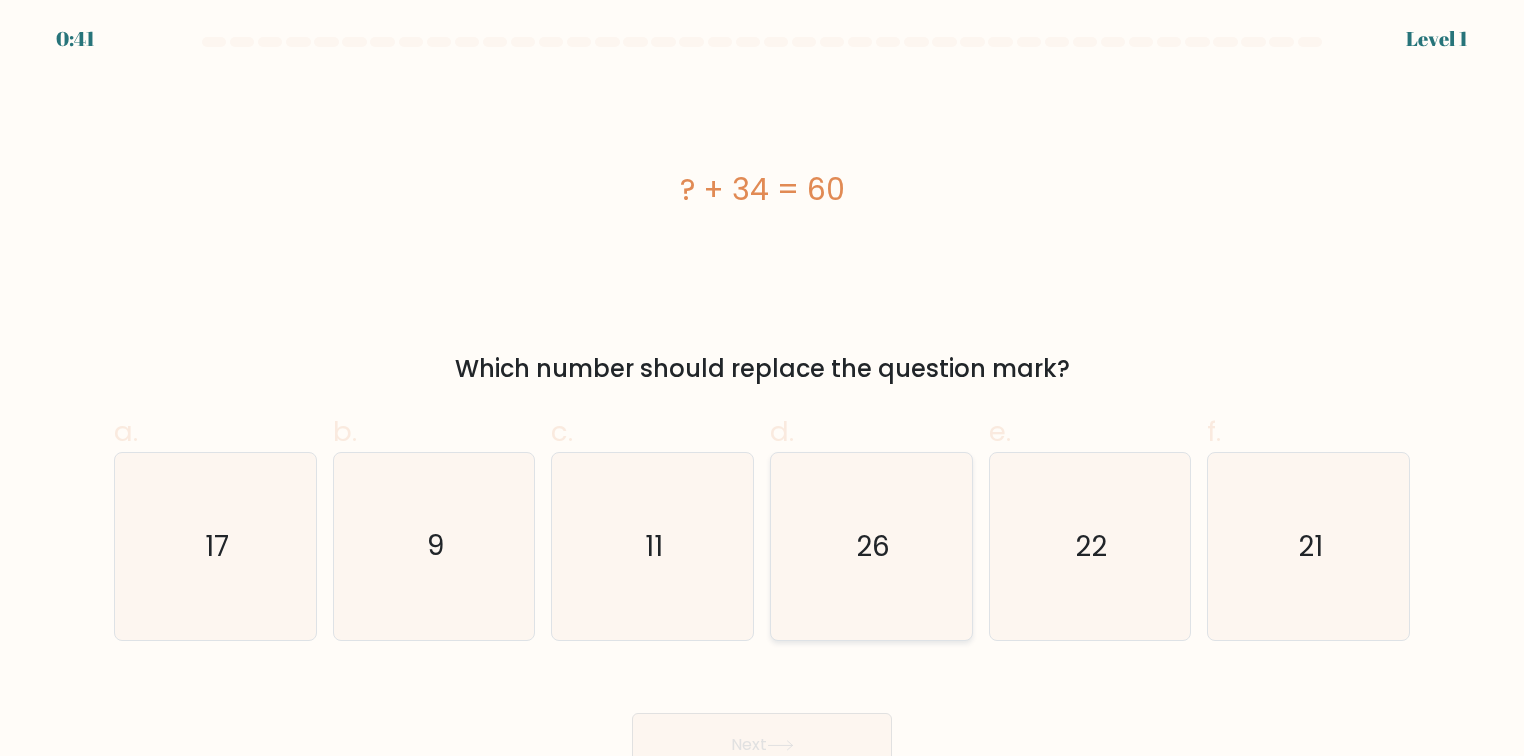 click on "26" 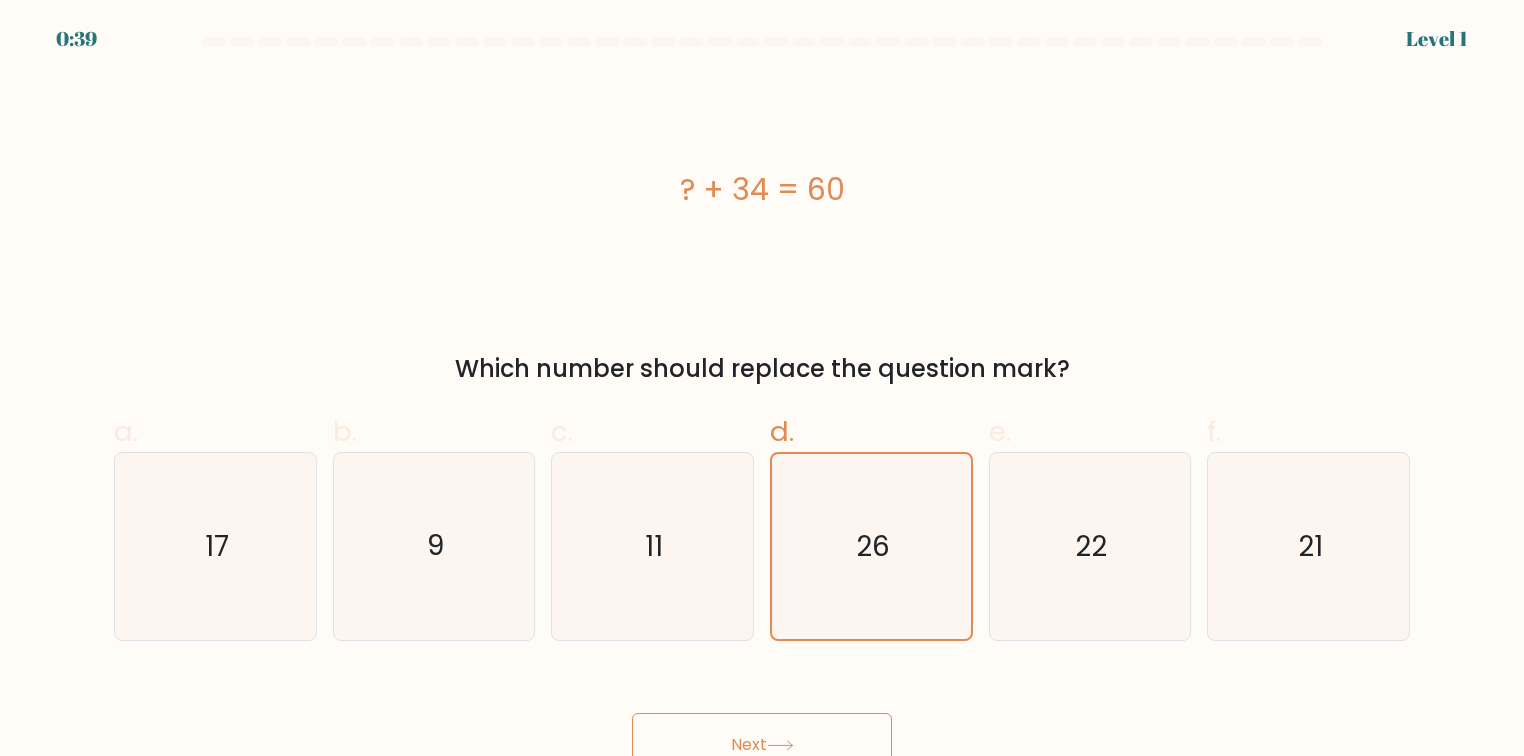 click on "Next" at bounding box center [762, 745] 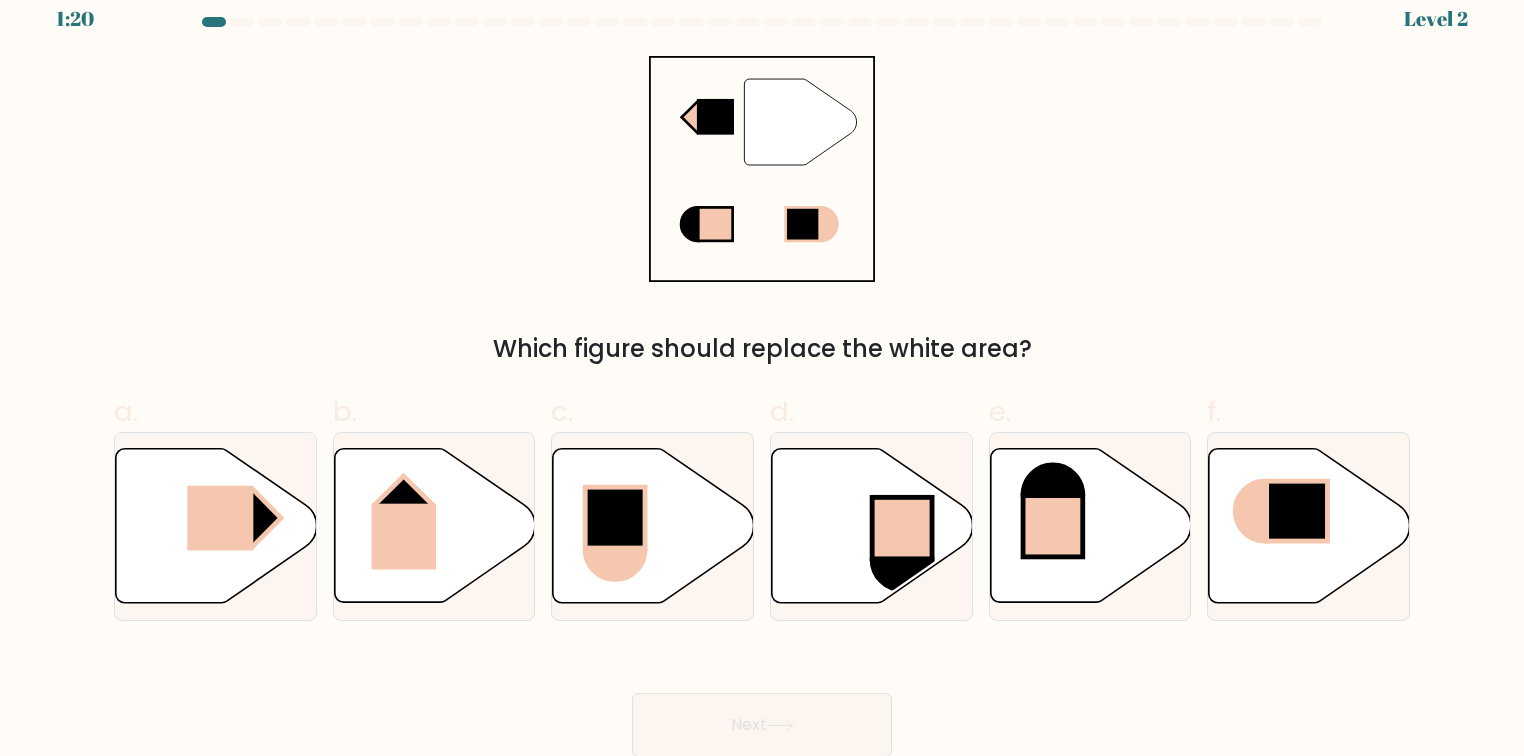 scroll, scrollTop: 22, scrollLeft: 0, axis: vertical 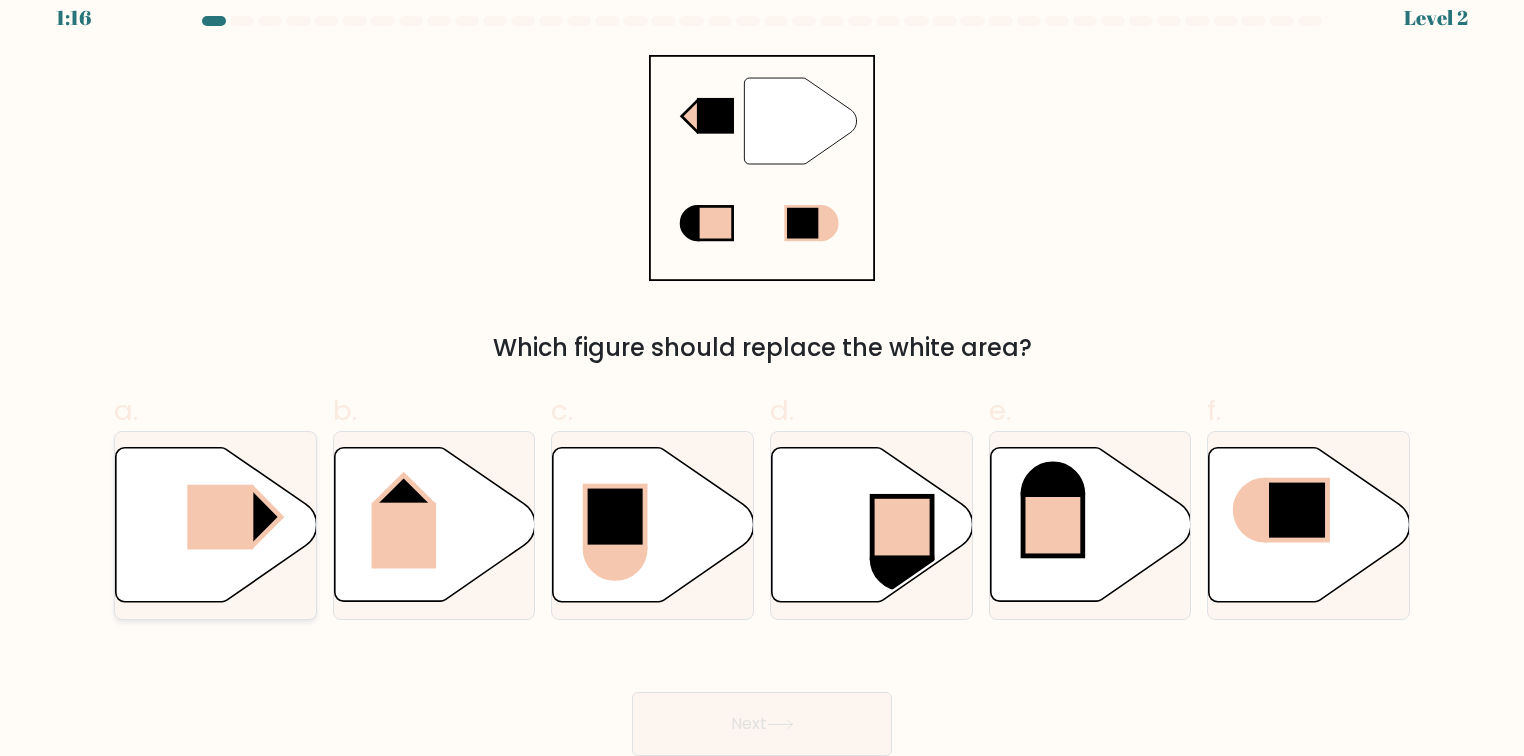 click 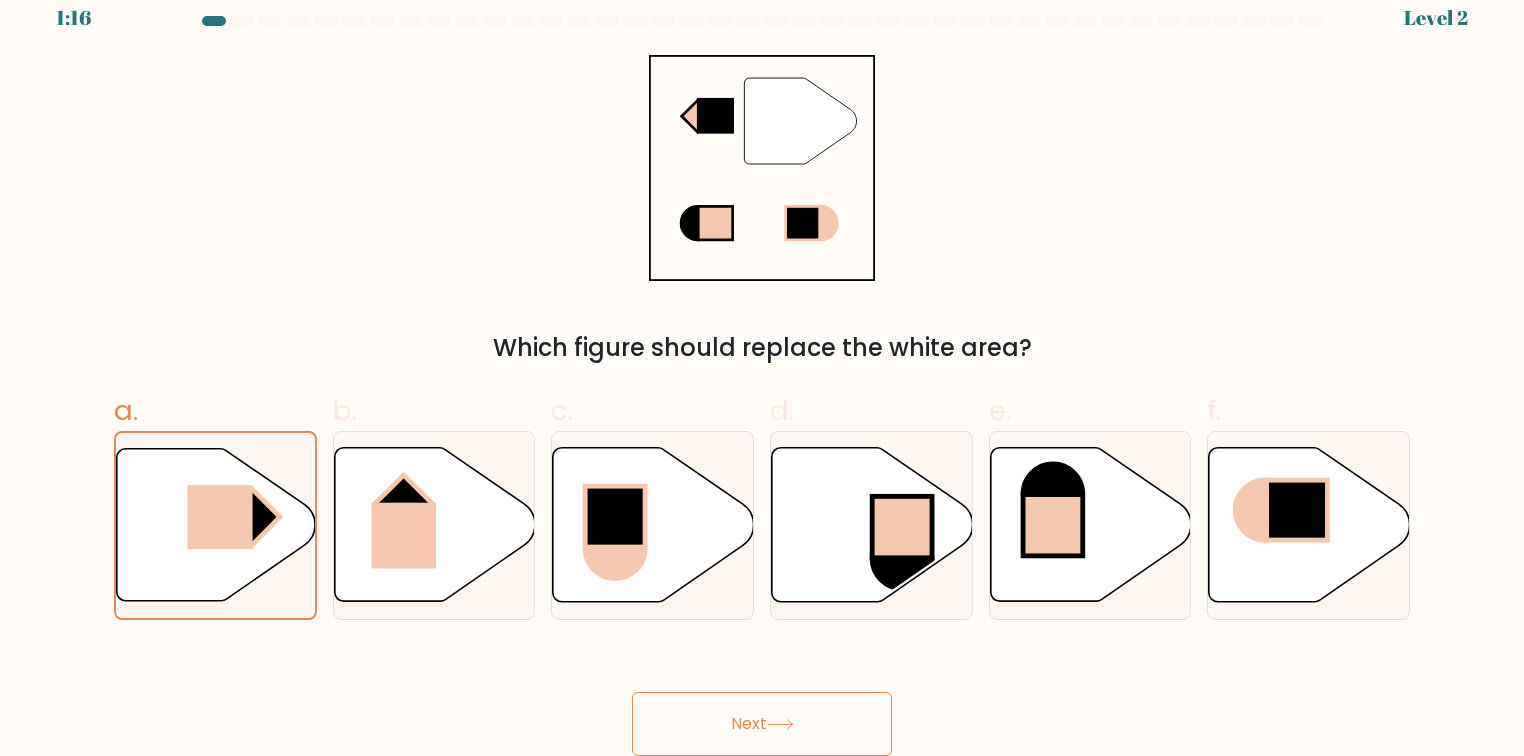click on "Next" at bounding box center (762, 724) 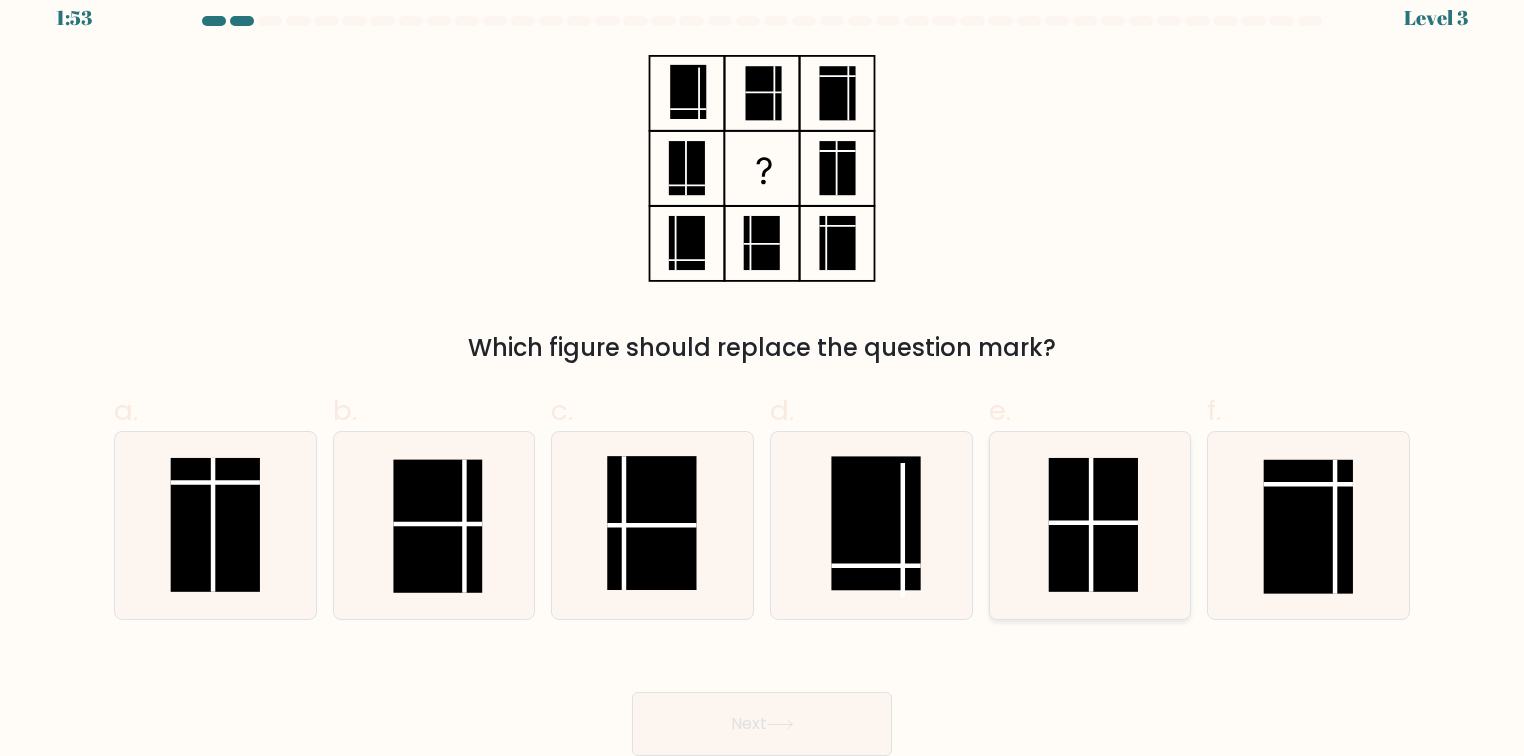 click 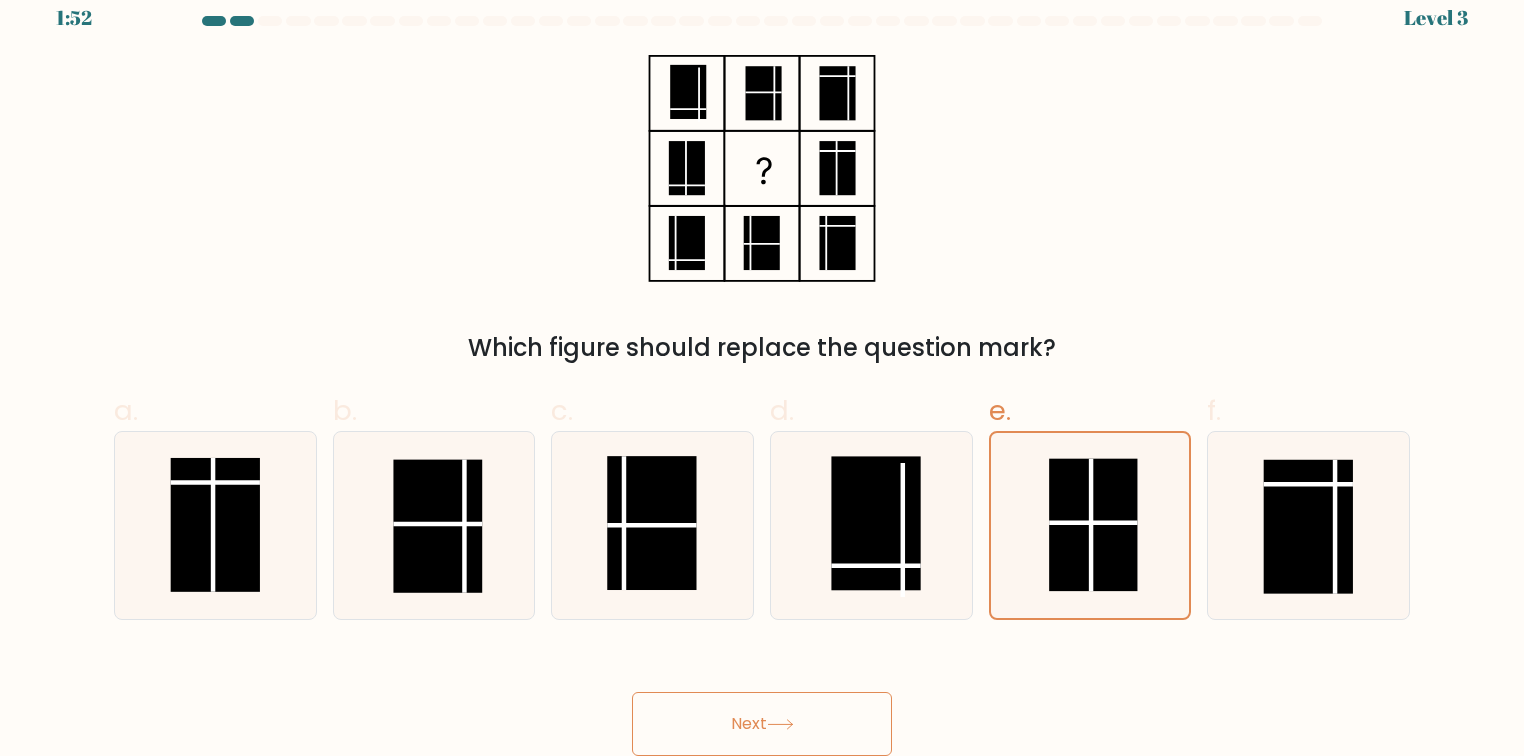 click on "Next" at bounding box center [762, 724] 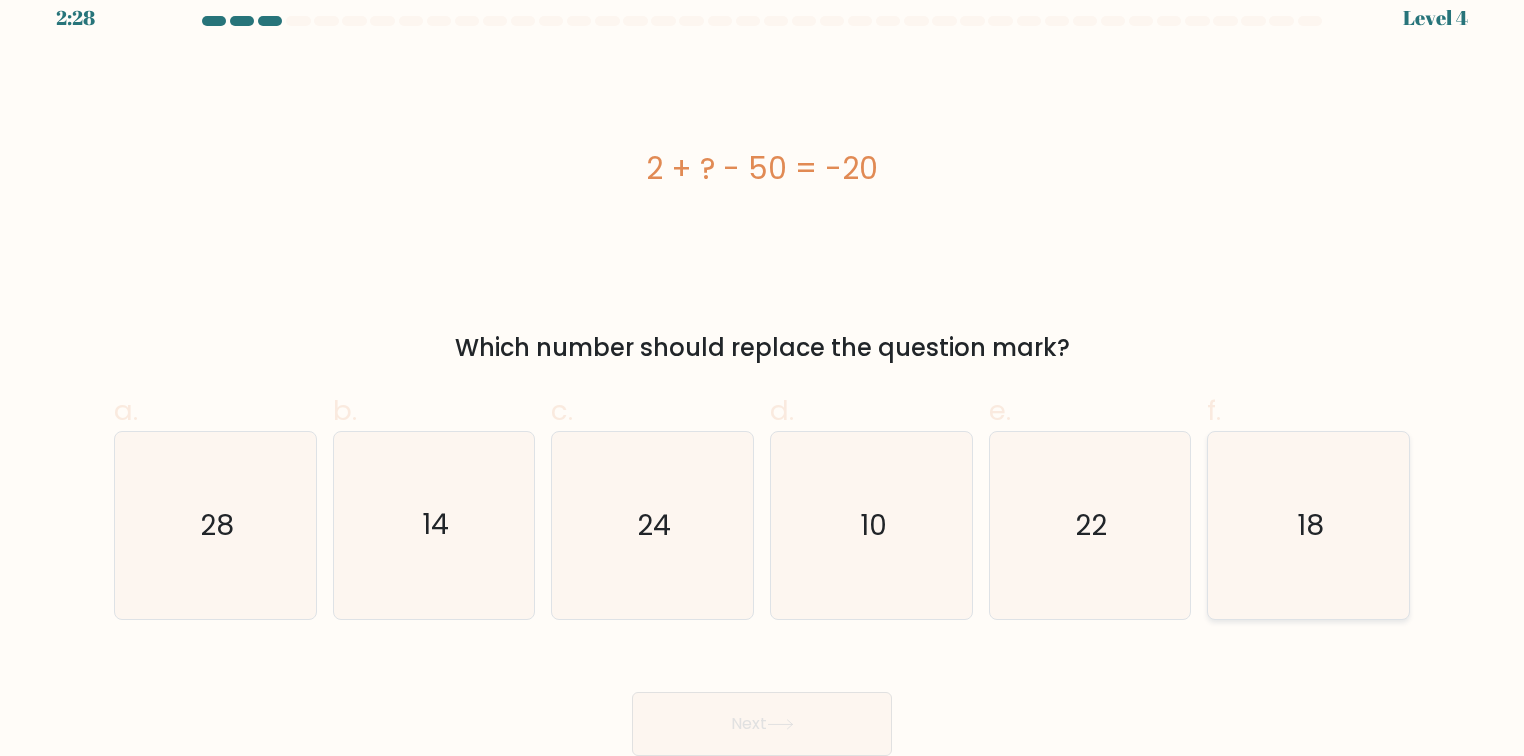 click on "18" 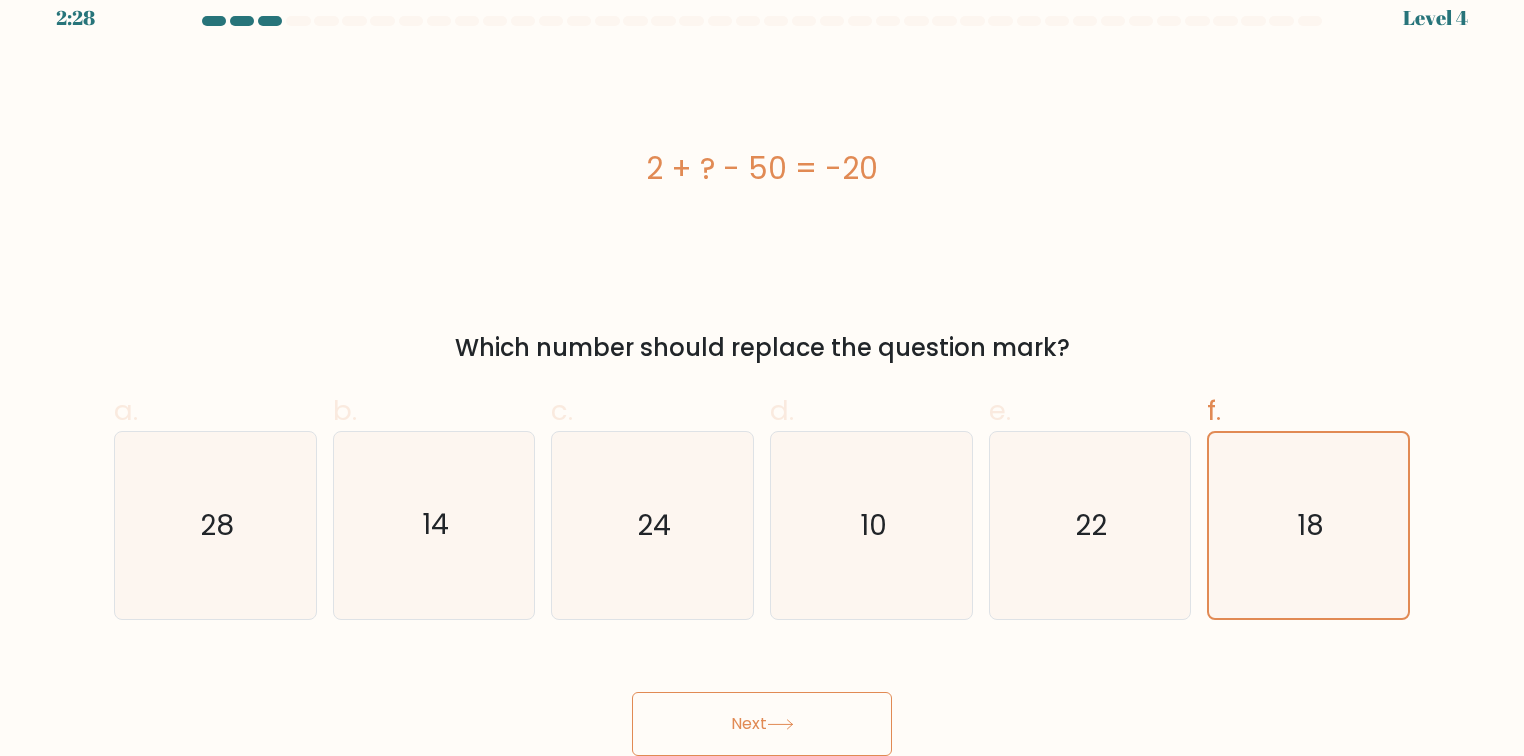 click on "Next" at bounding box center (762, 724) 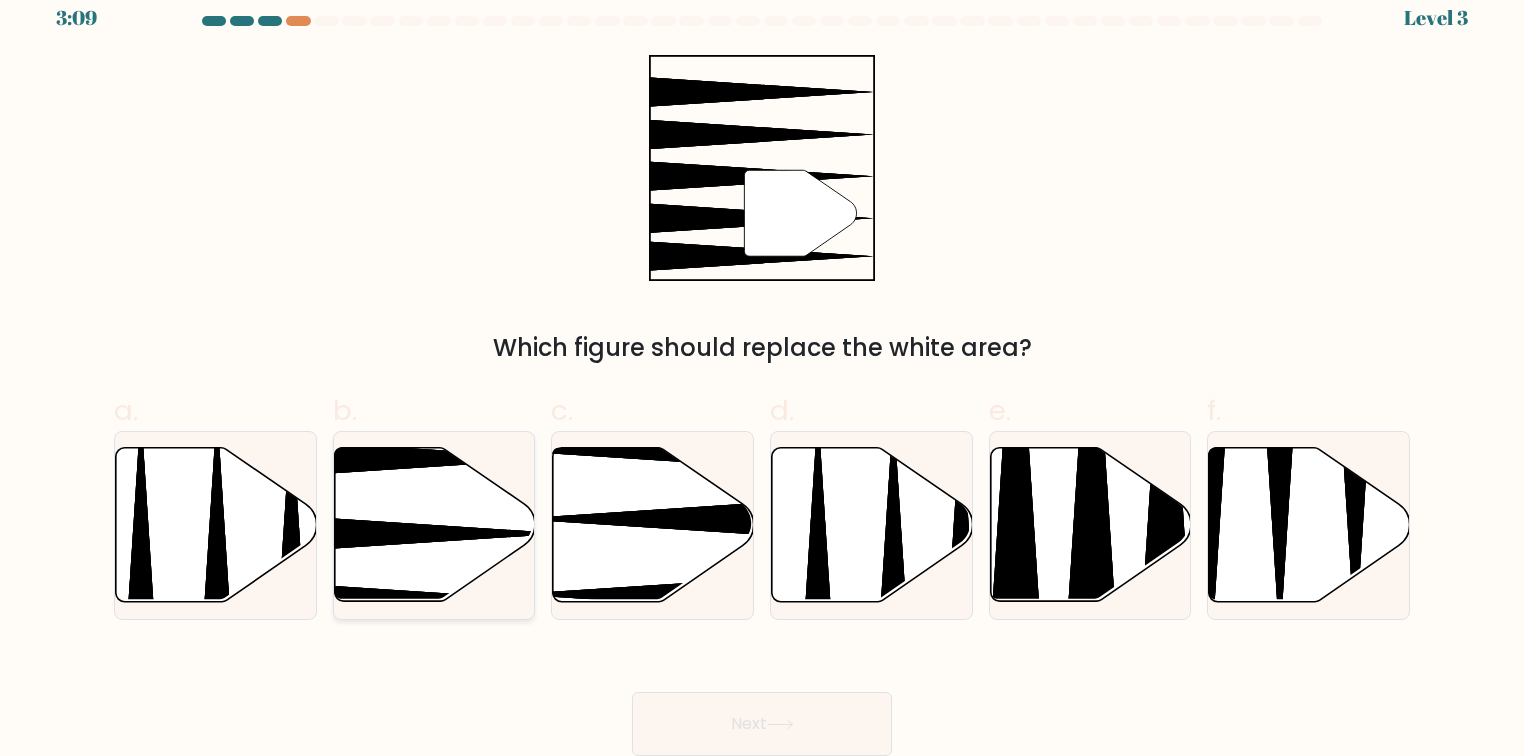 click 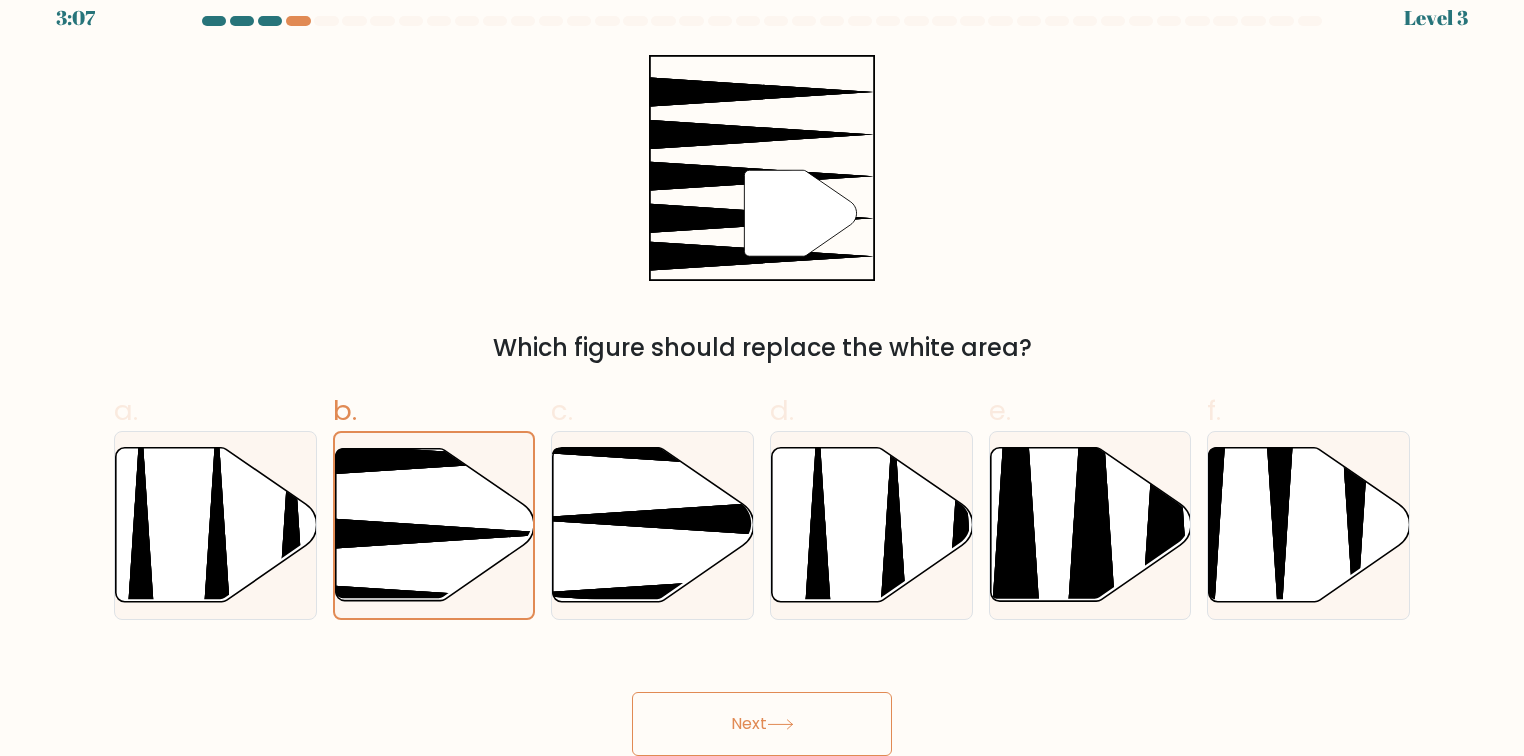click on "Next" at bounding box center (762, 724) 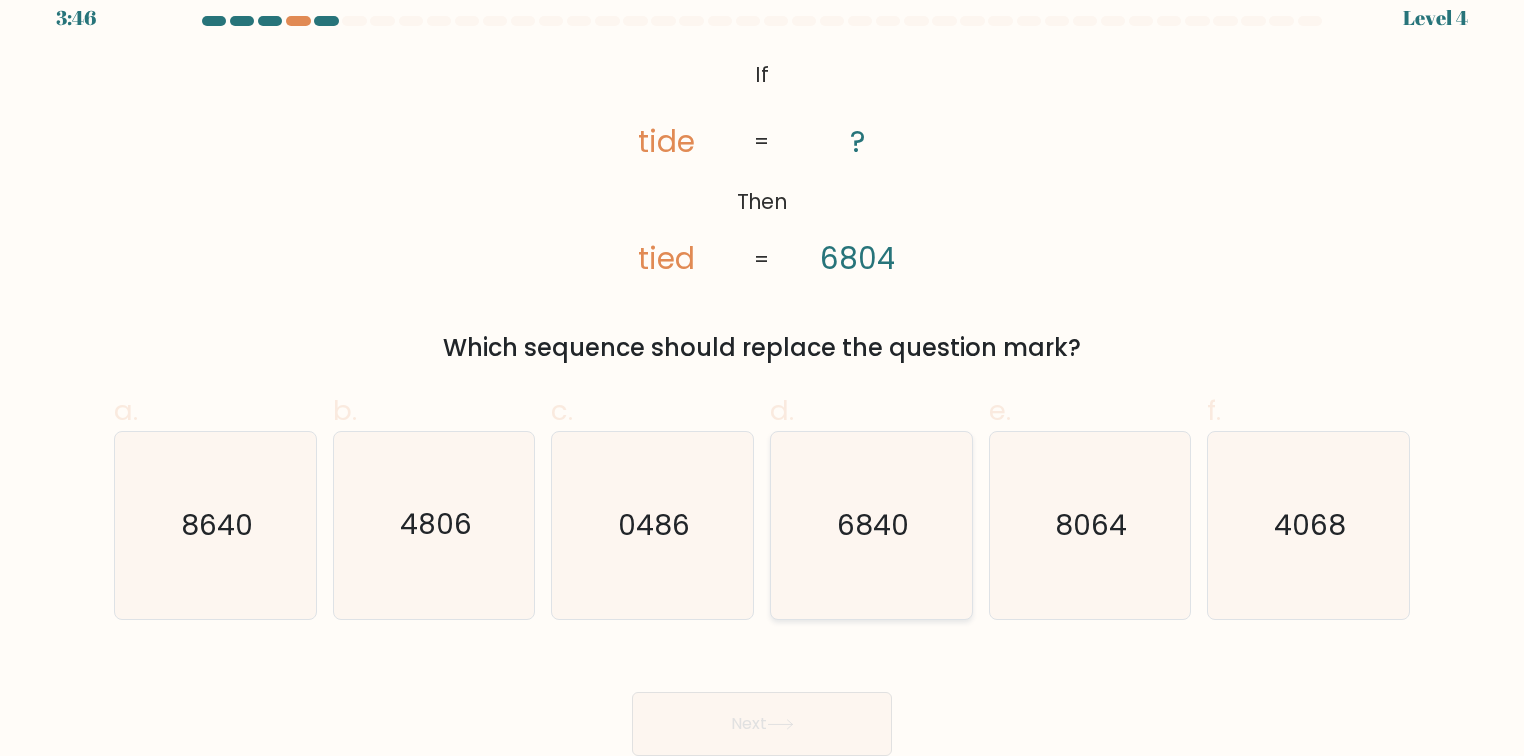 click on "6840" 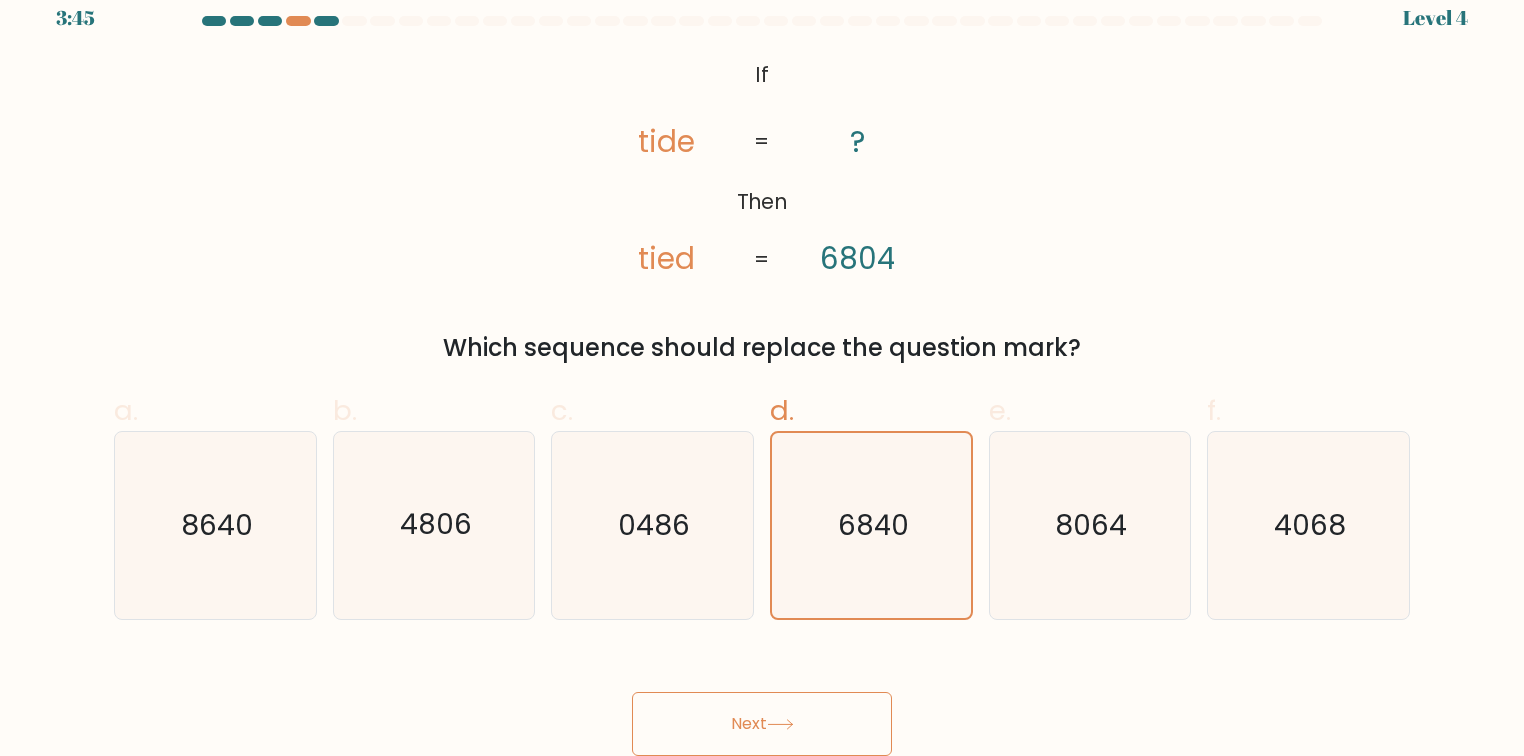click on "Next" at bounding box center (762, 724) 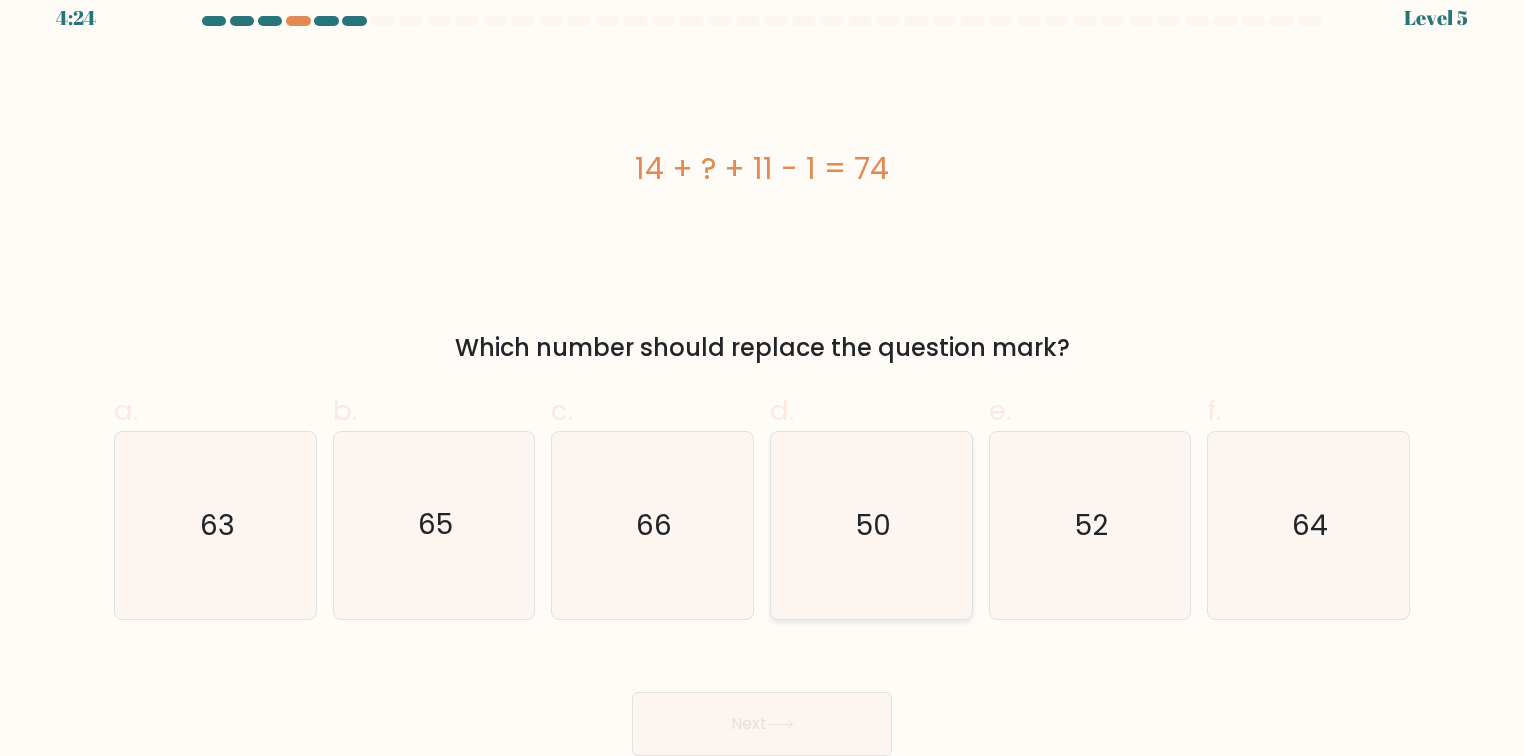 click on "50" 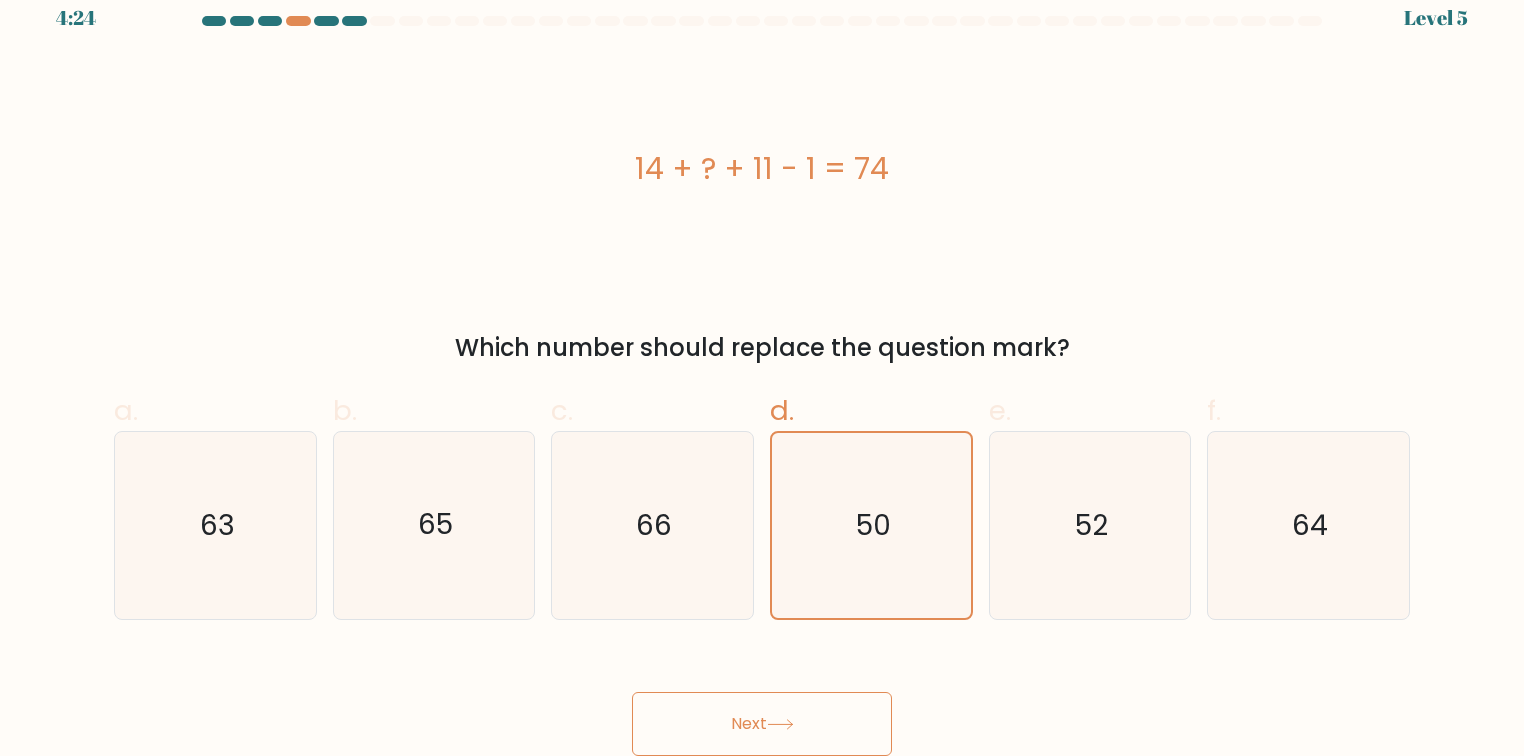 click on "Next" at bounding box center (762, 724) 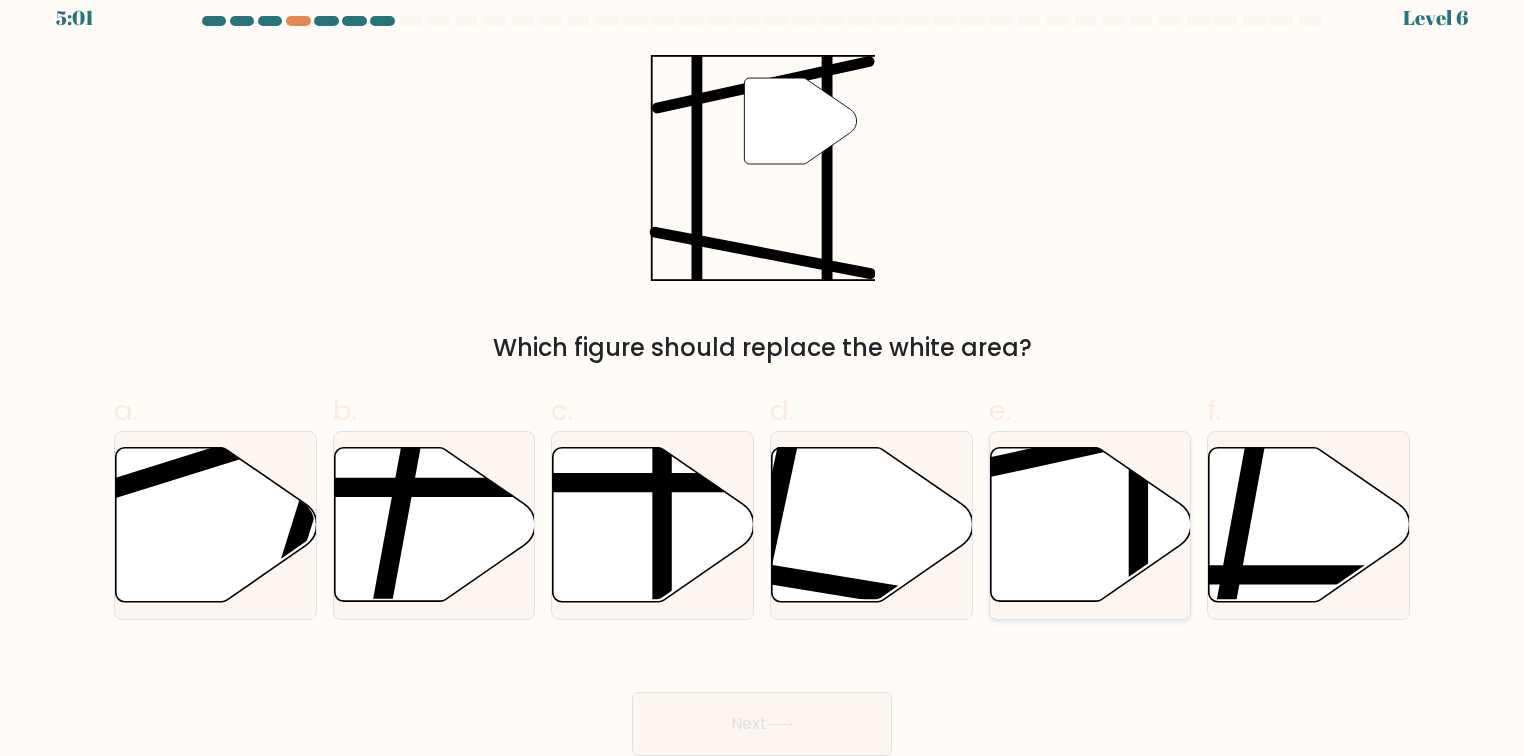click 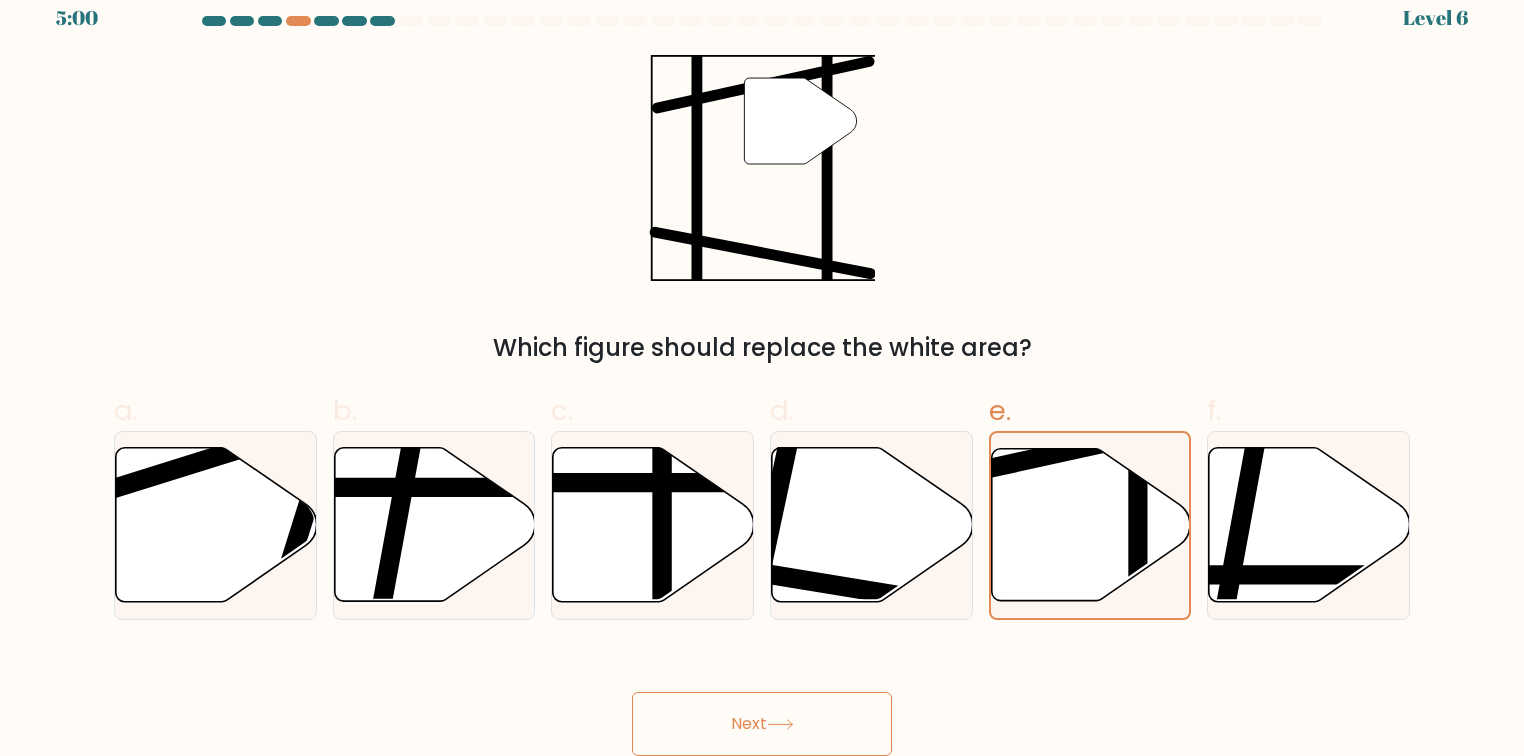 click on "Next" at bounding box center [762, 724] 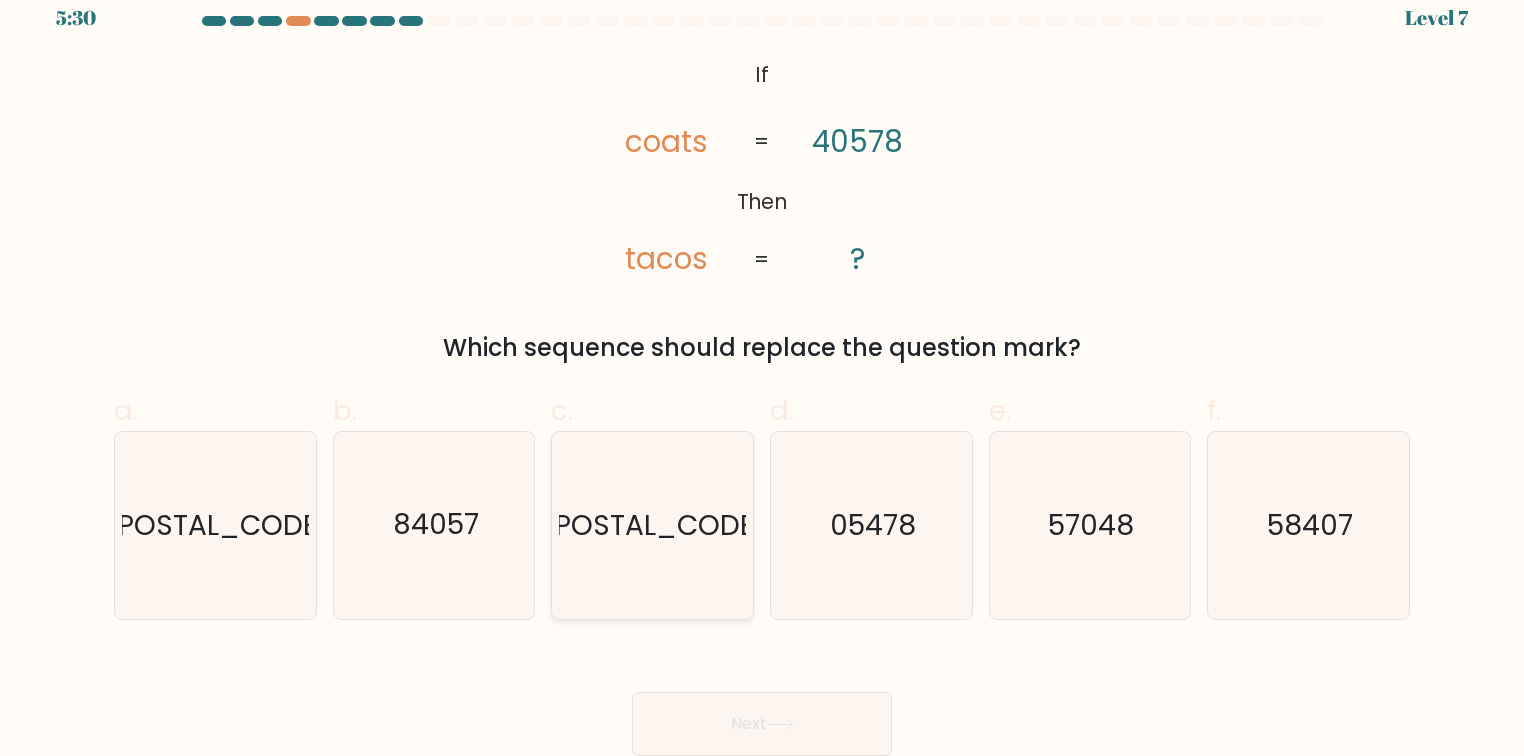click on "75408" 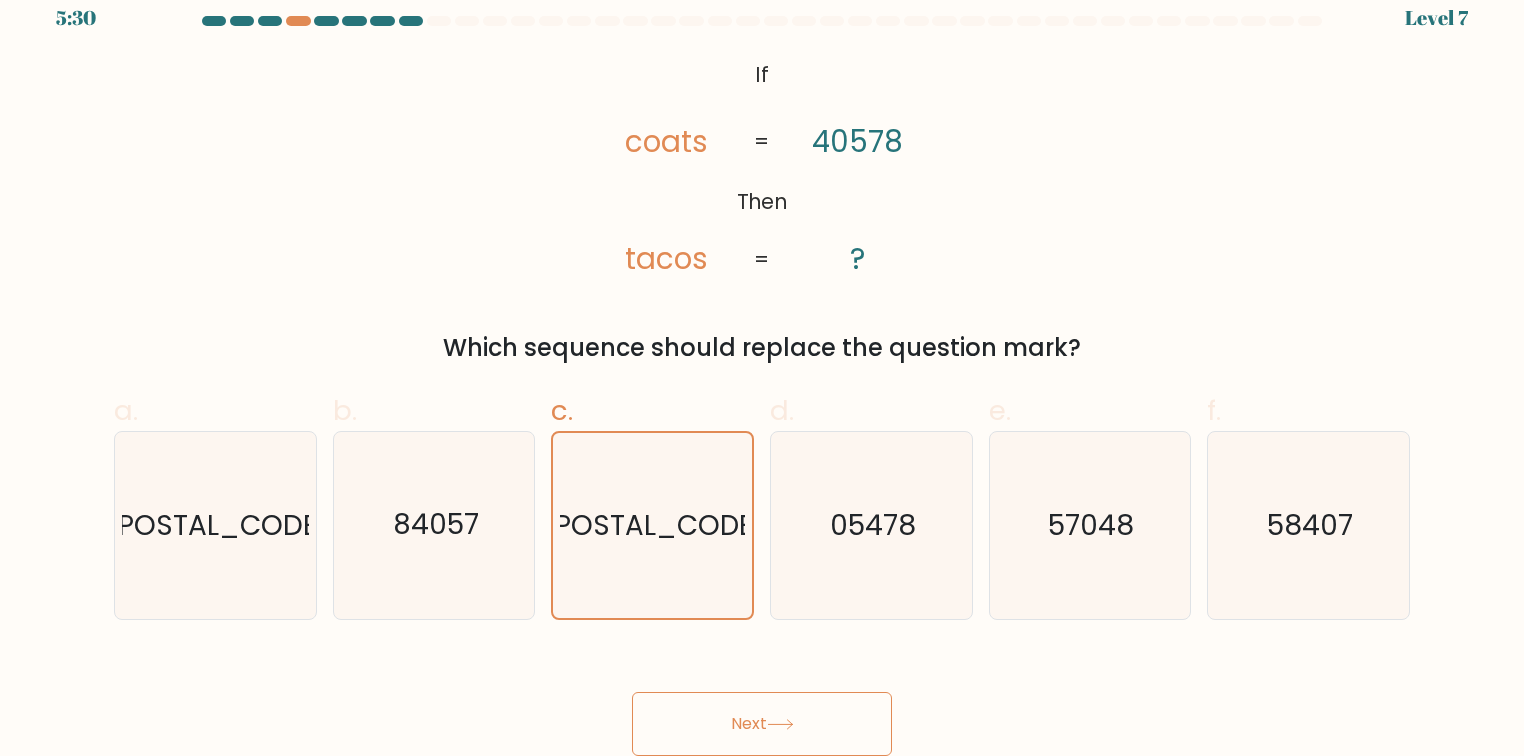 click 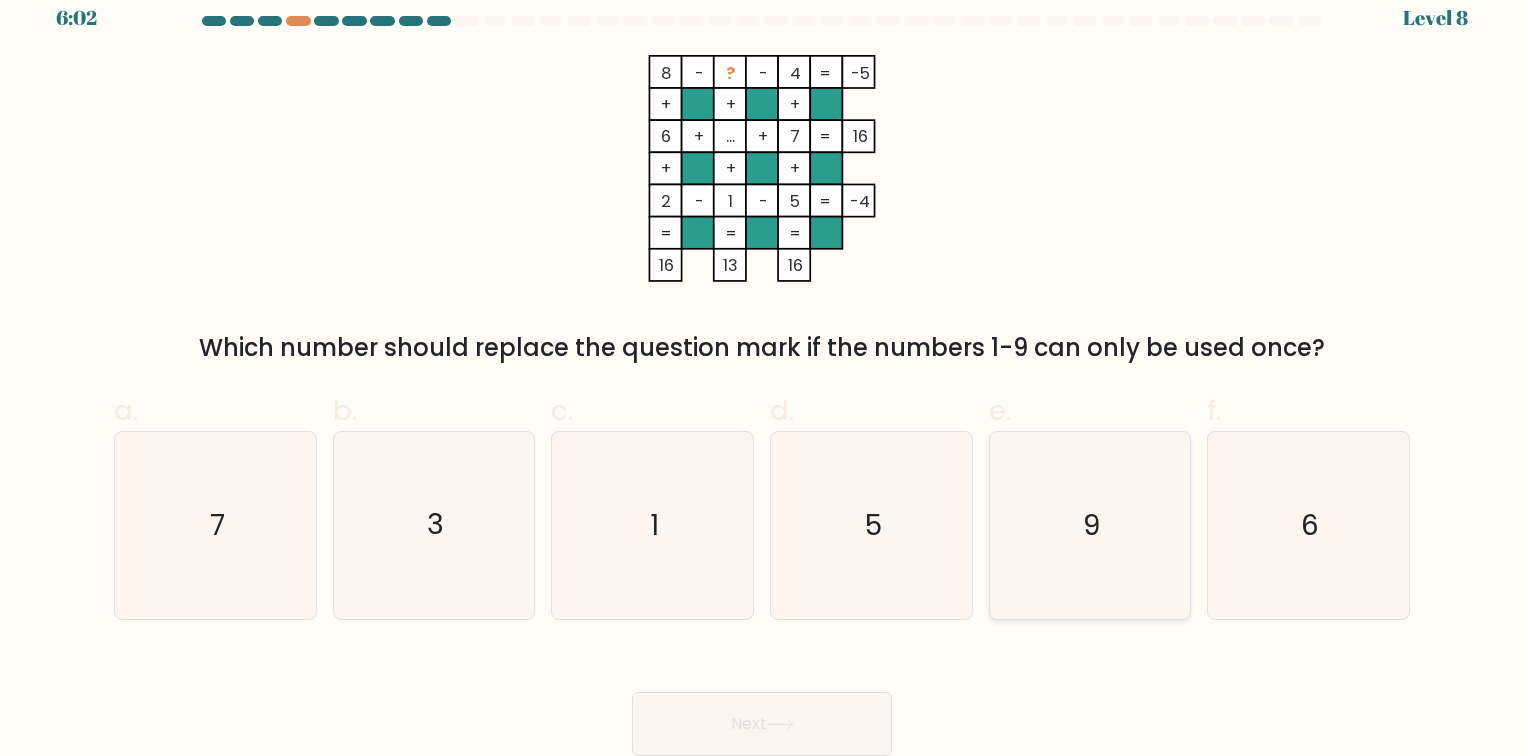 click on "9" 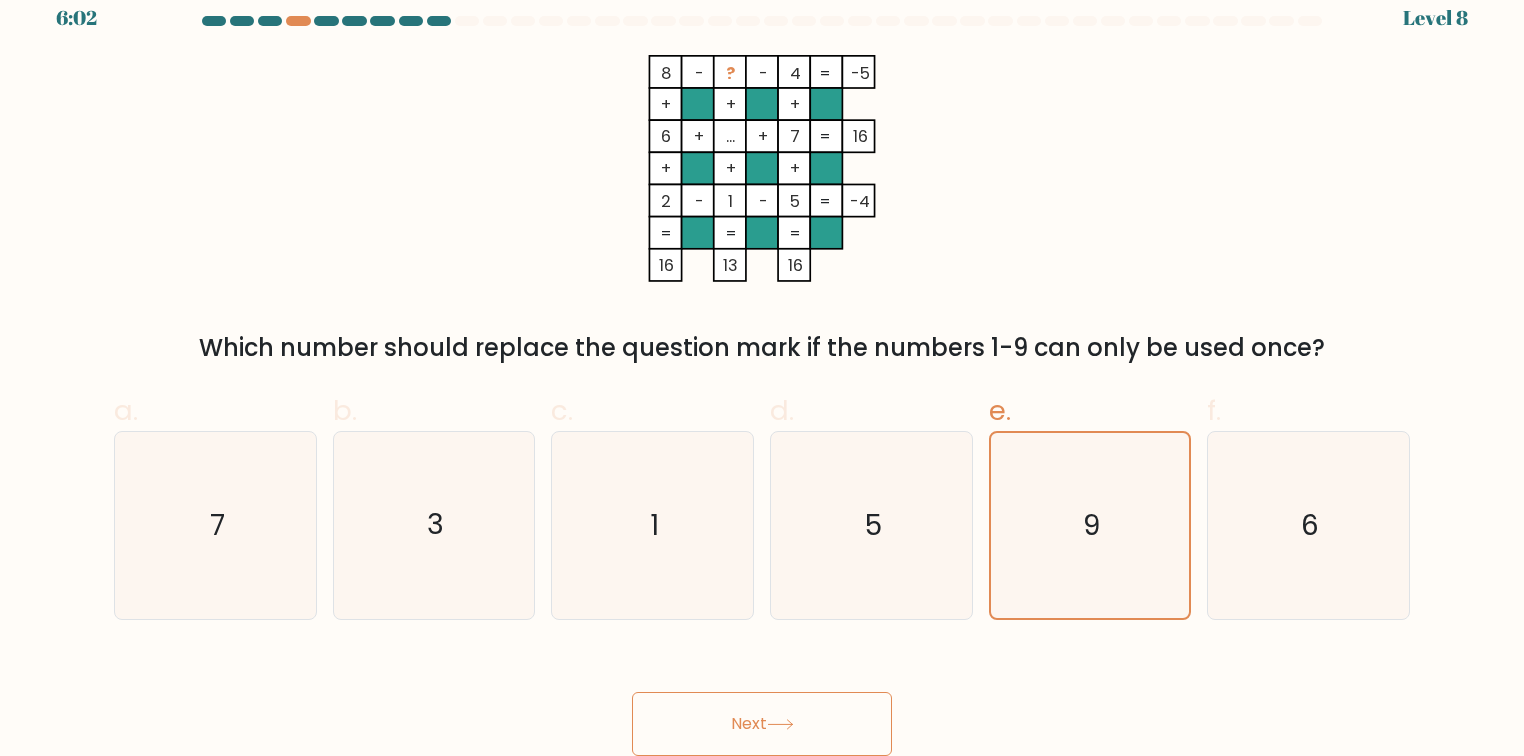 click on "Next" at bounding box center (762, 724) 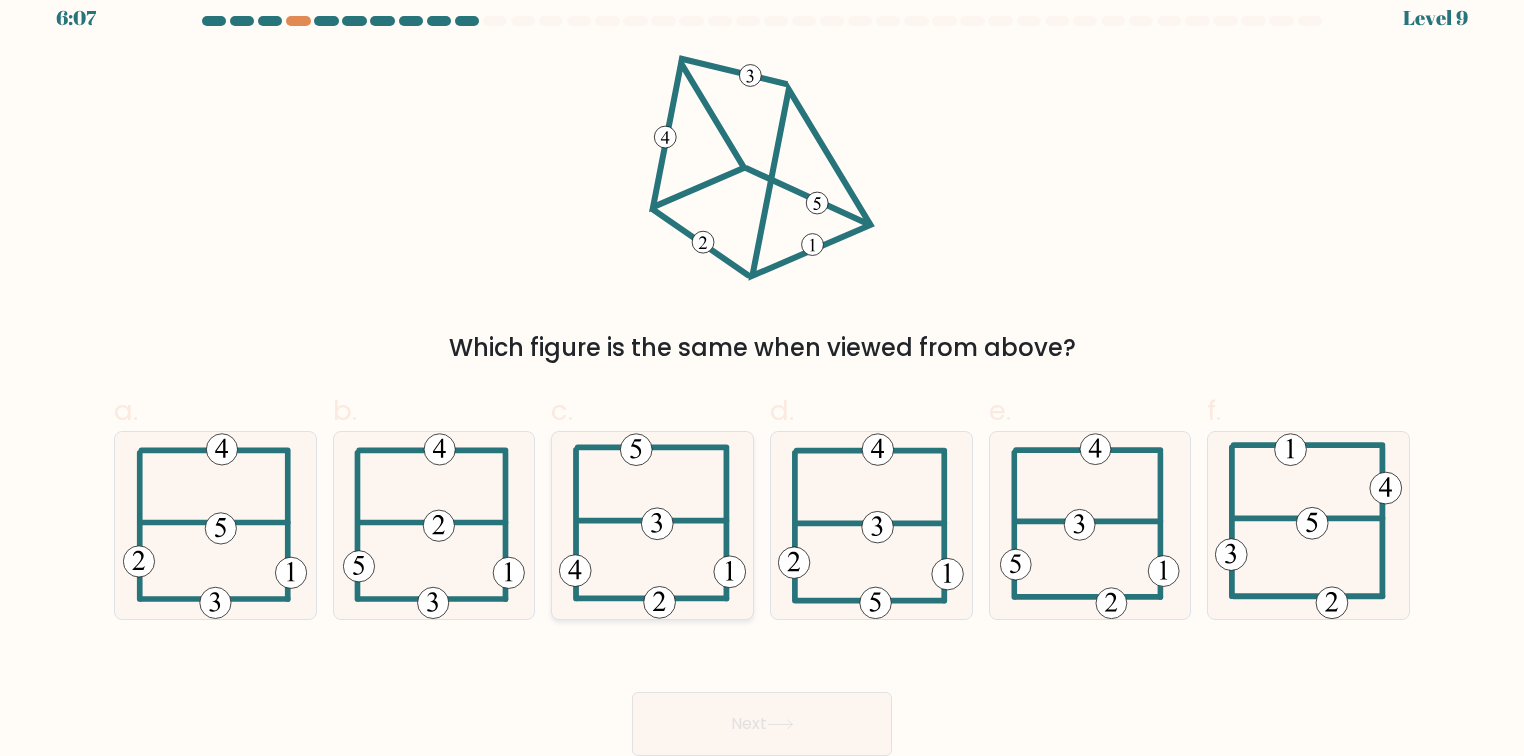 click 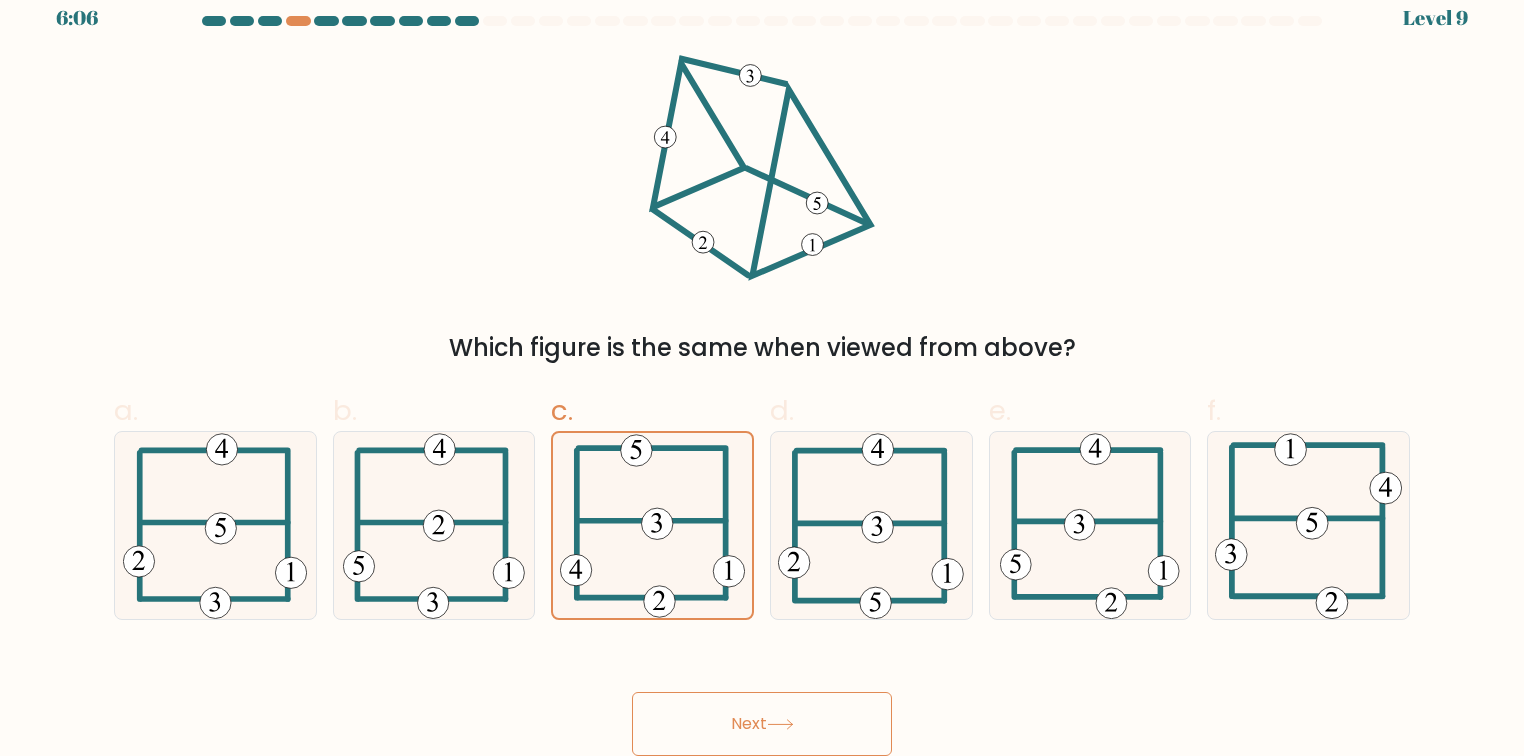 click 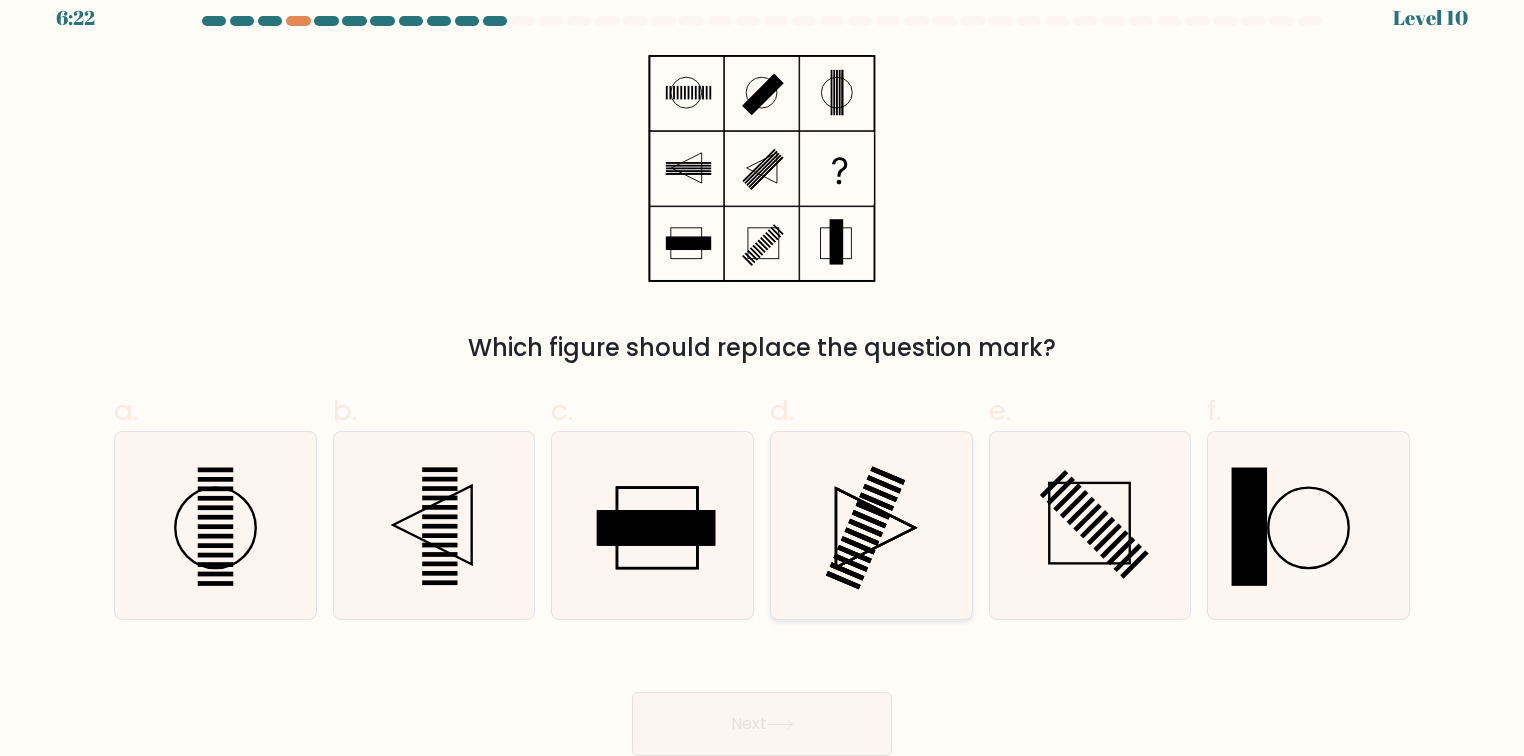 click 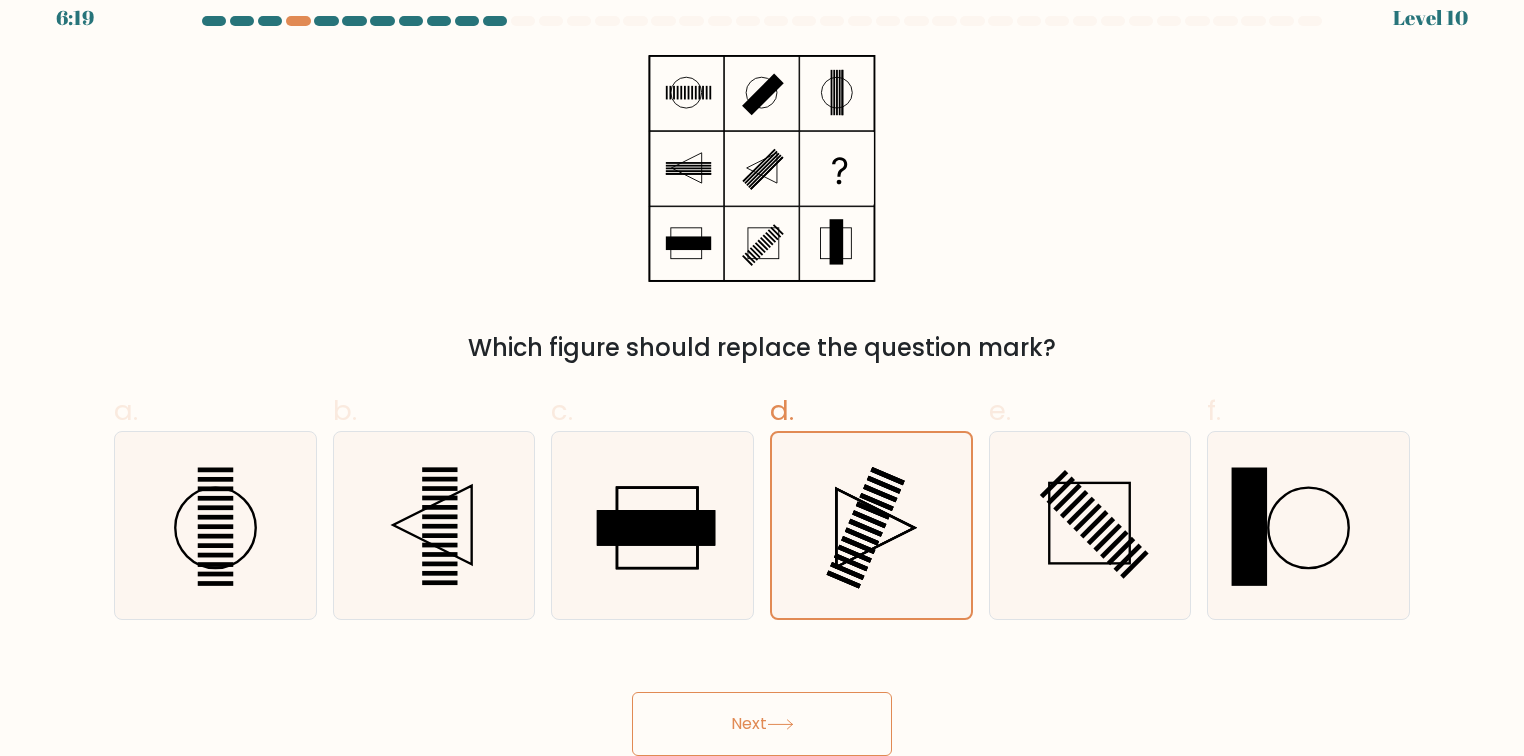 click on "Next" at bounding box center (762, 724) 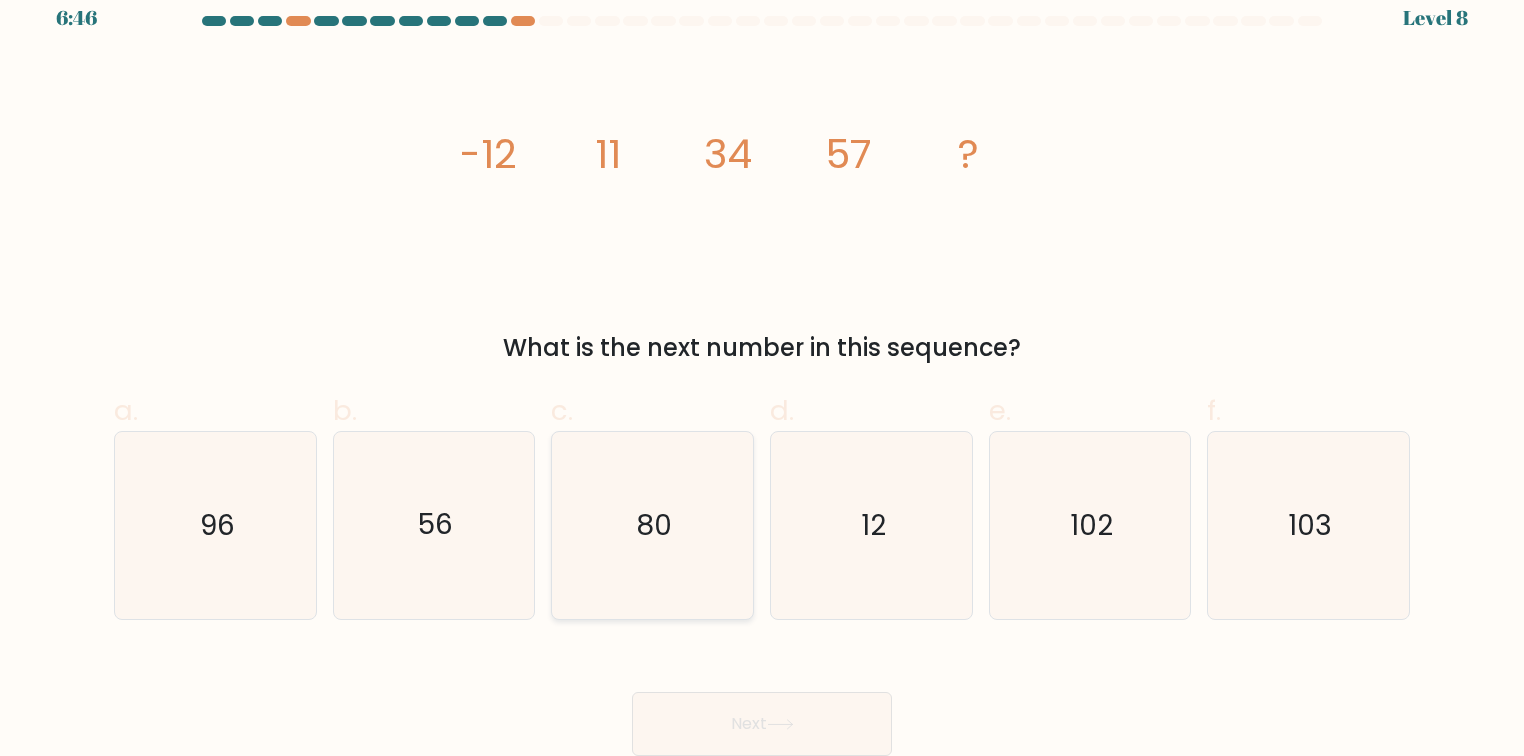 click on "80" 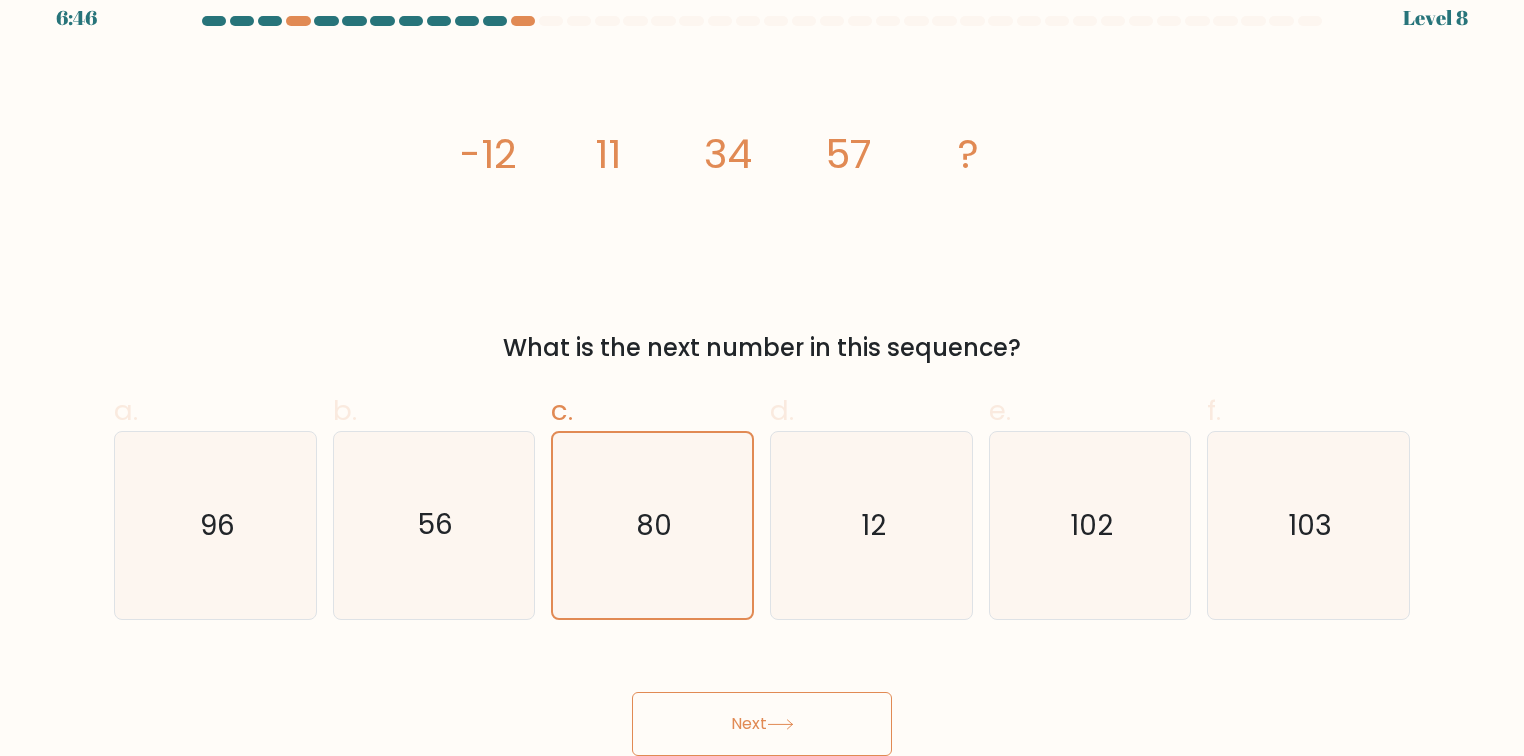 click on "Next" at bounding box center (762, 724) 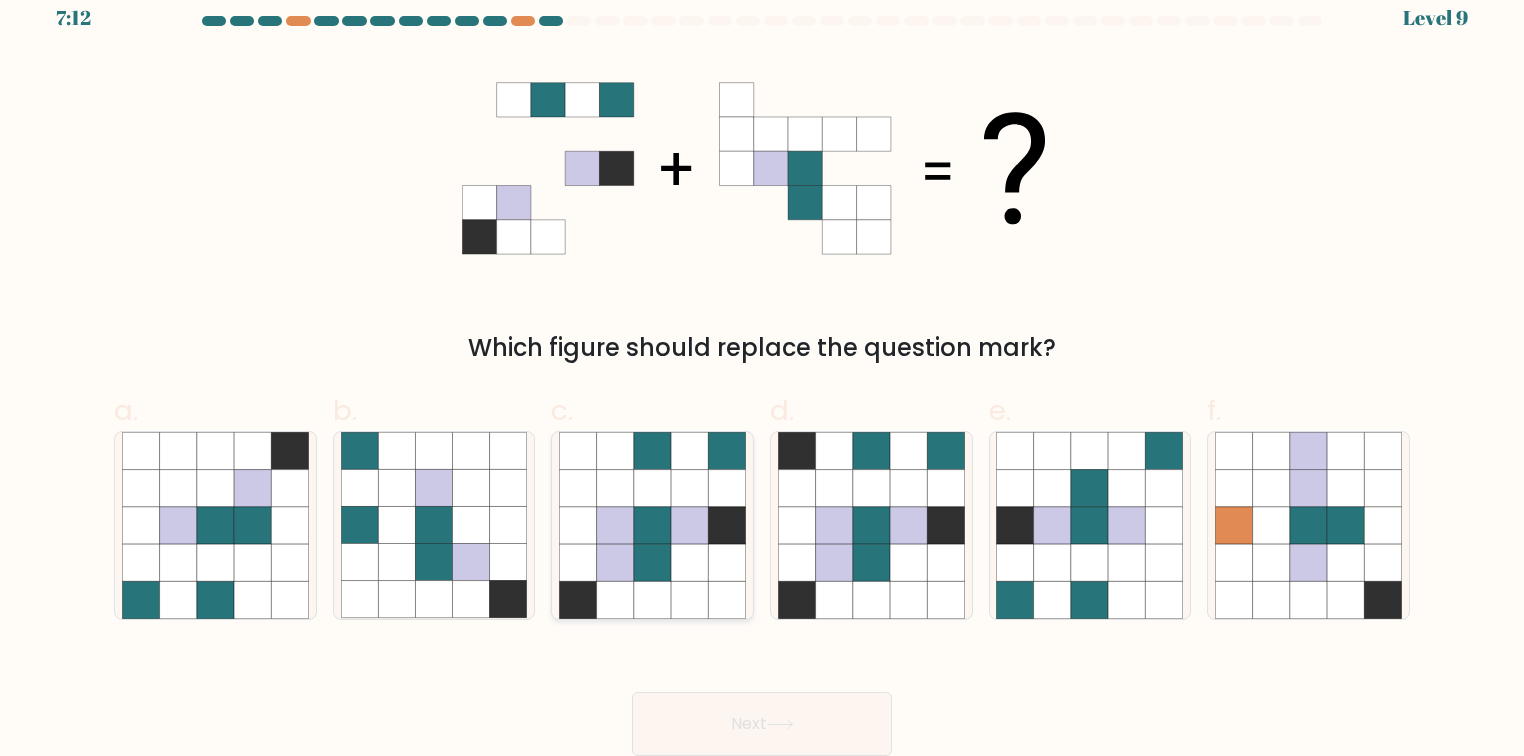 click 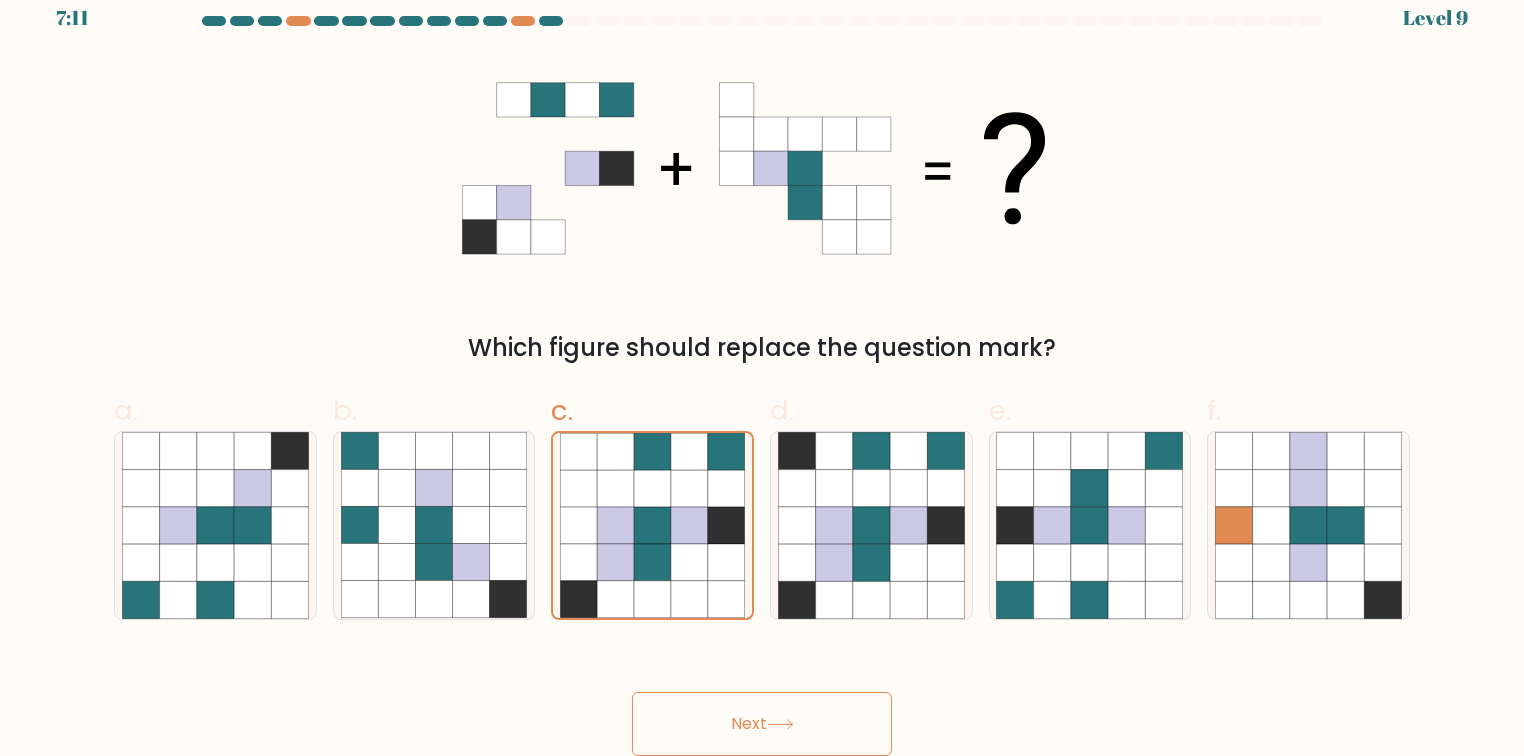 click on "Next" at bounding box center [762, 724] 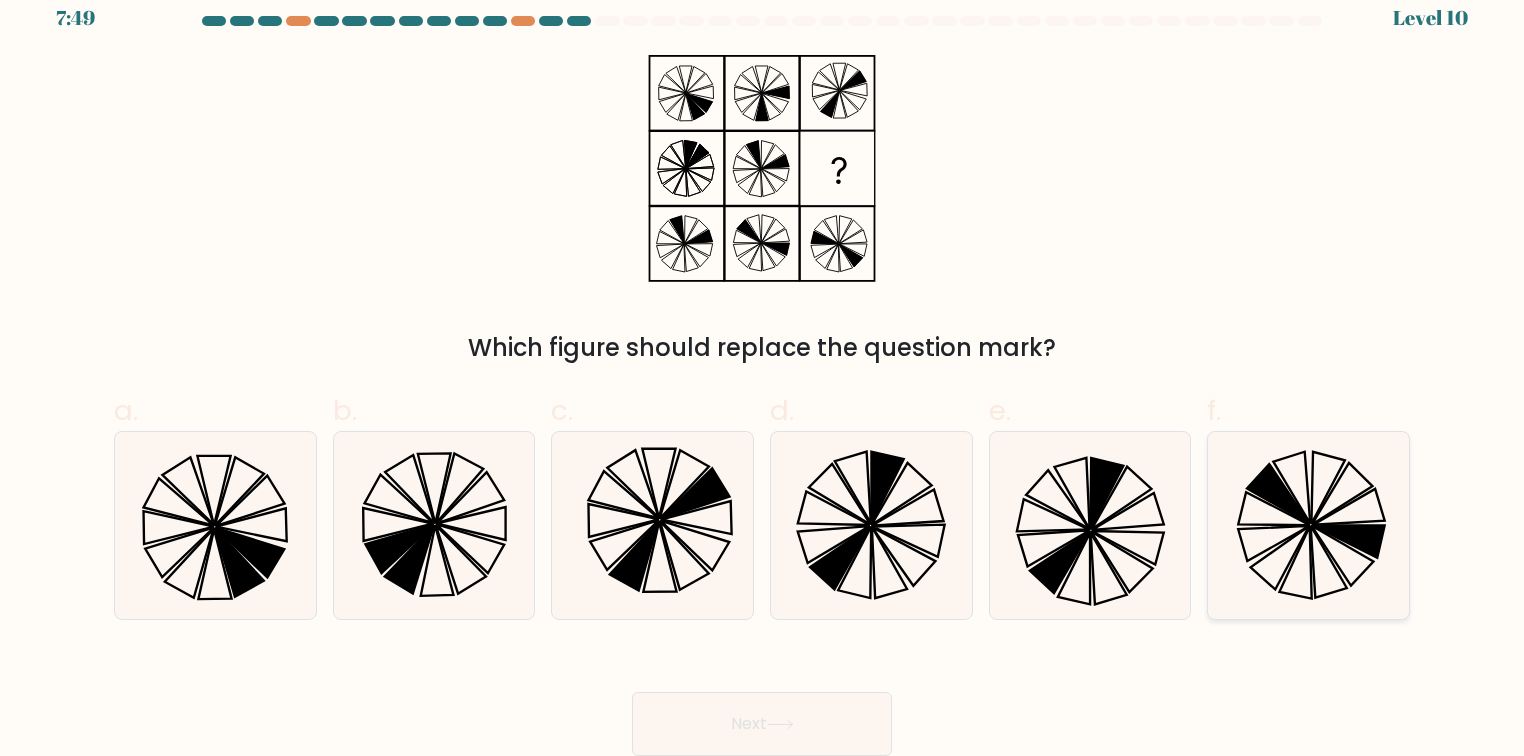 click 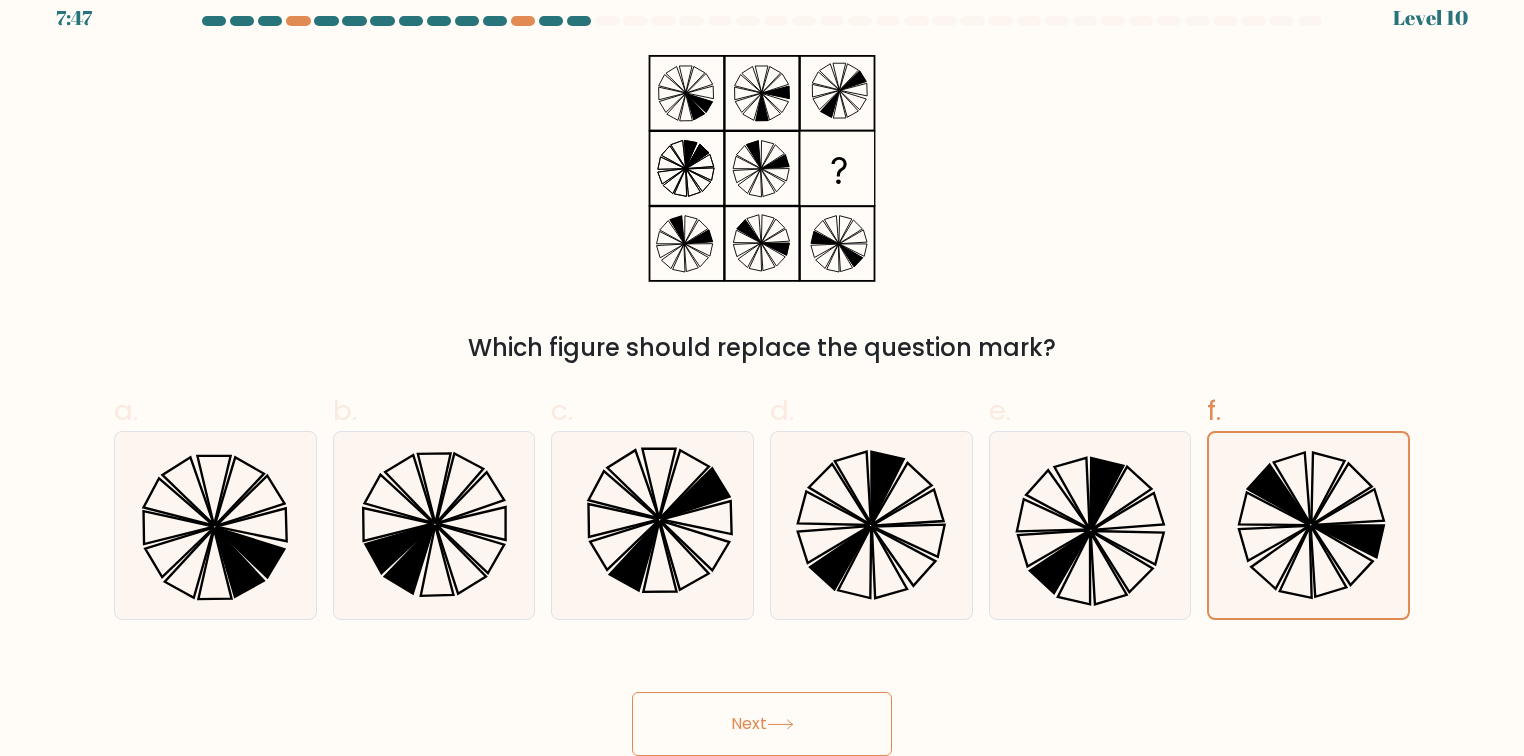 click on "Next" at bounding box center [762, 724] 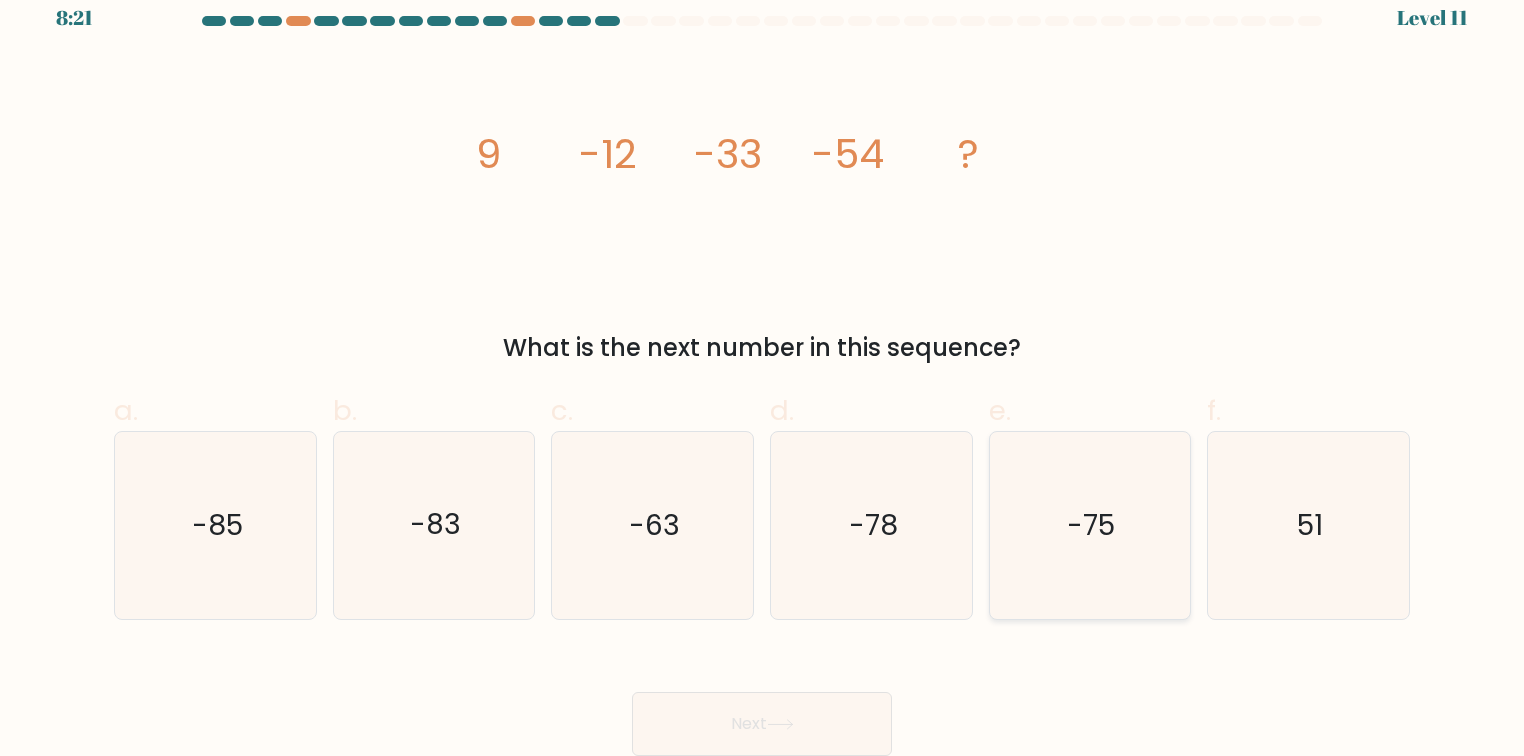 click on "-75" 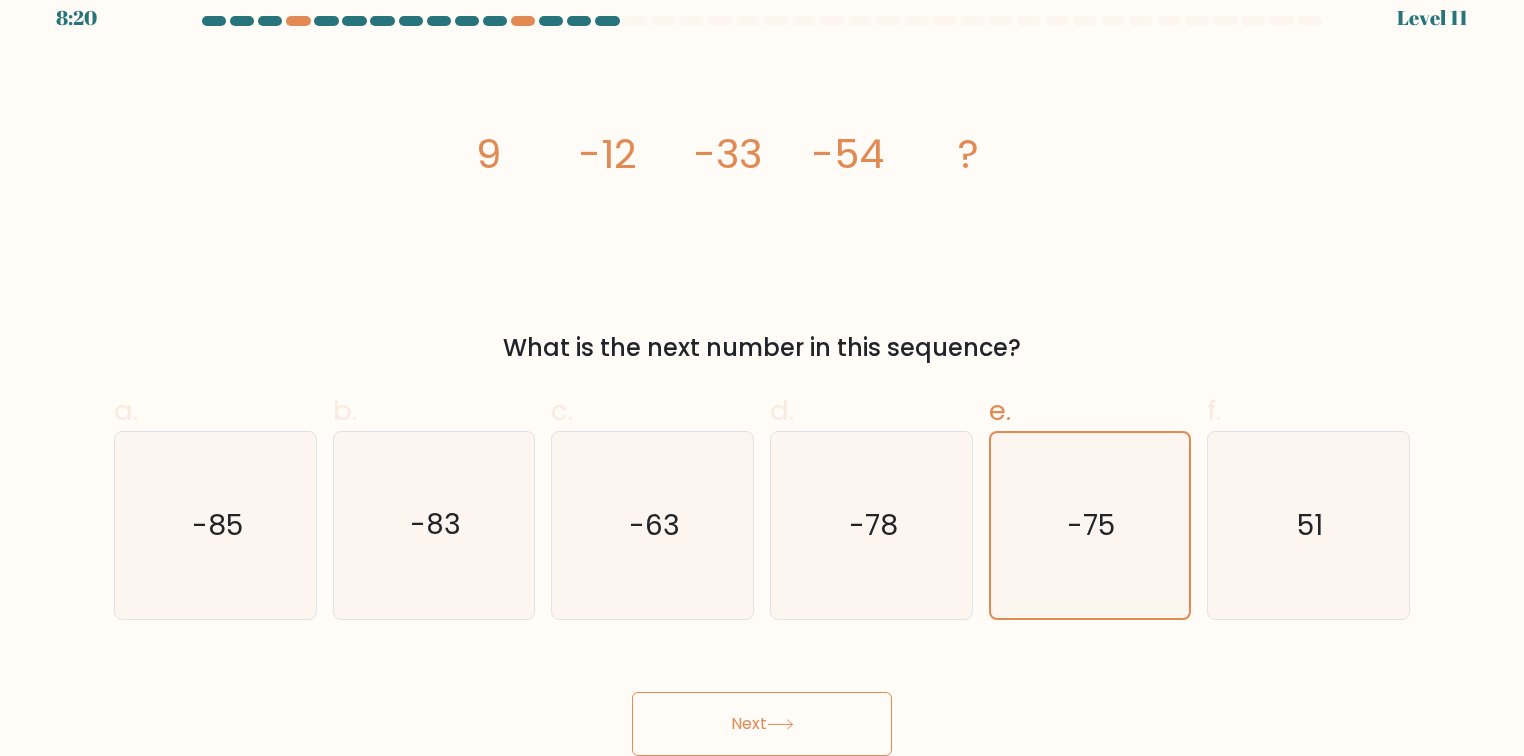 click on "Next" at bounding box center (762, 724) 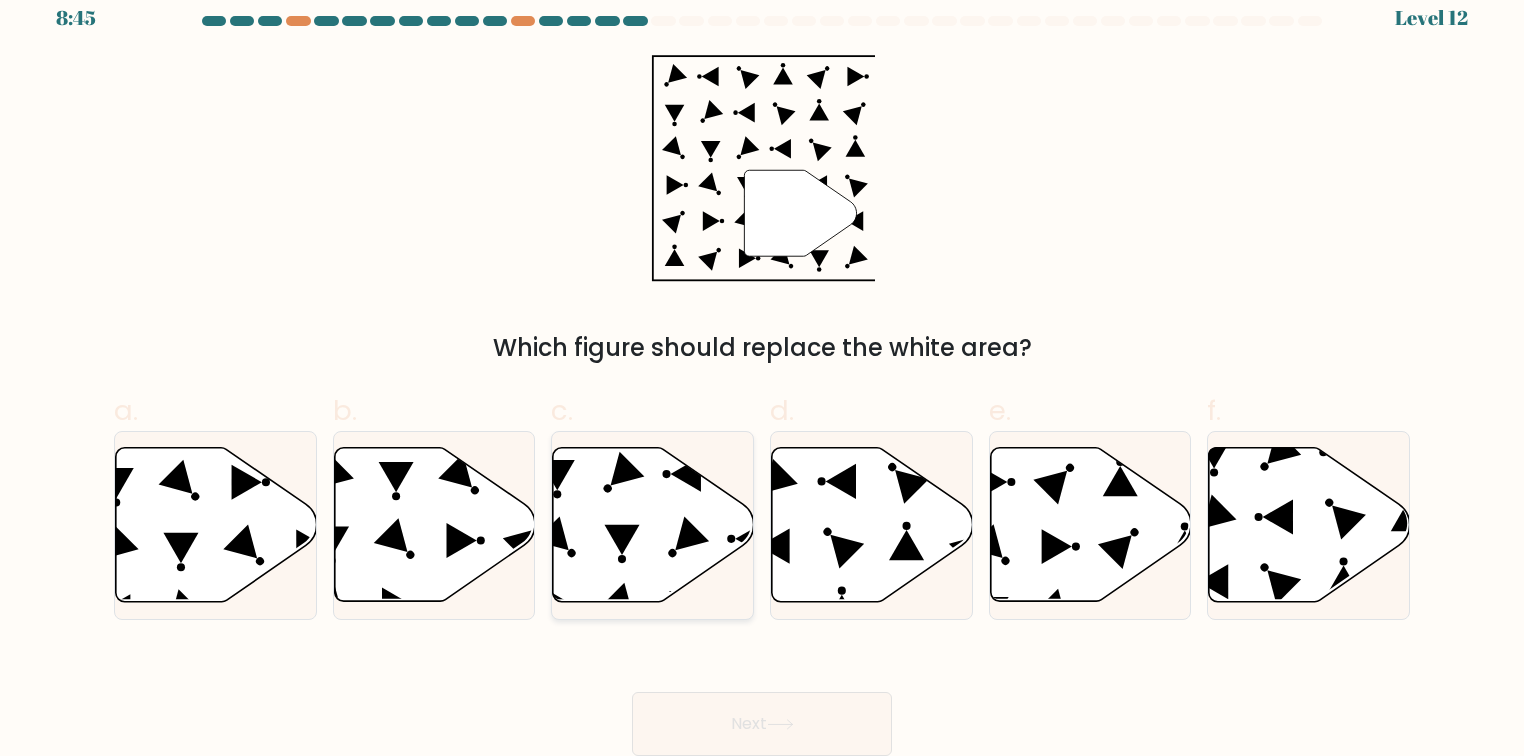 click 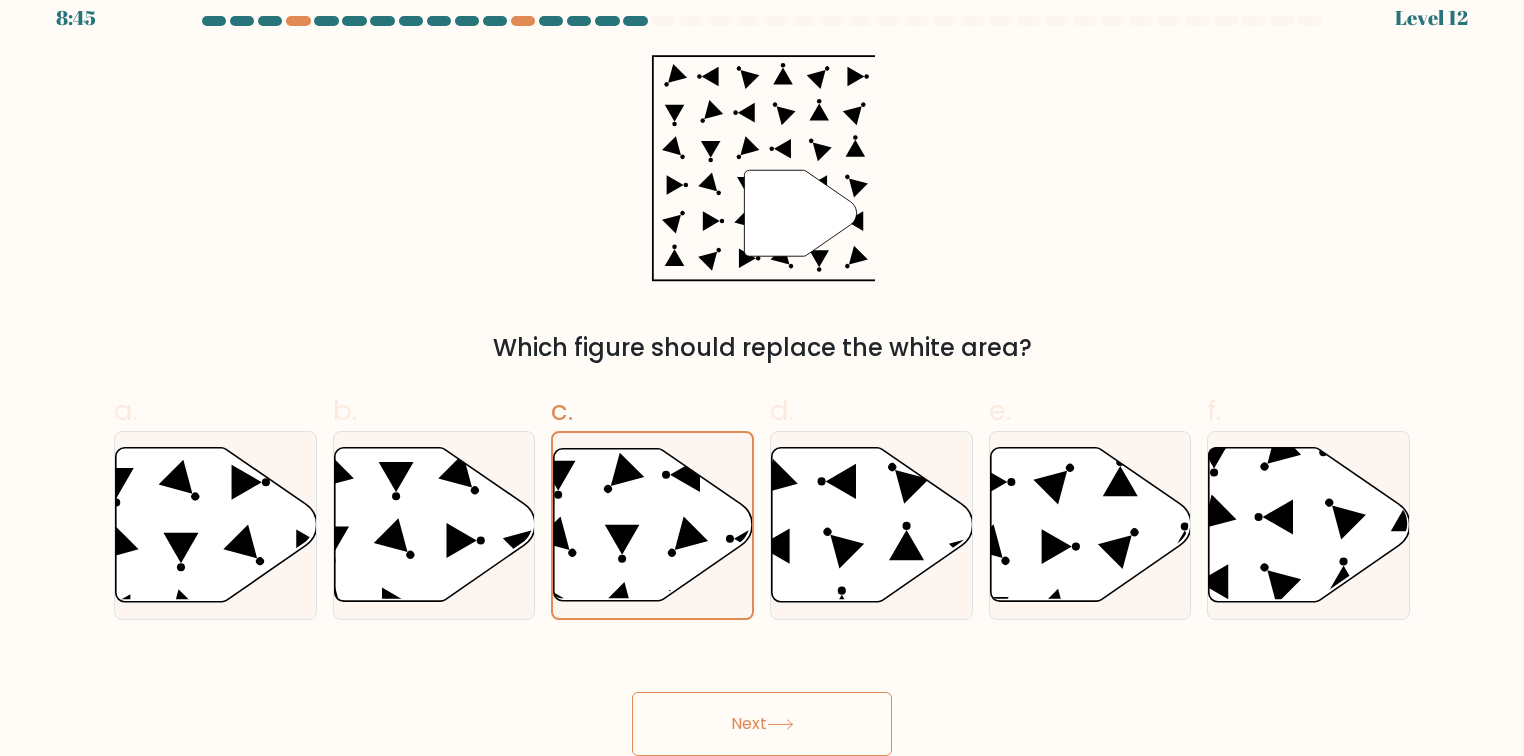 click on "Next" at bounding box center [762, 724] 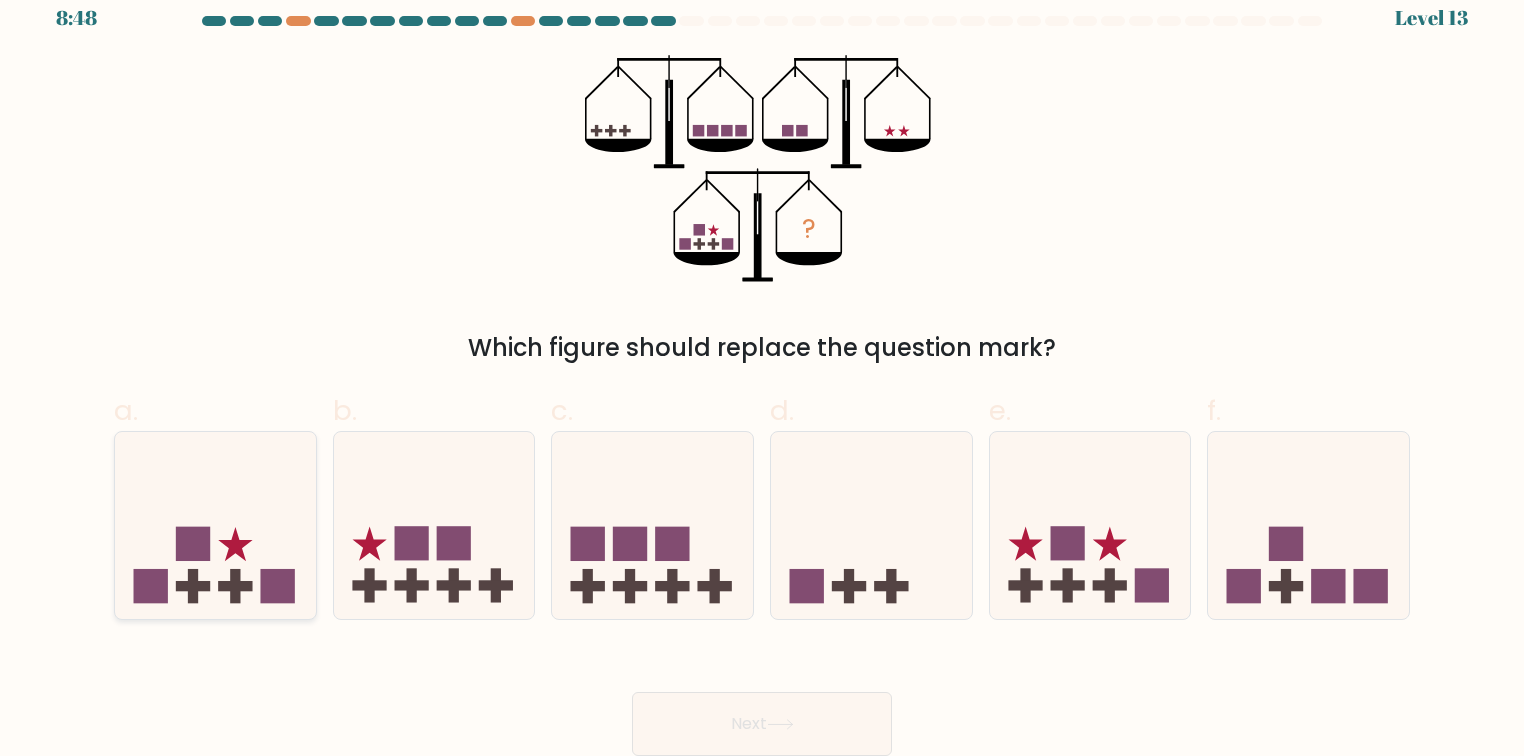 click 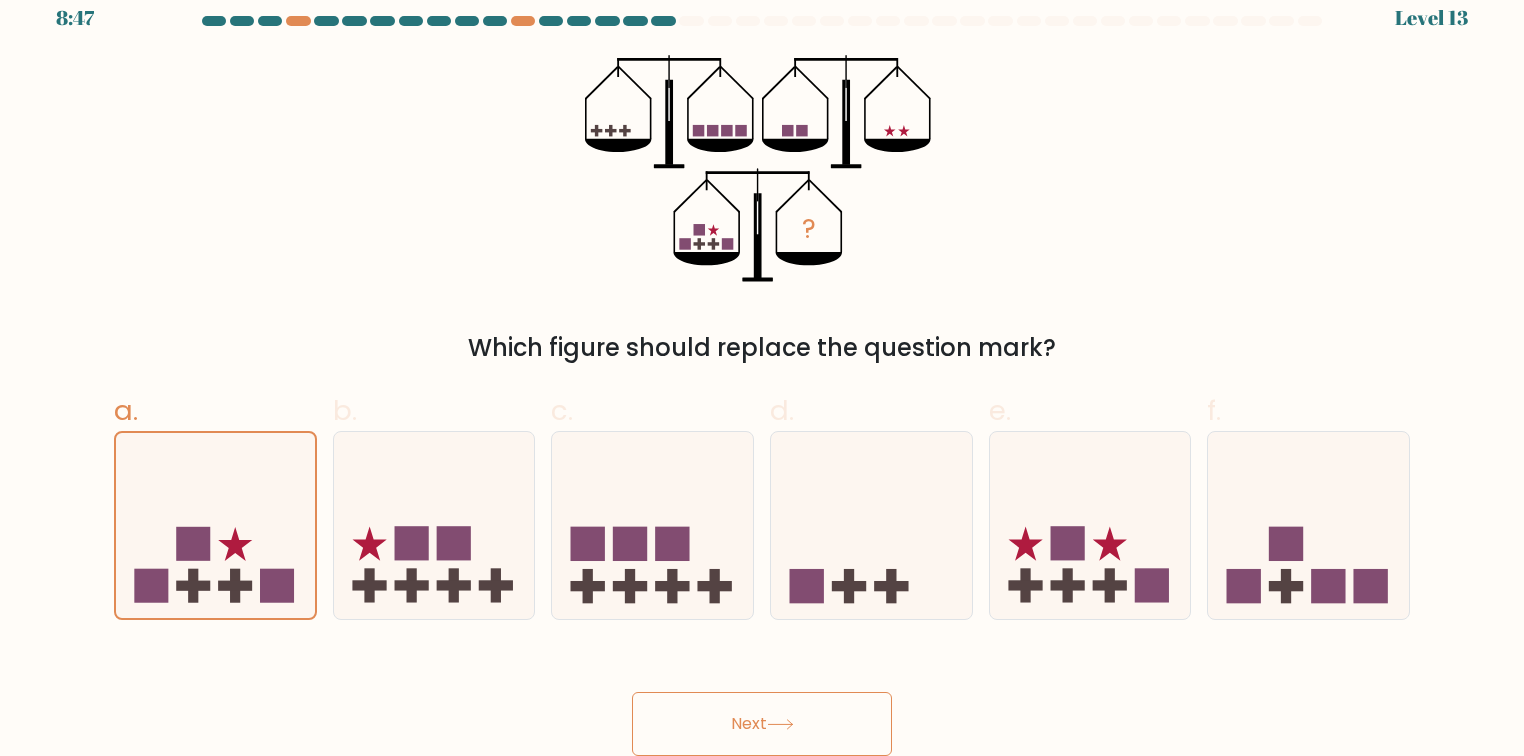 click 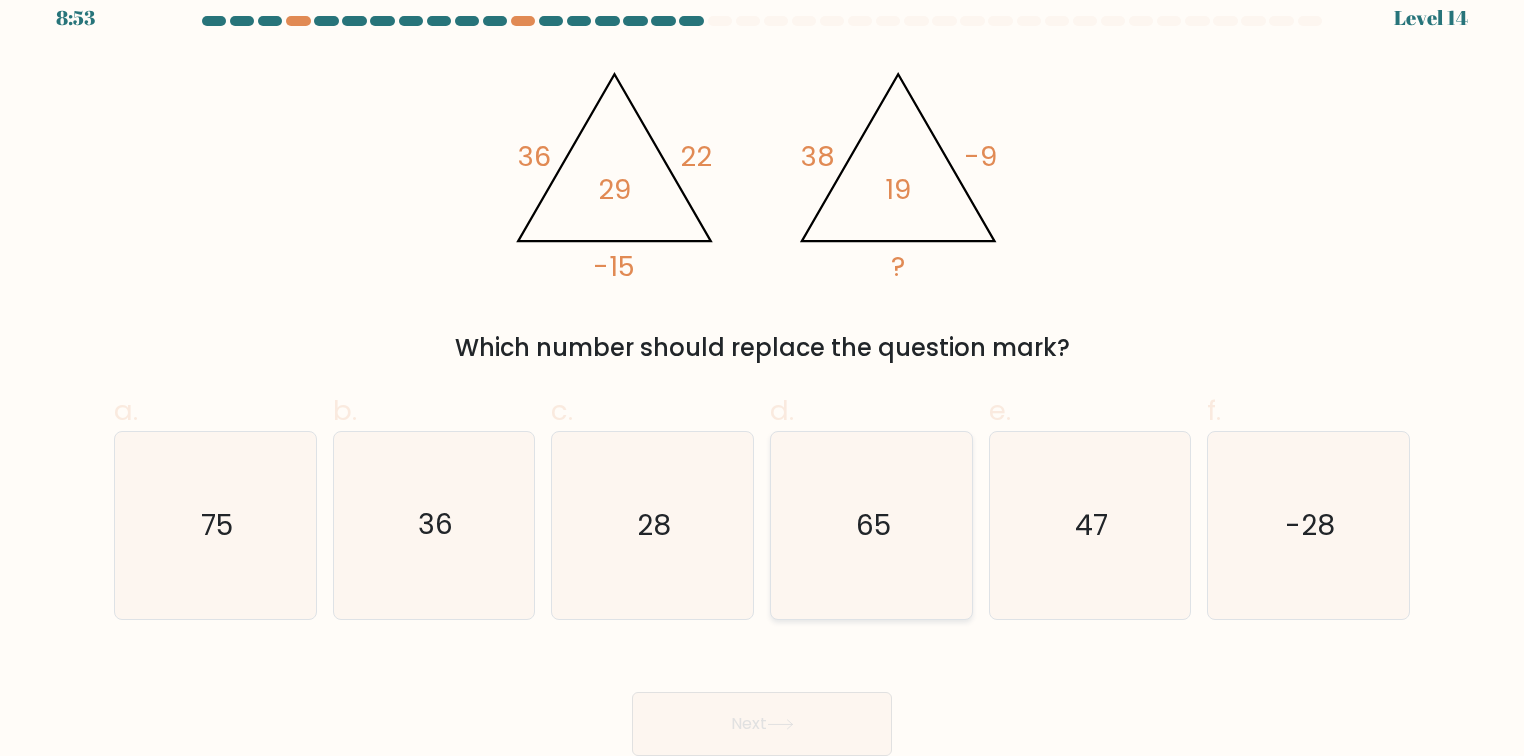 click on "65" 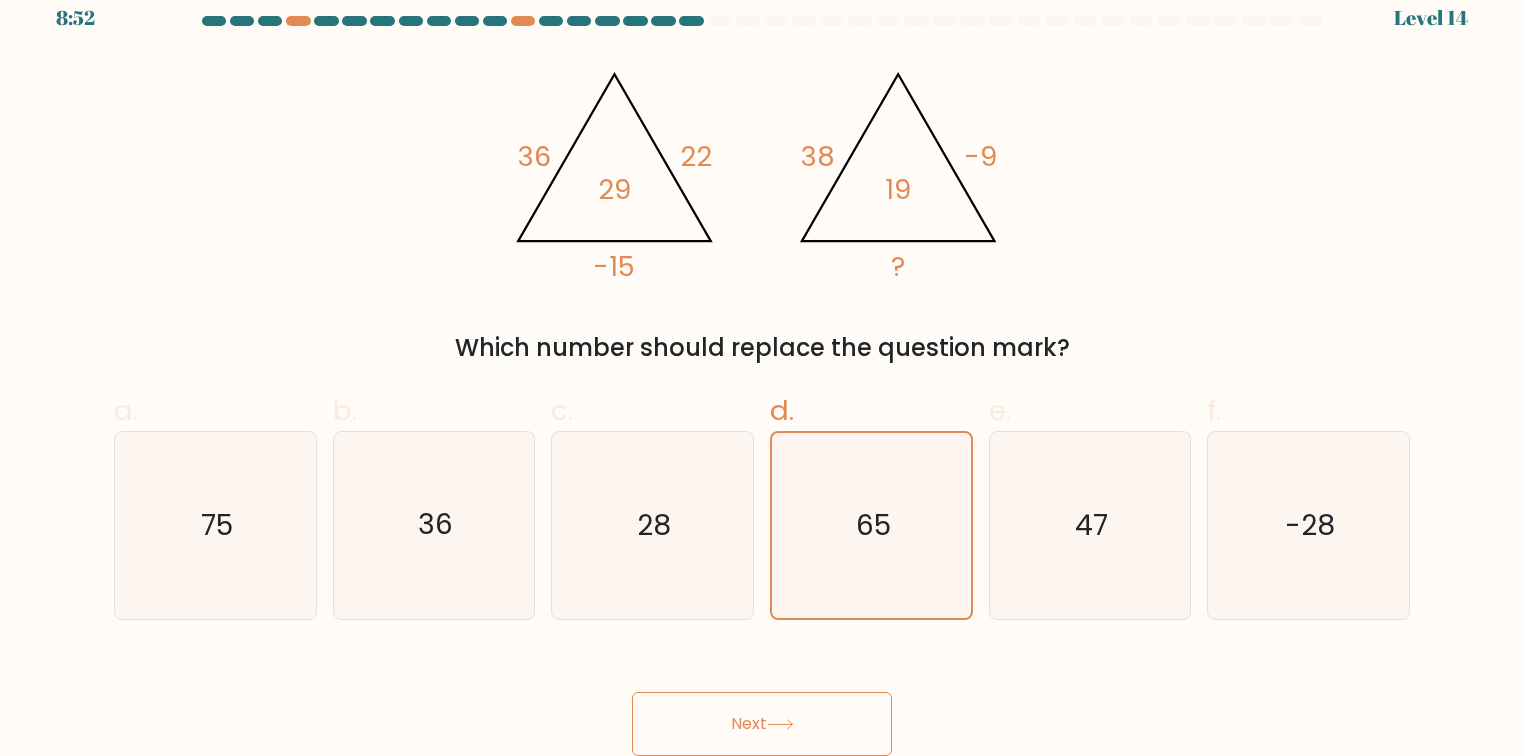 click on "Next" at bounding box center (762, 724) 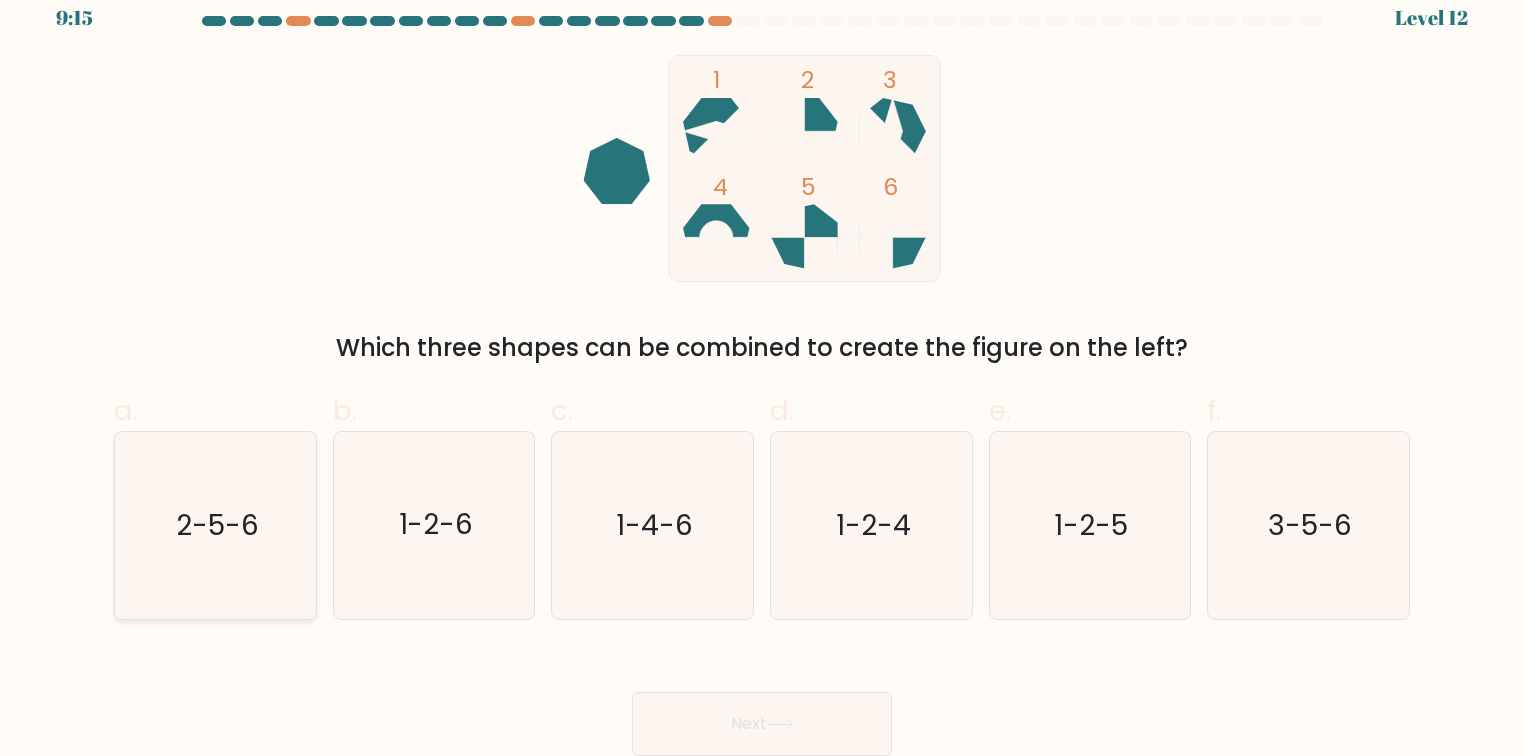 click on "2-5-6" 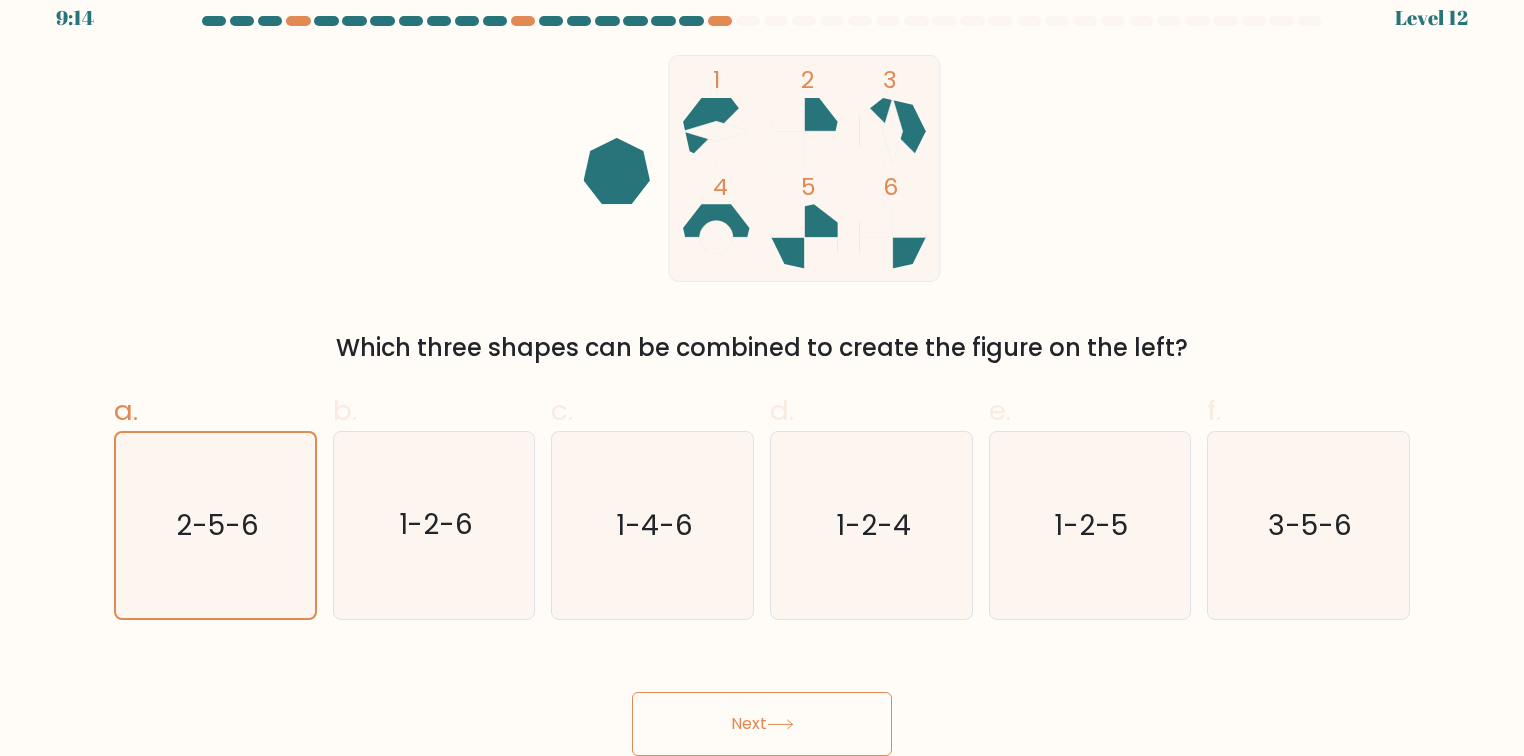 click on "Next" at bounding box center (762, 724) 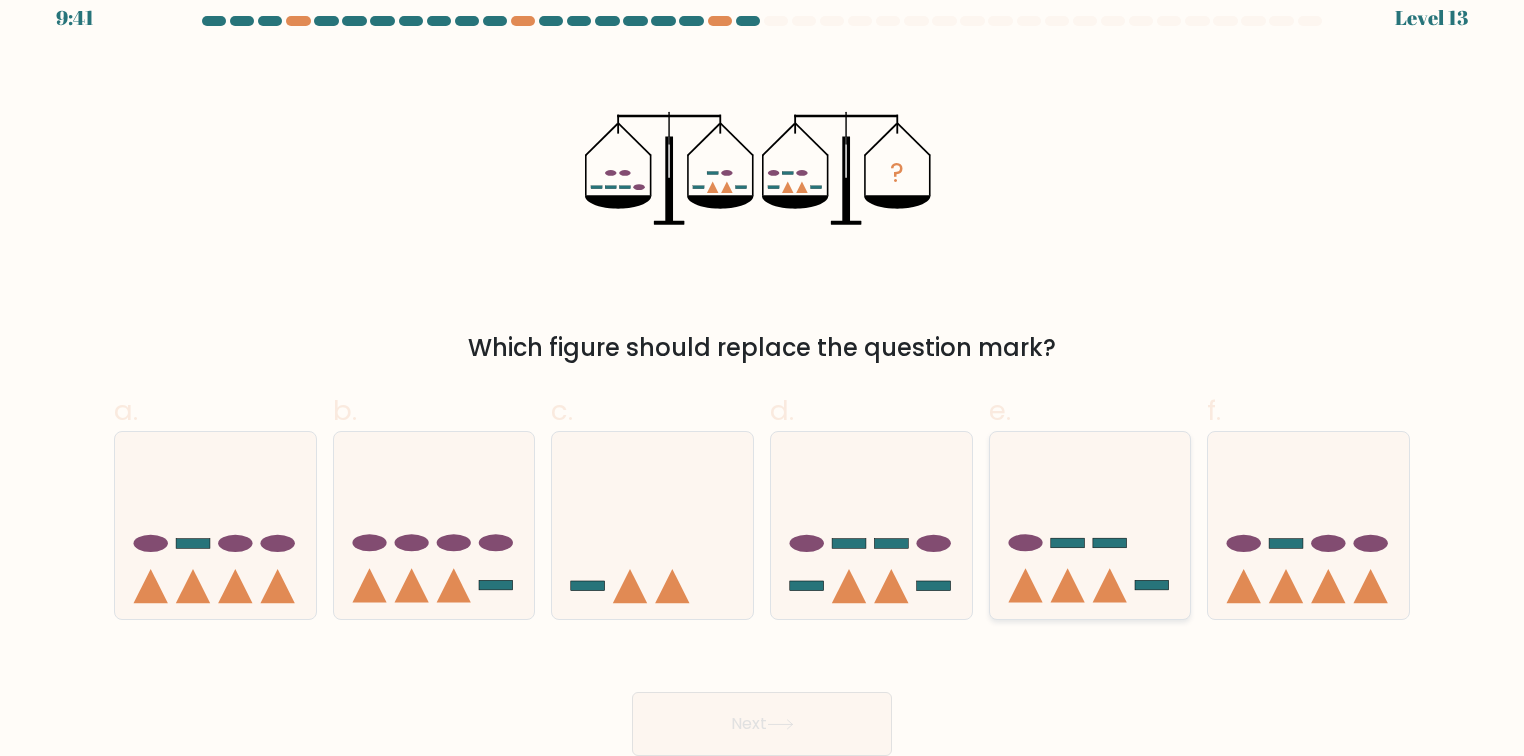 click 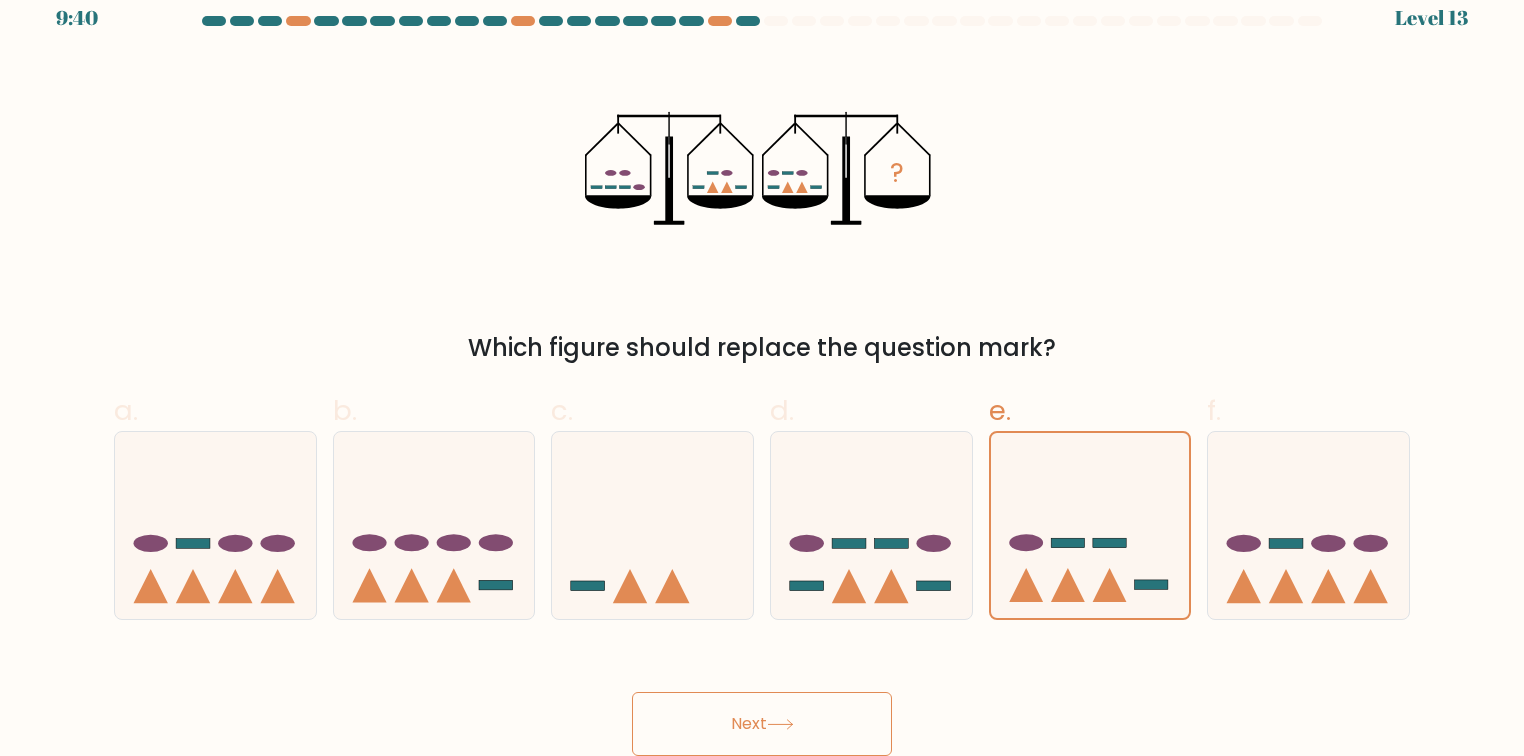 click on "Next" at bounding box center [762, 724] 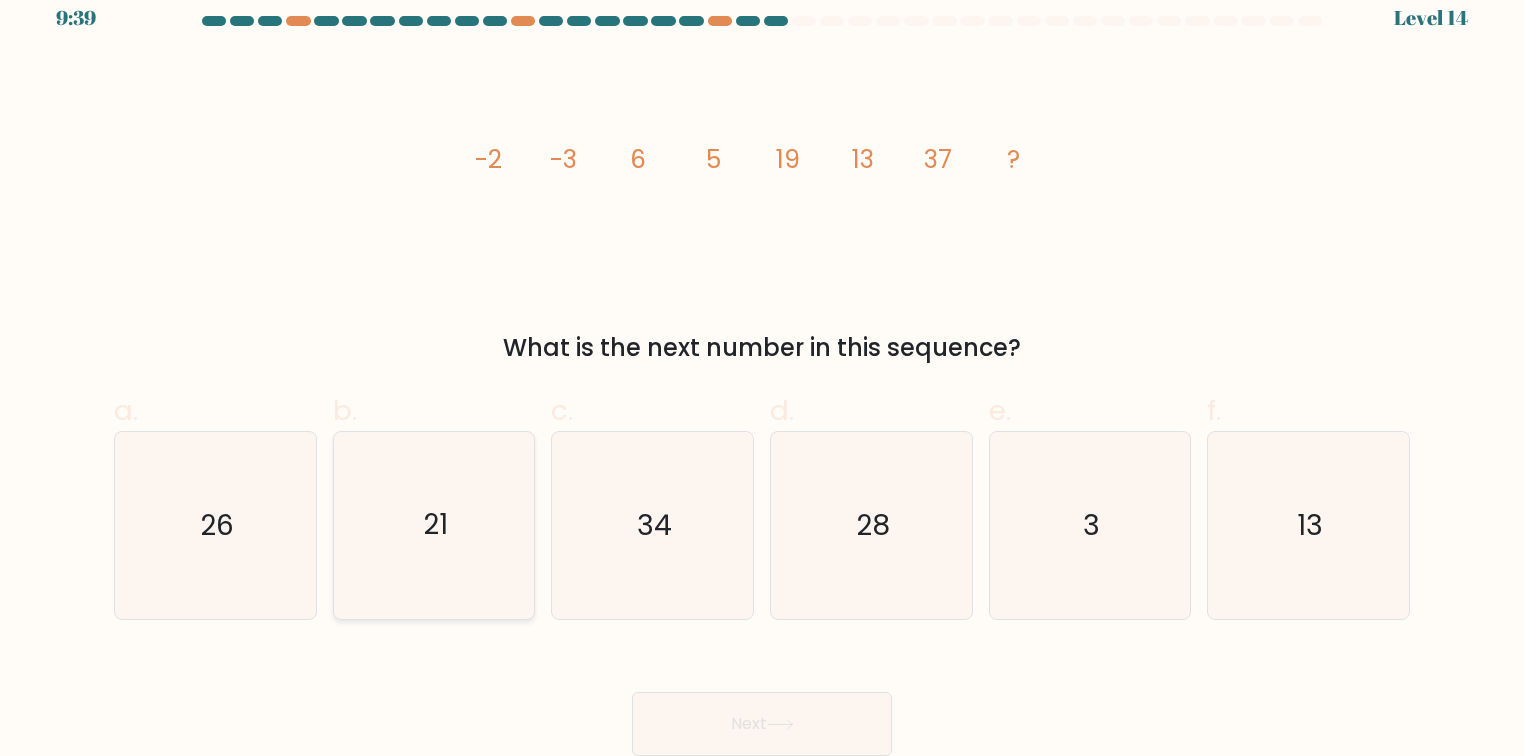 click on "21" 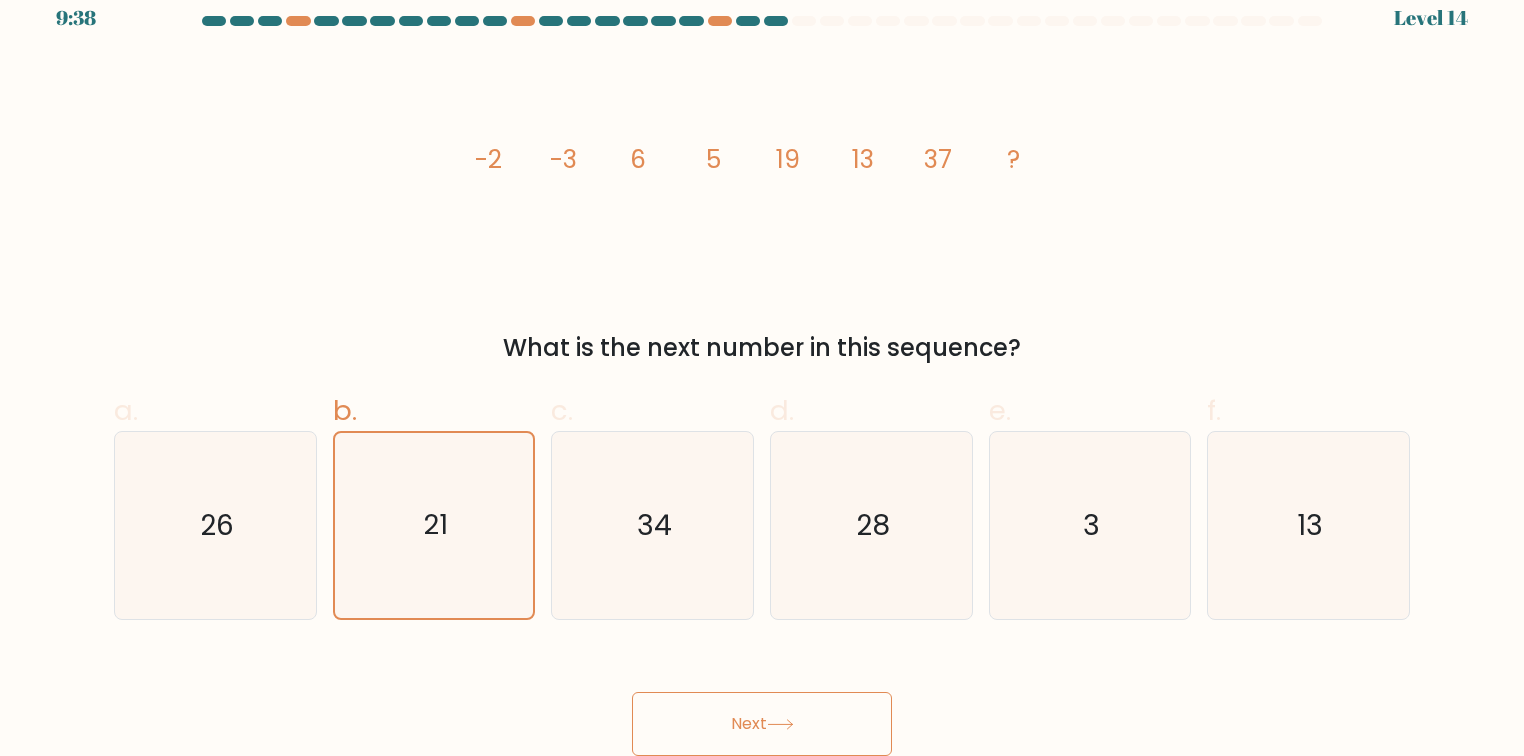 click on "Next" at bounding box center (762, 724) 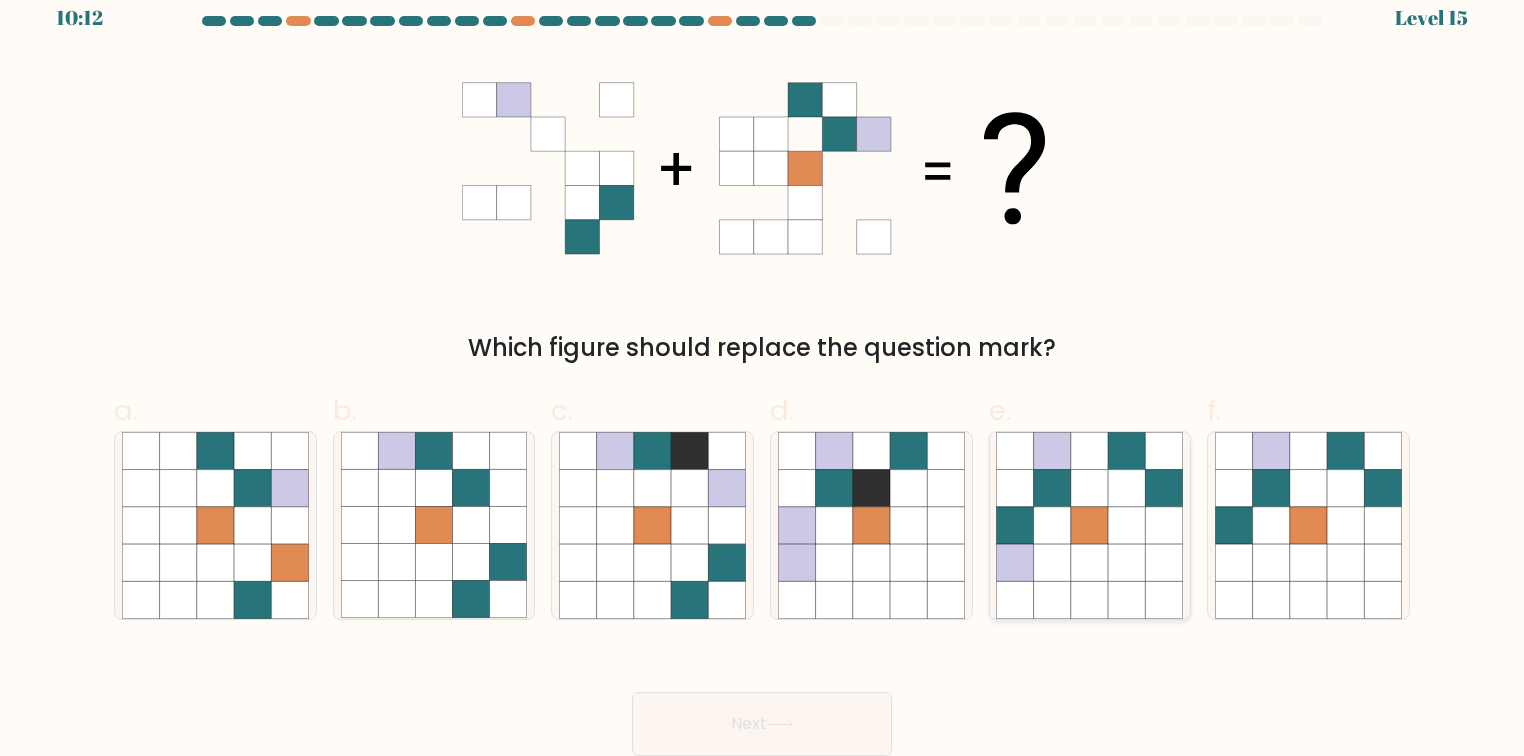 click 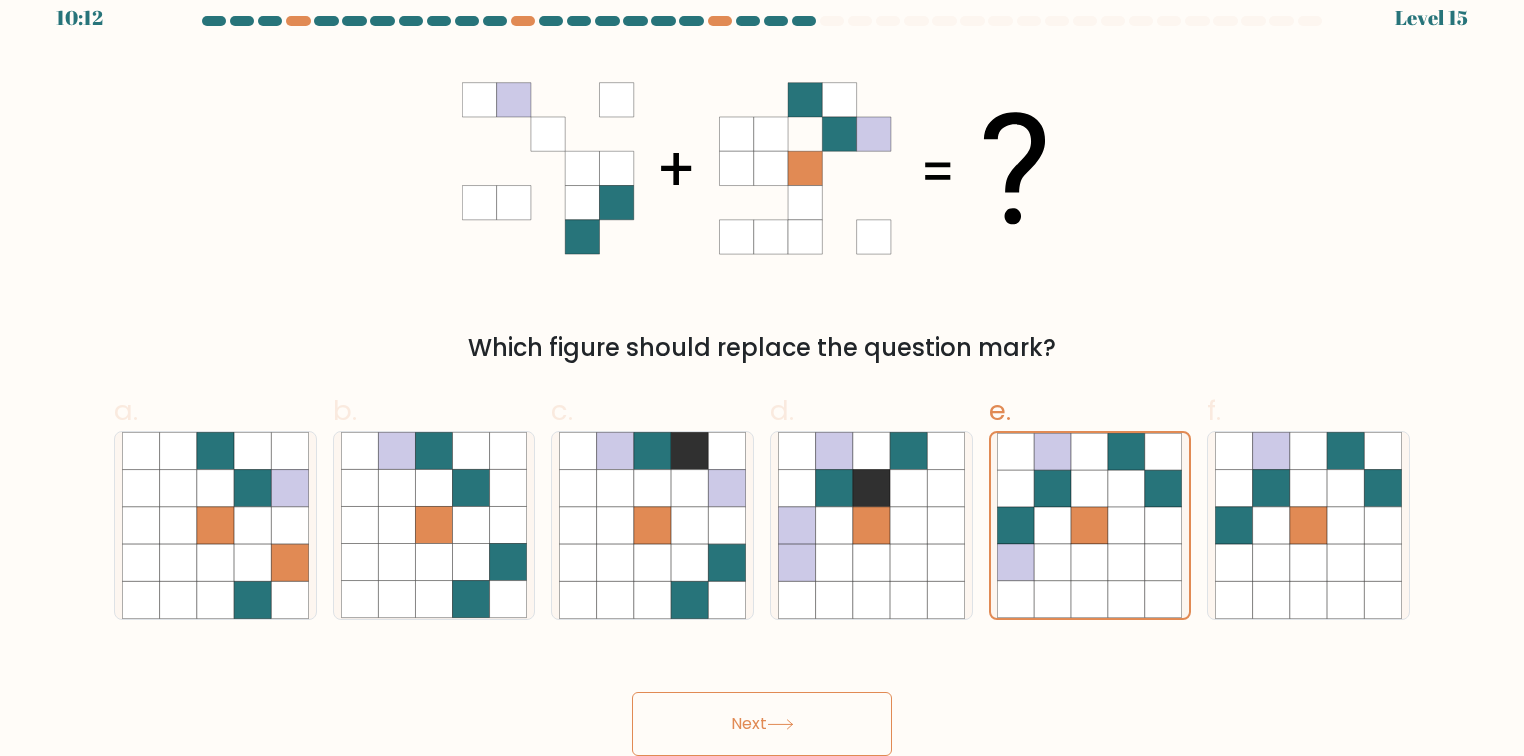 click on "Next" at bounding box center [762, 724] 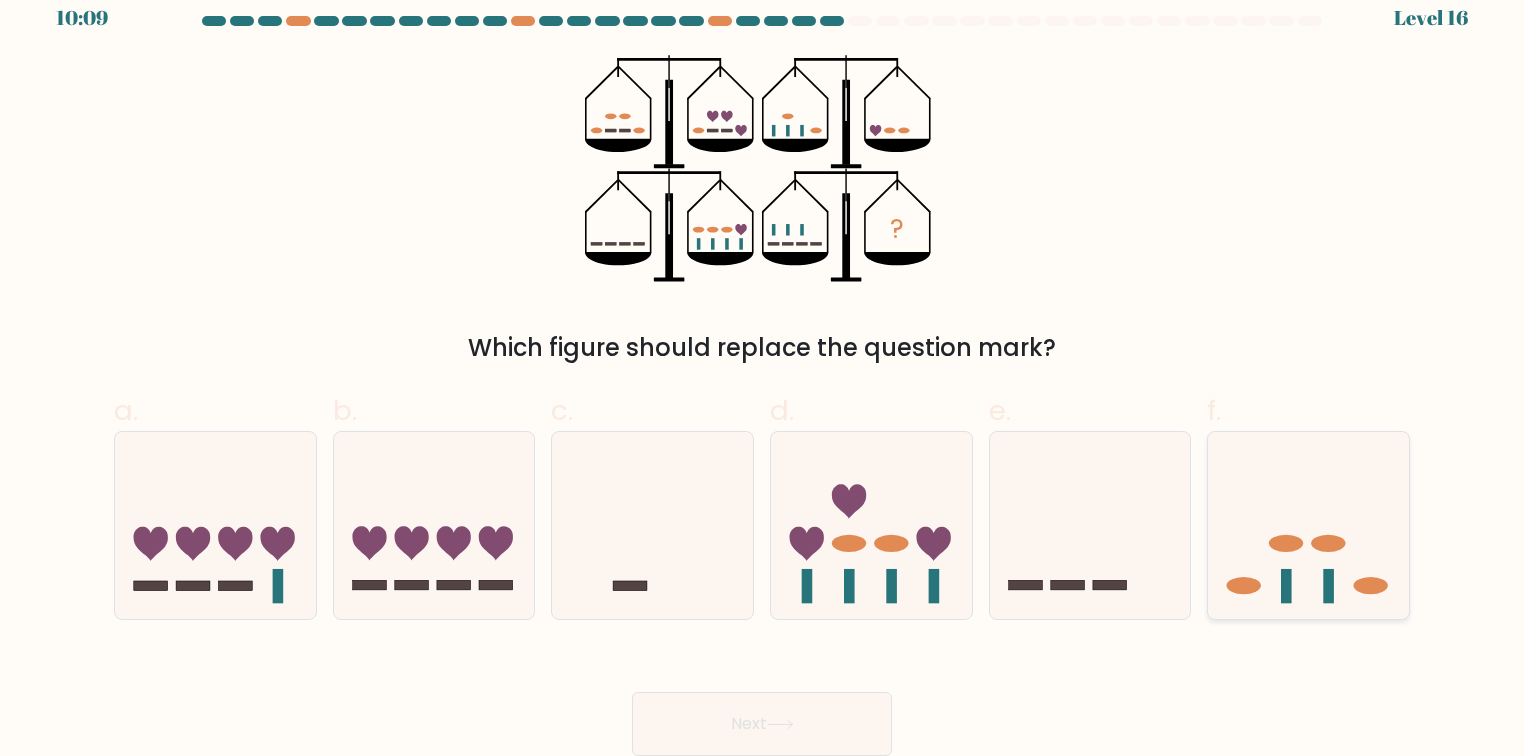 click 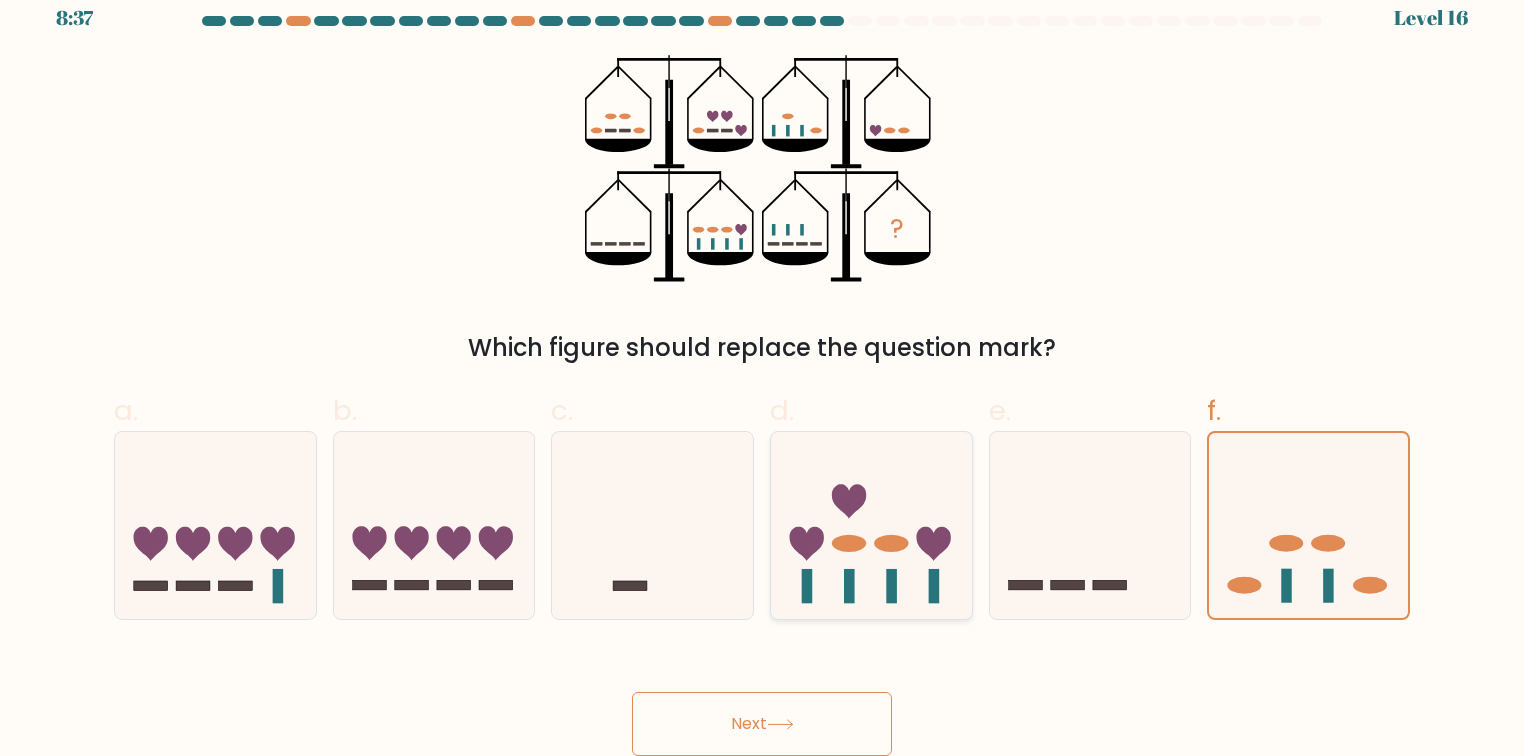 click 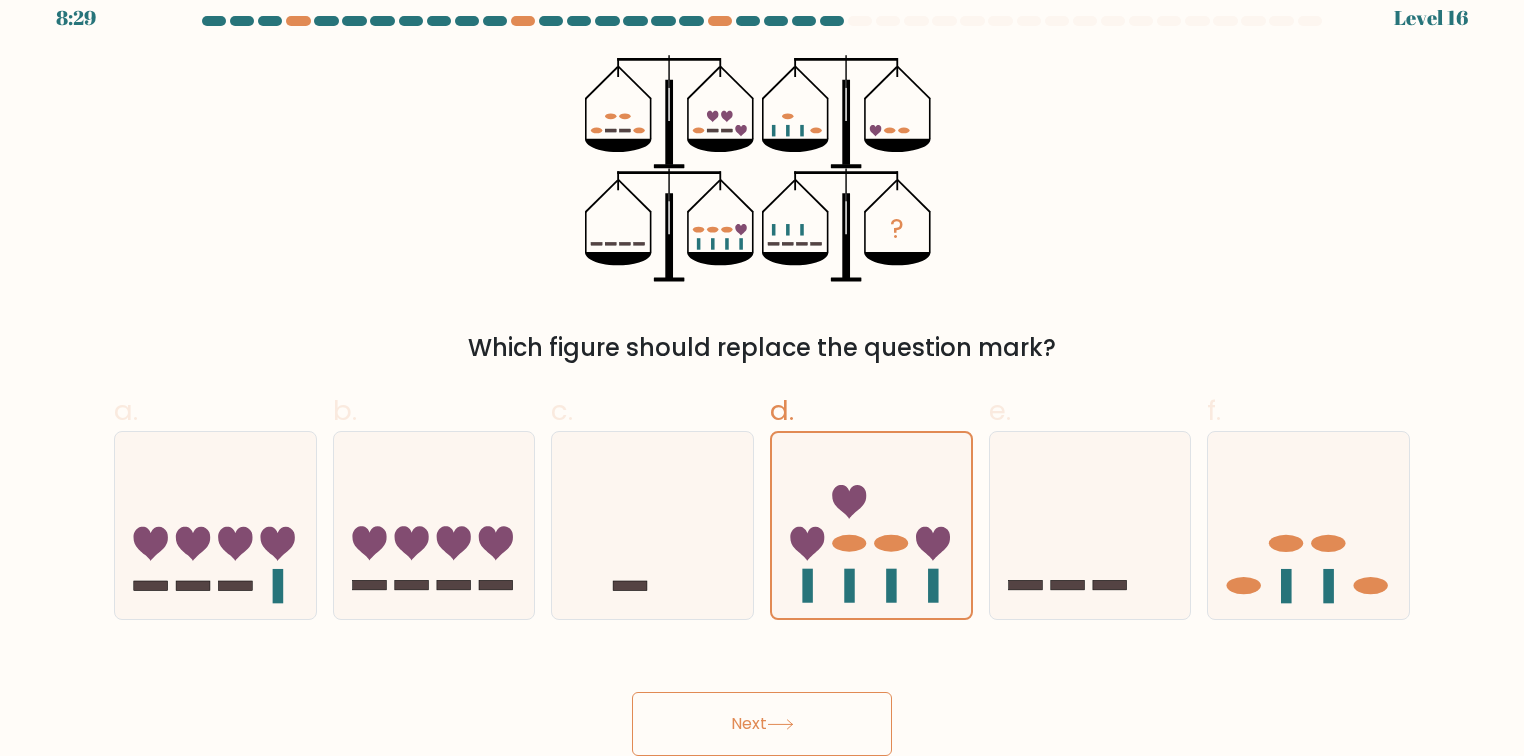 click on "Next" at bounding box center [762, 724] 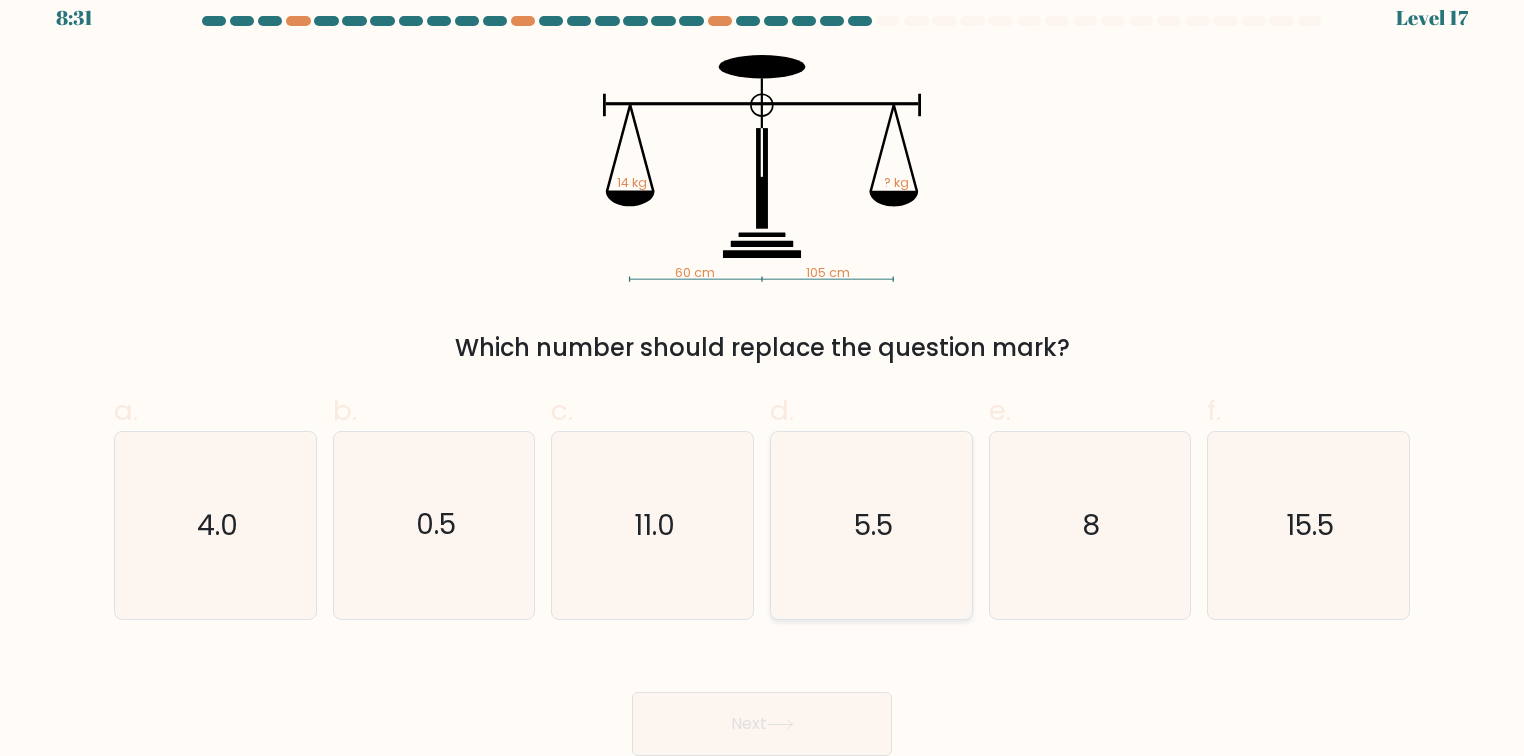 click on "5.5" 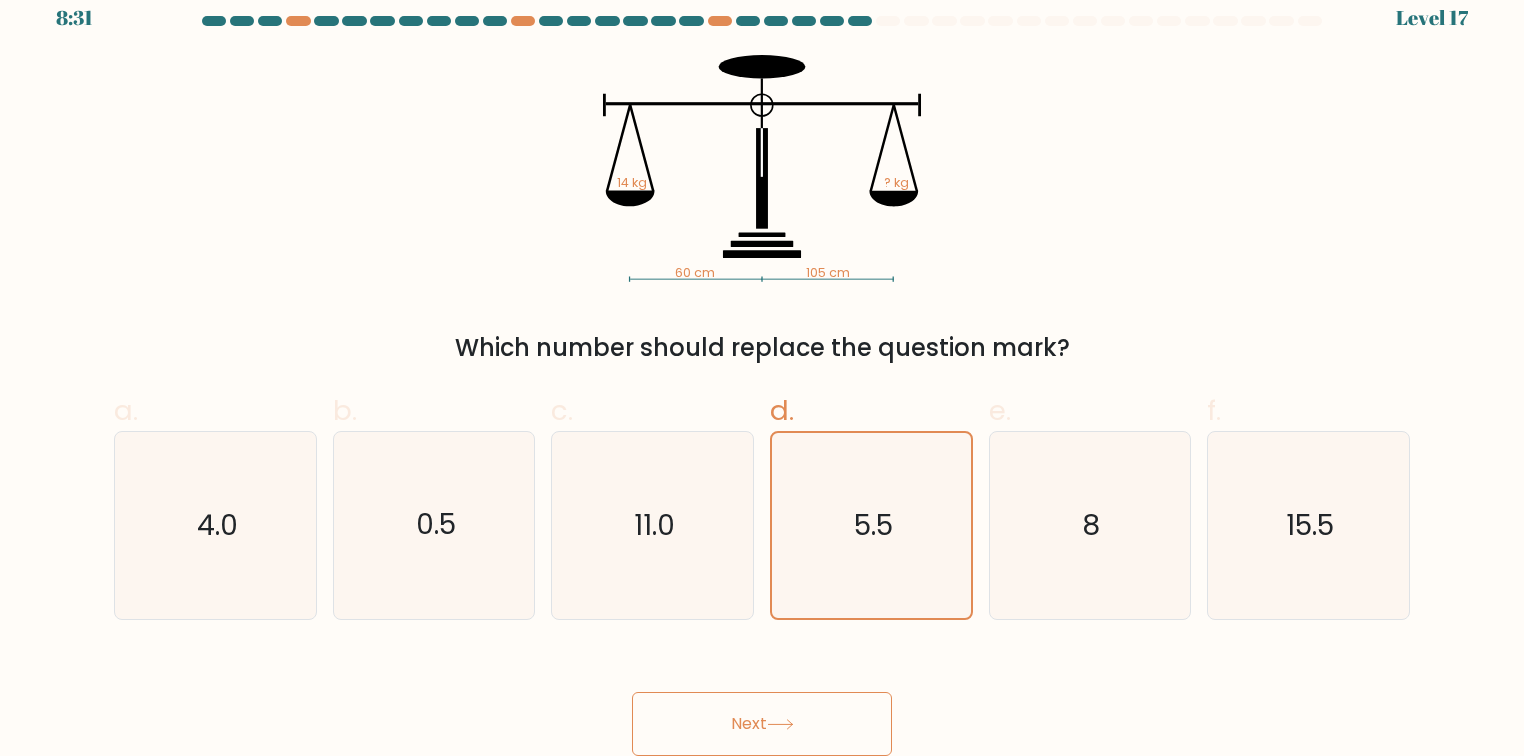click on "Next" at bounding box center [762, 724] 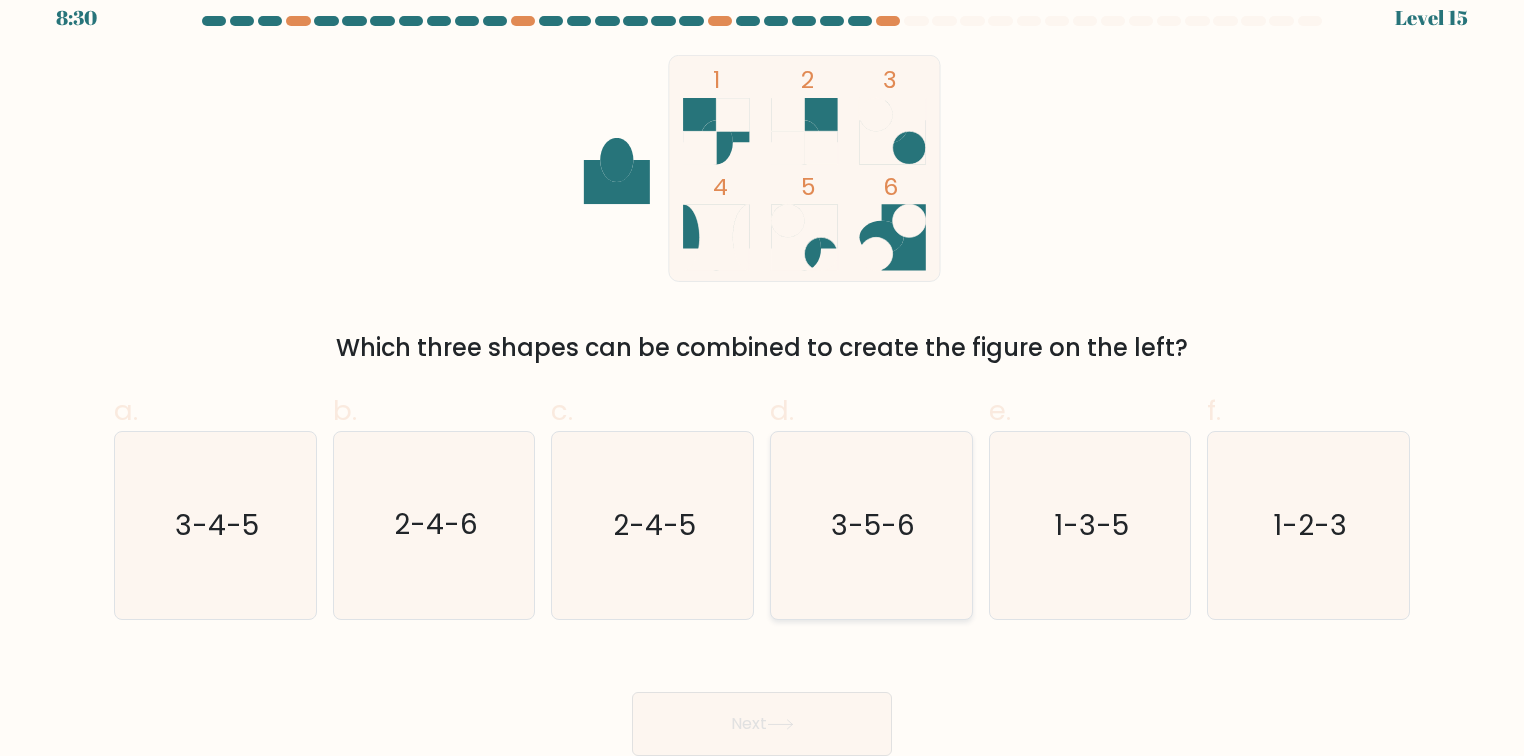 click on "3-5-6" 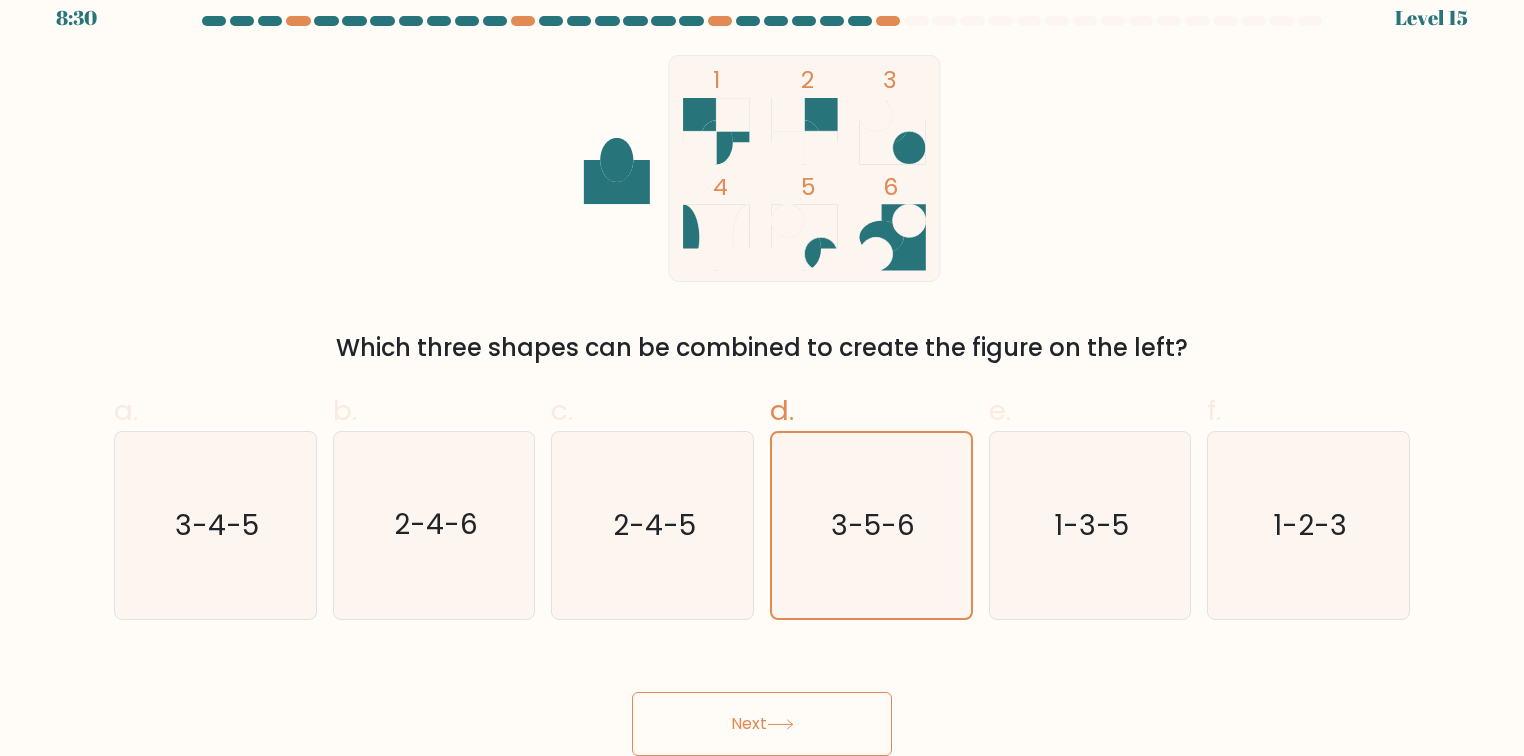 click on "Next" at bounding box center [762, 724] 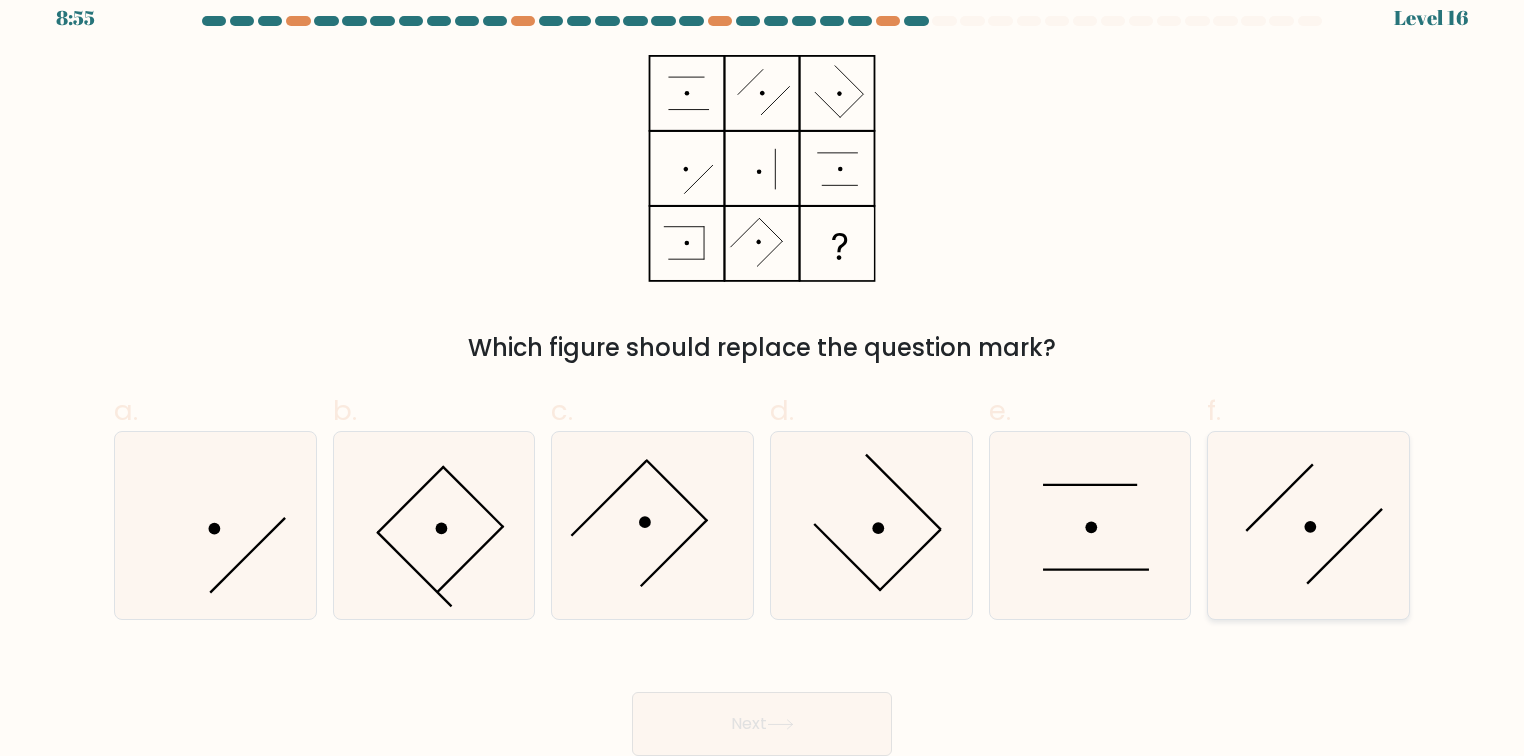 click 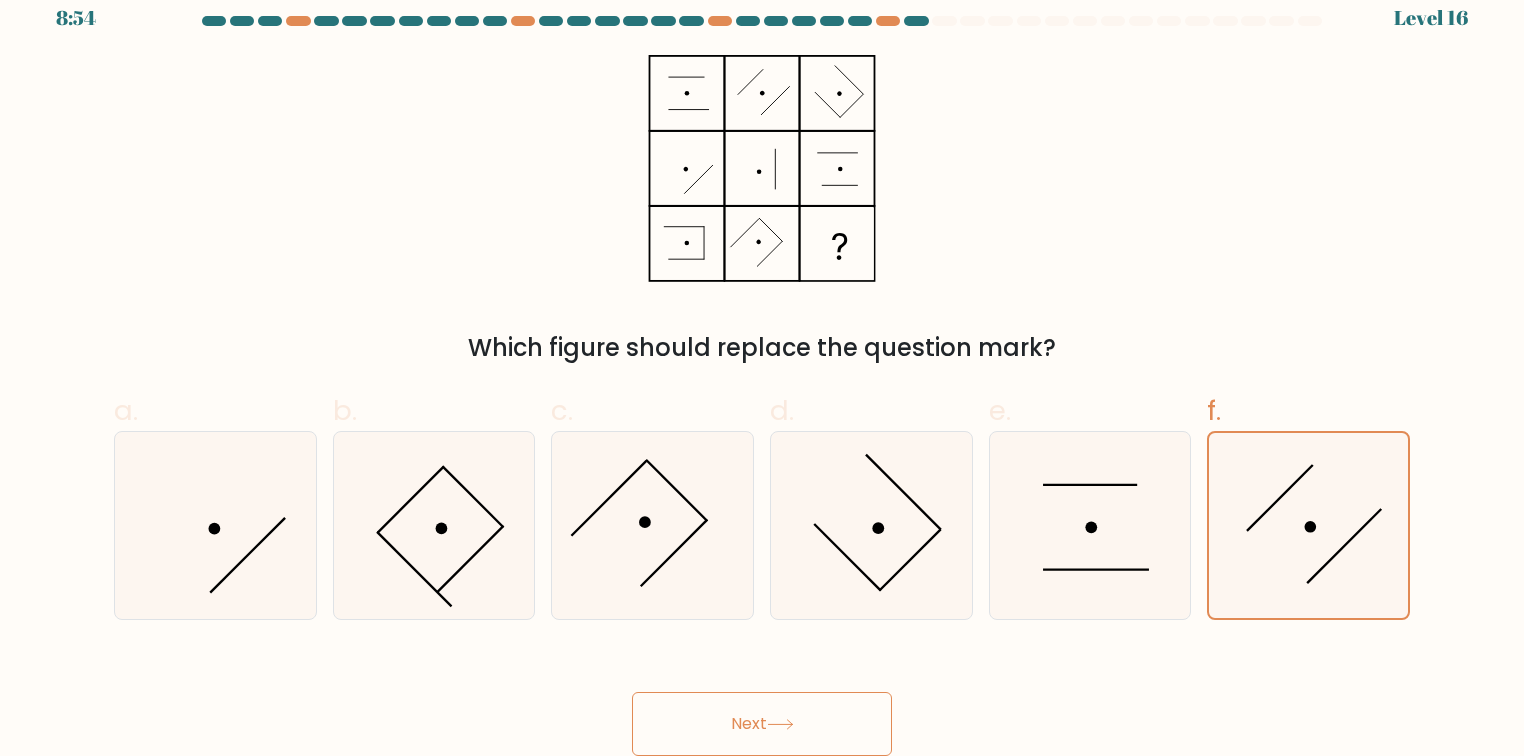 click on "Next" at bounding box center (762, 724) 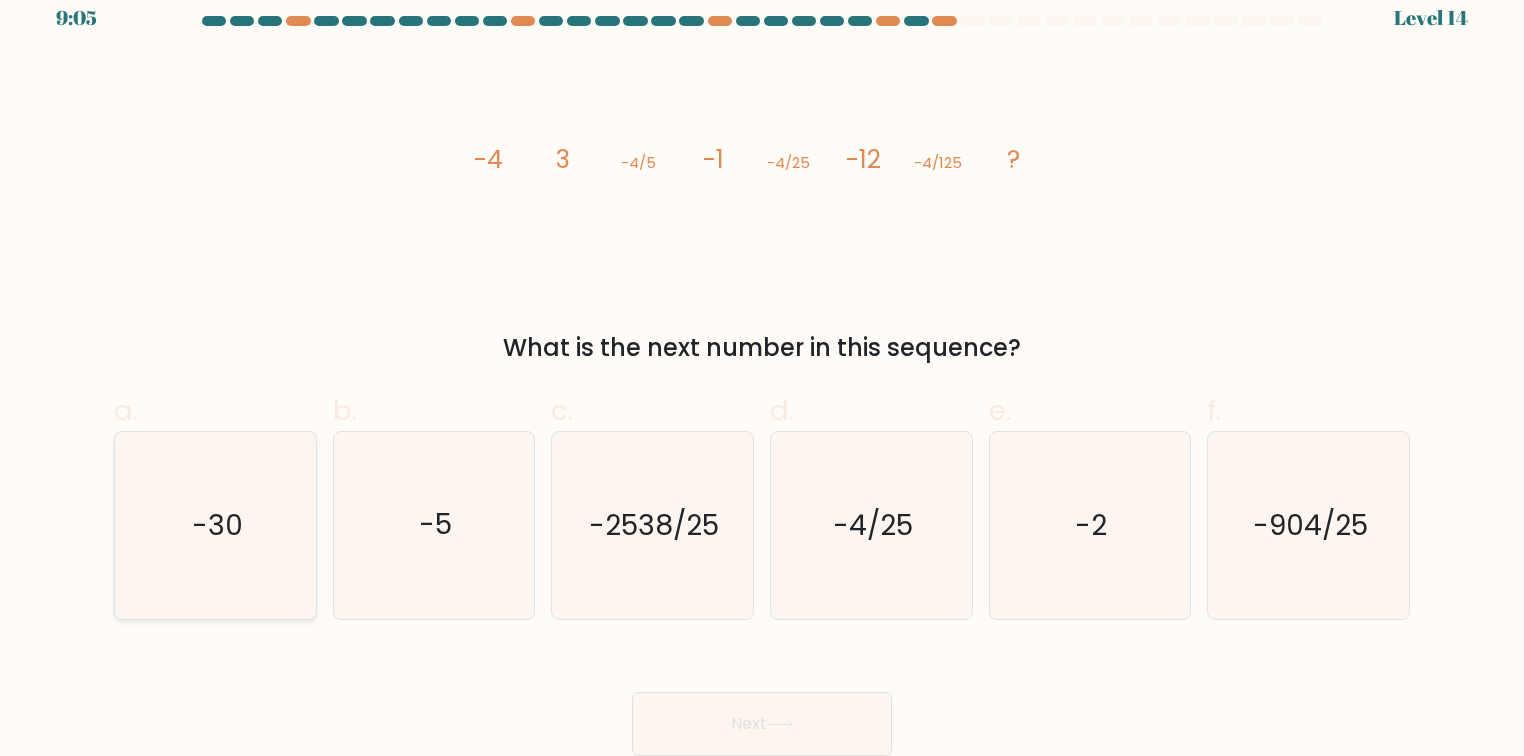 click on "-30" 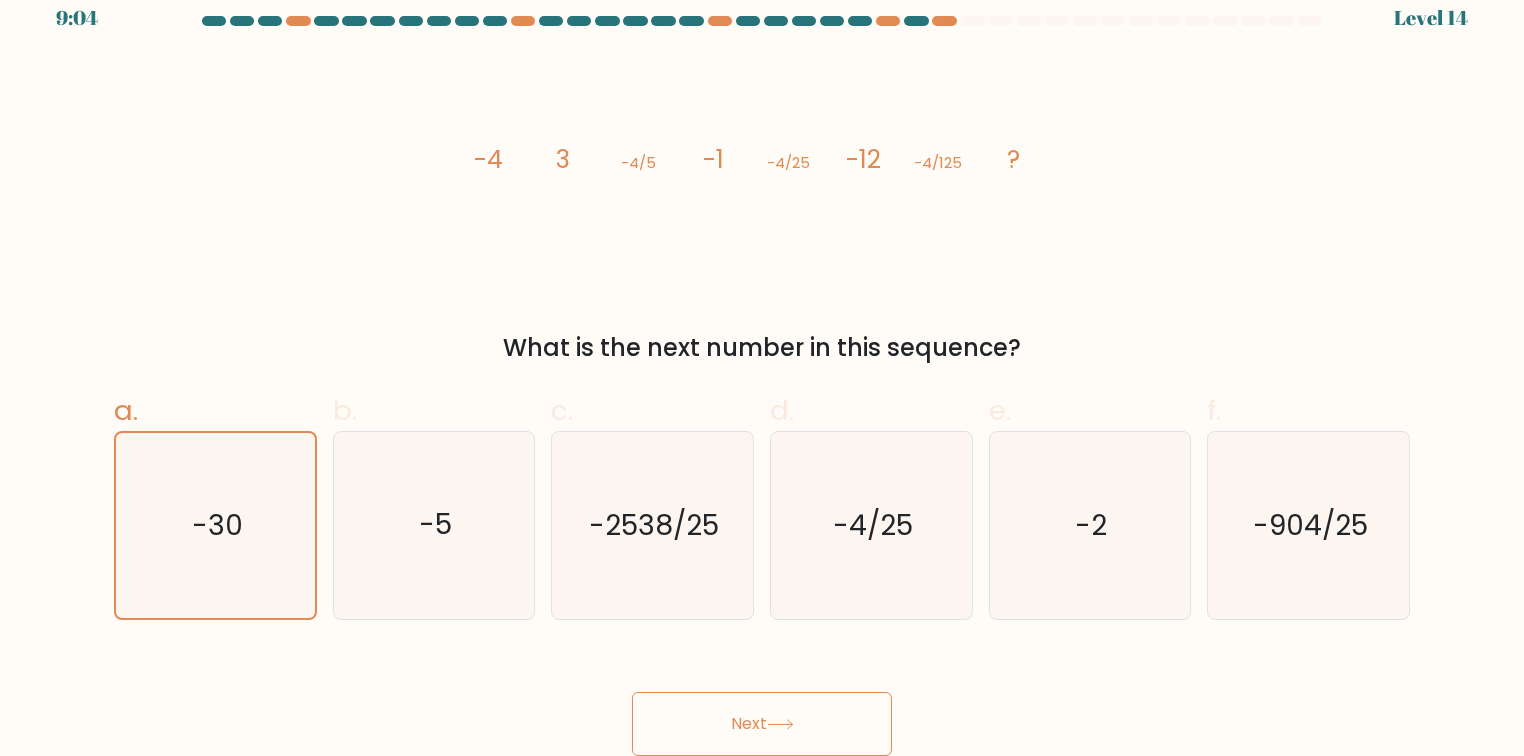 click on "Next" at bounding box center [762, 724] 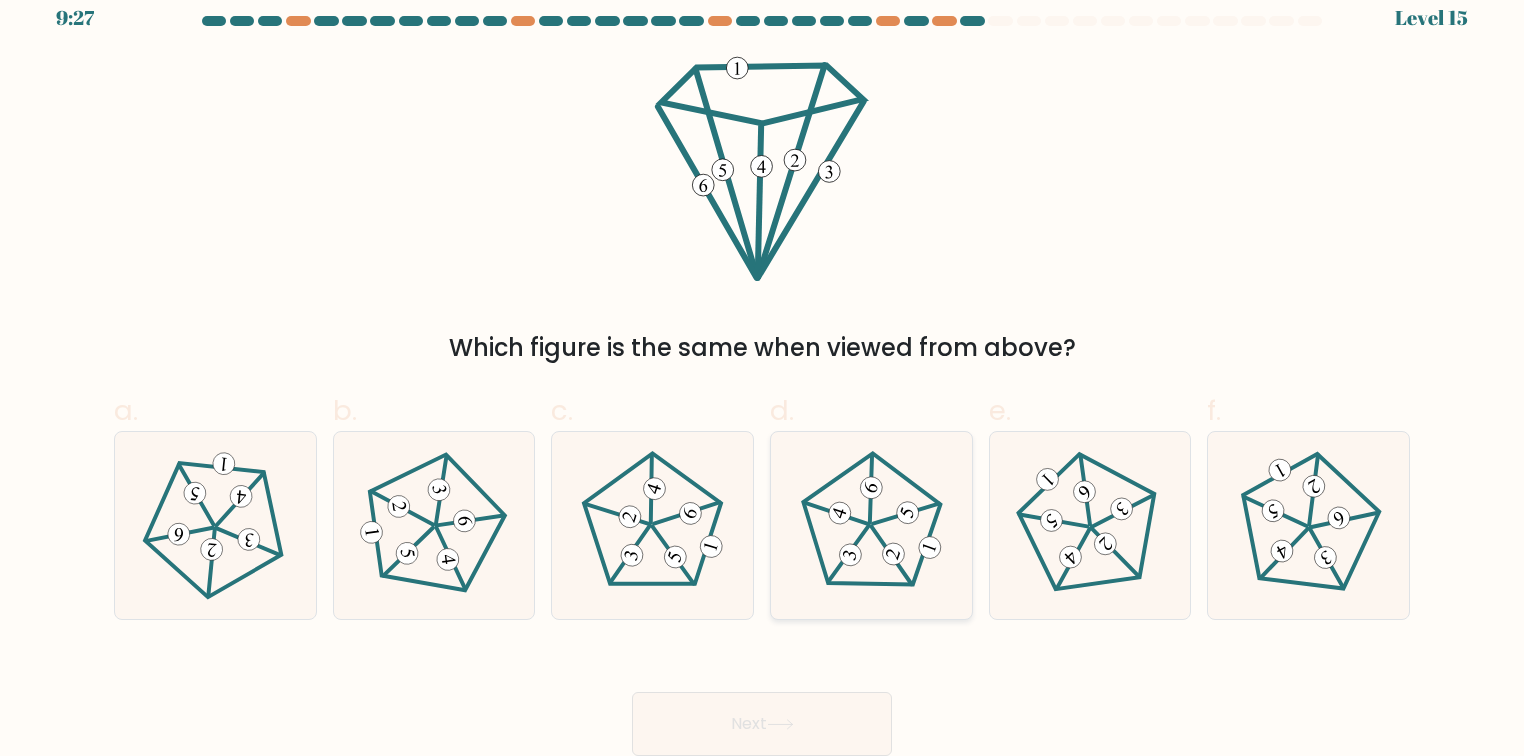 click 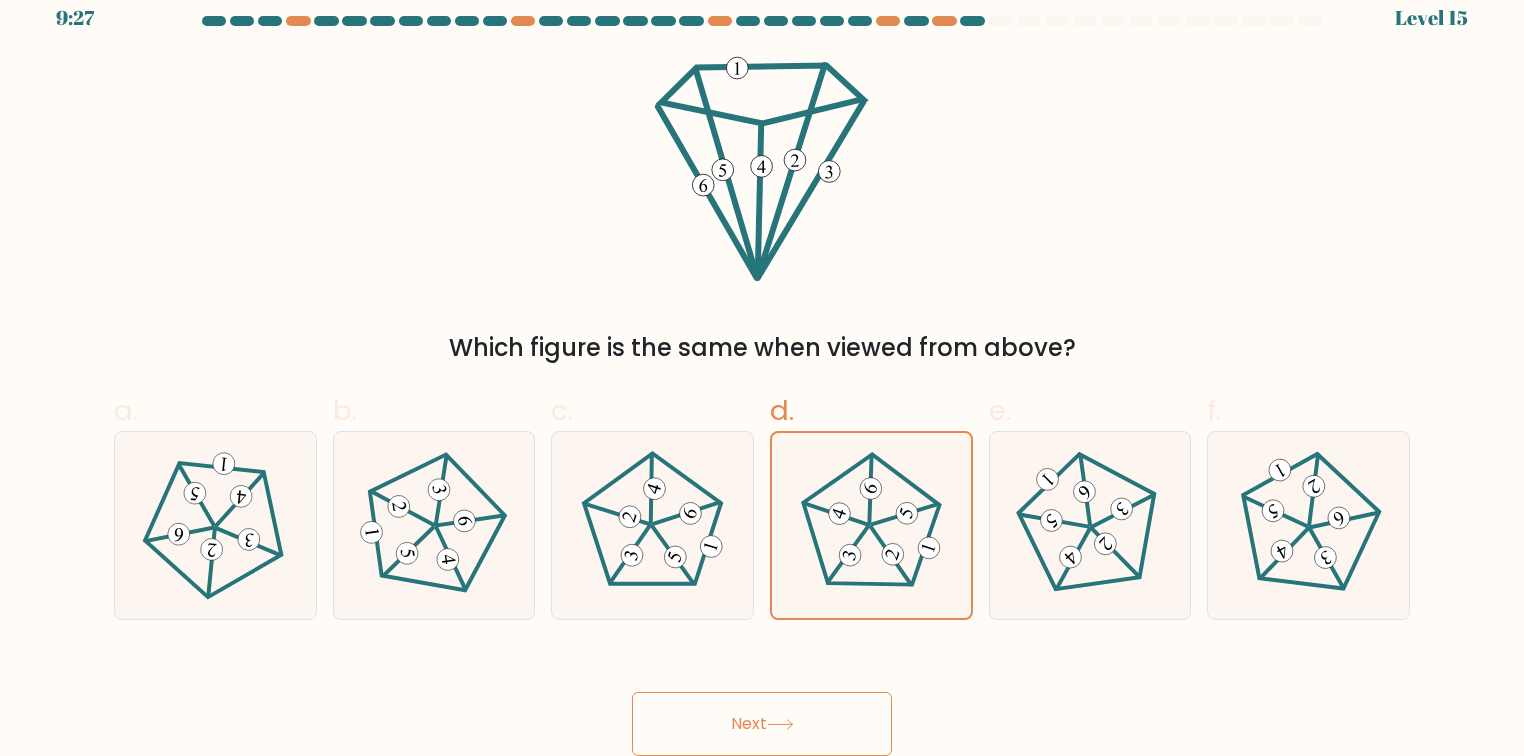 click on "Next" at bounding box center [762, 724] 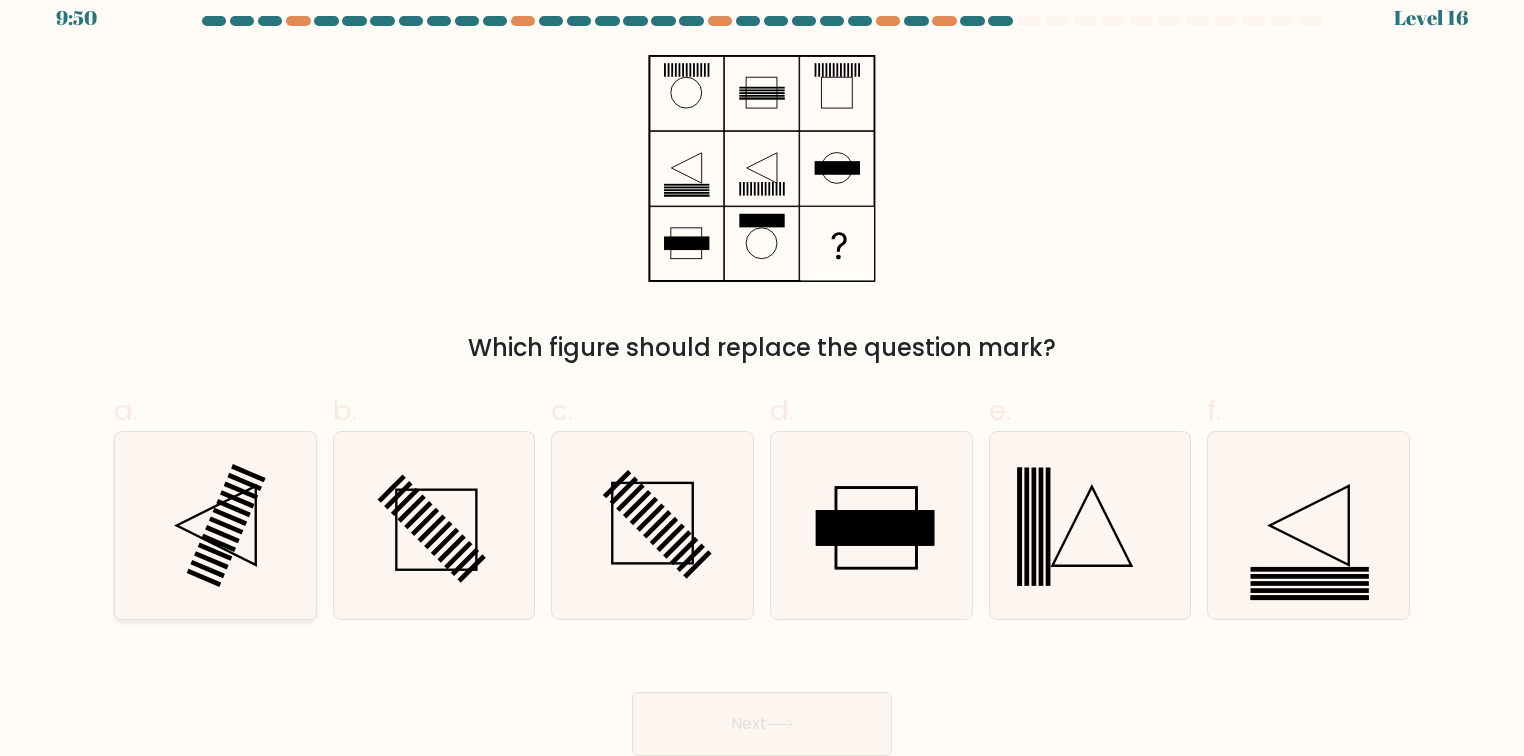 click 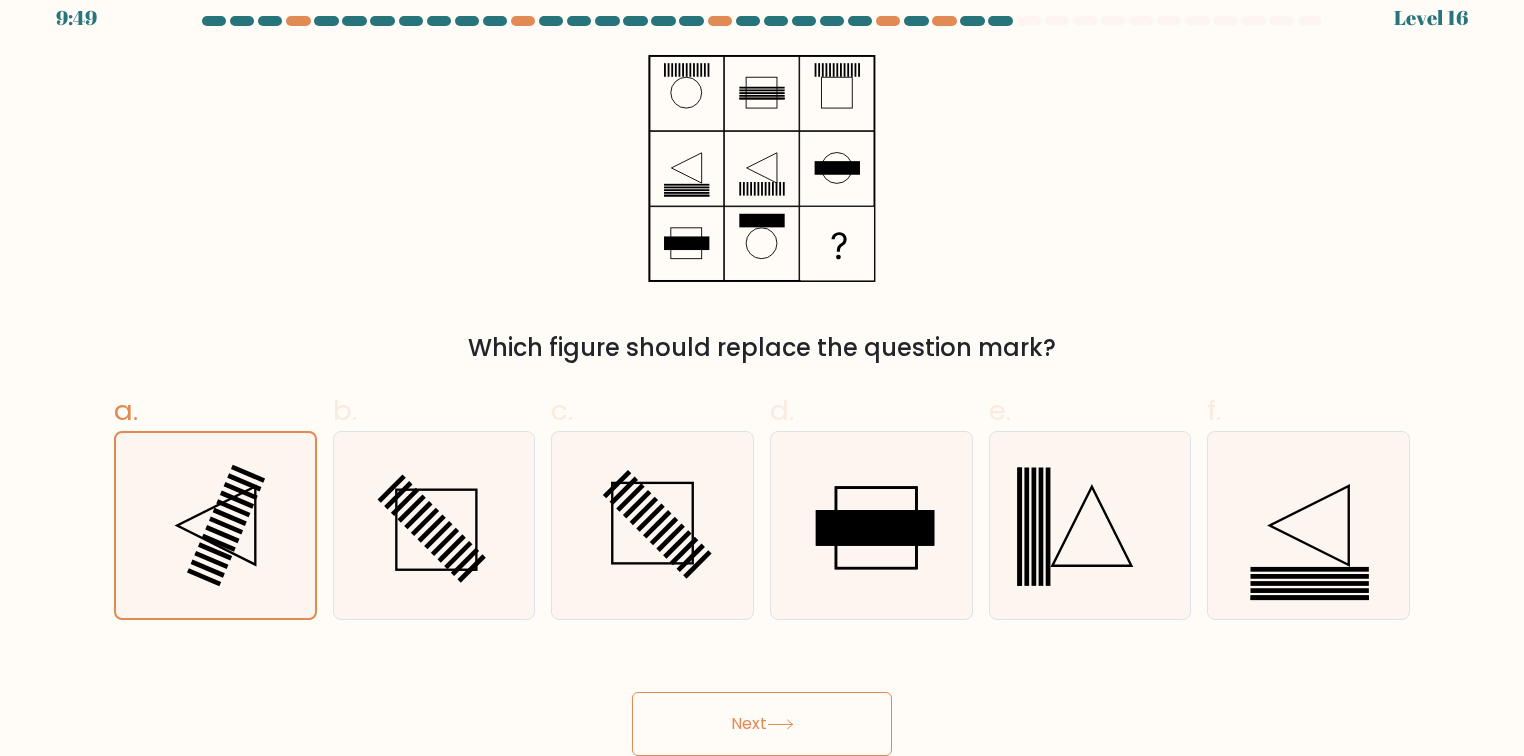 click on "Next" at bounding box center (762, 724) 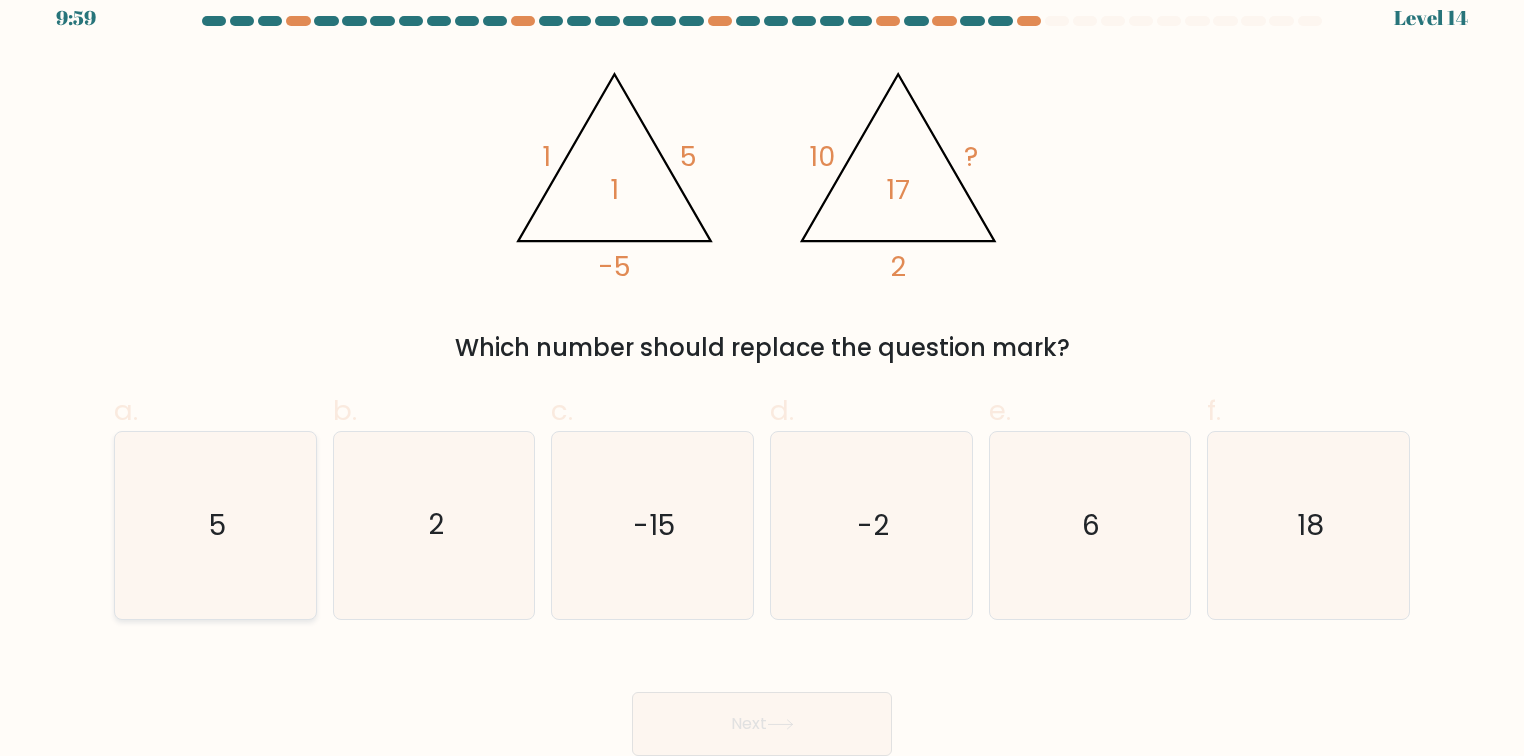 click on "5" 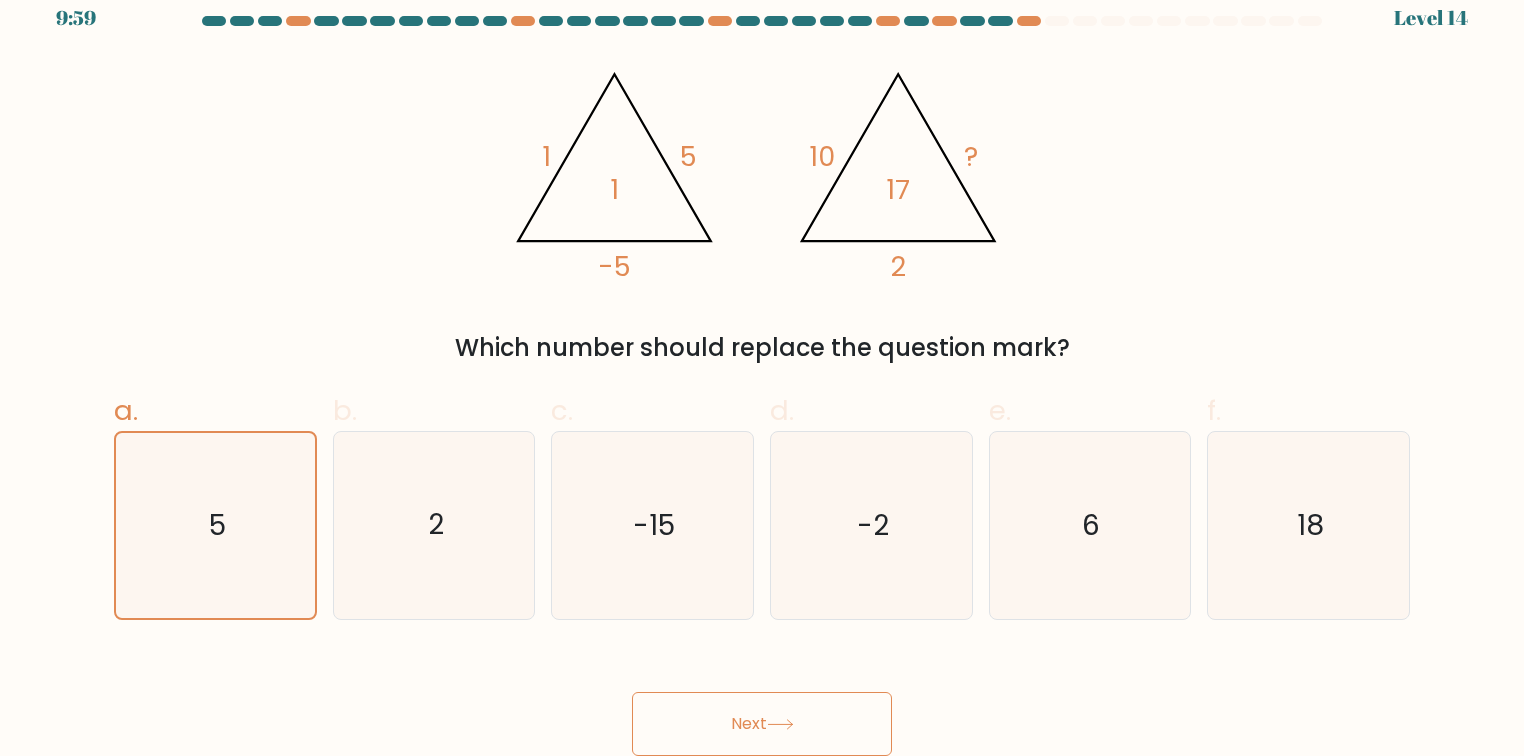 click on "Next" at bounding box center [762, 724] 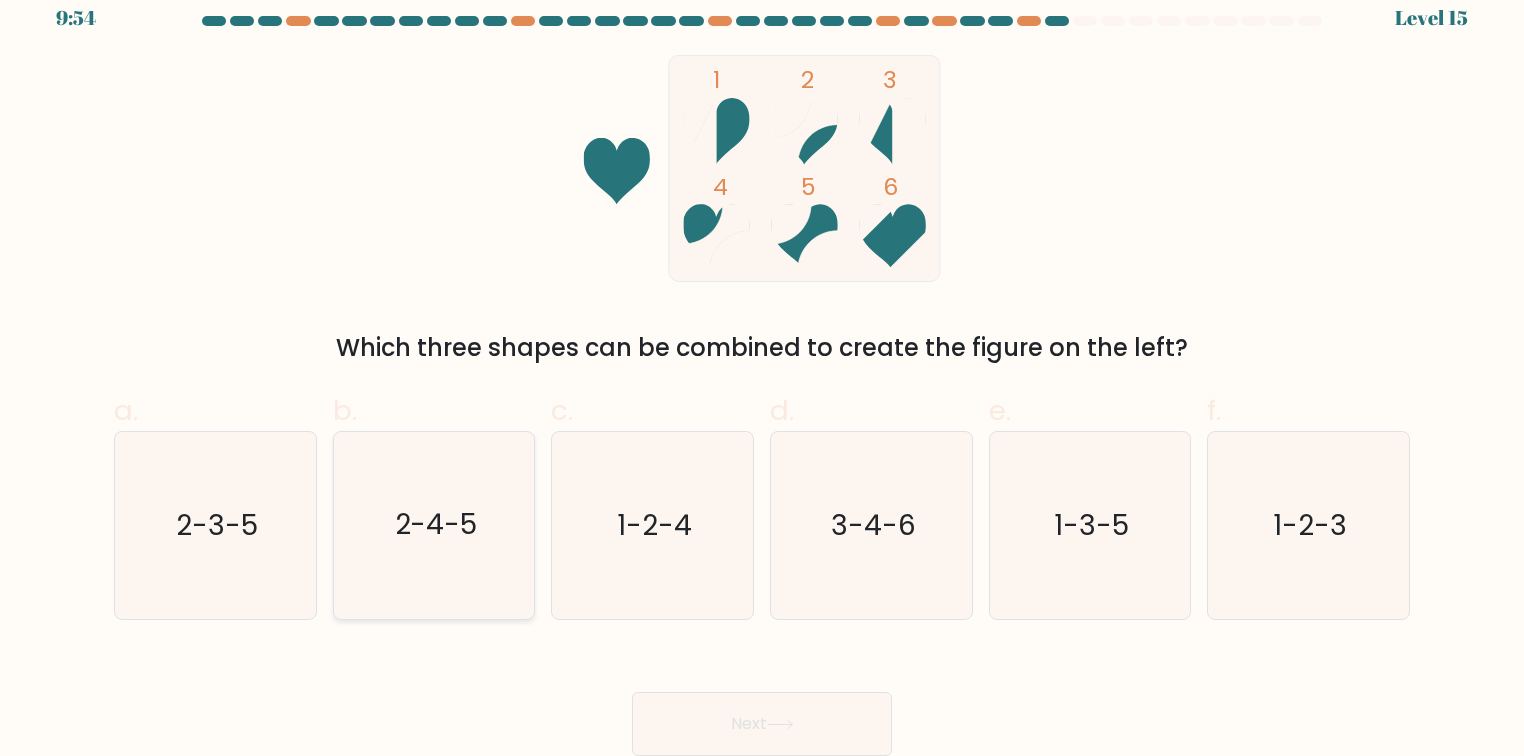 click on "2-4-5" 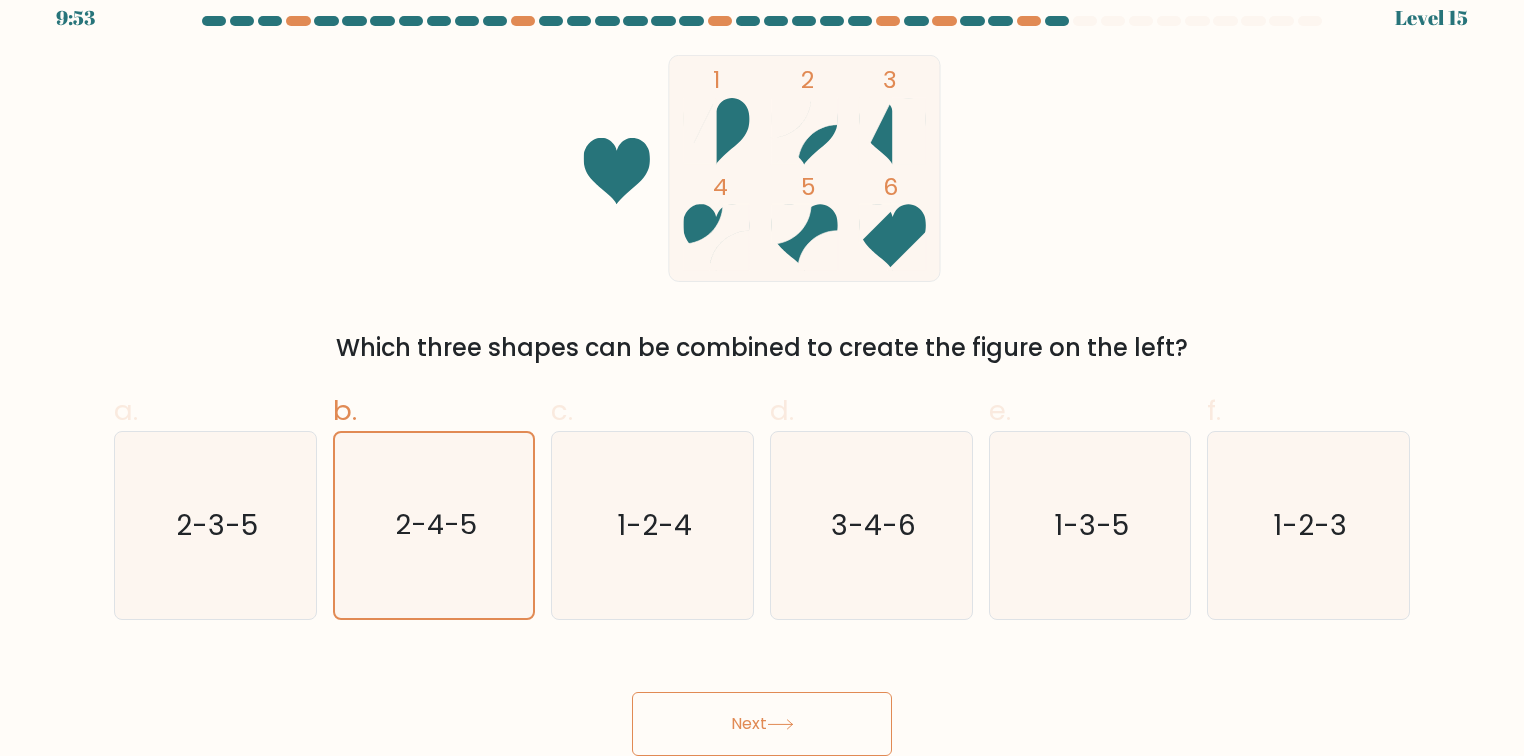click on "Next" at bounding box center [762, 724] 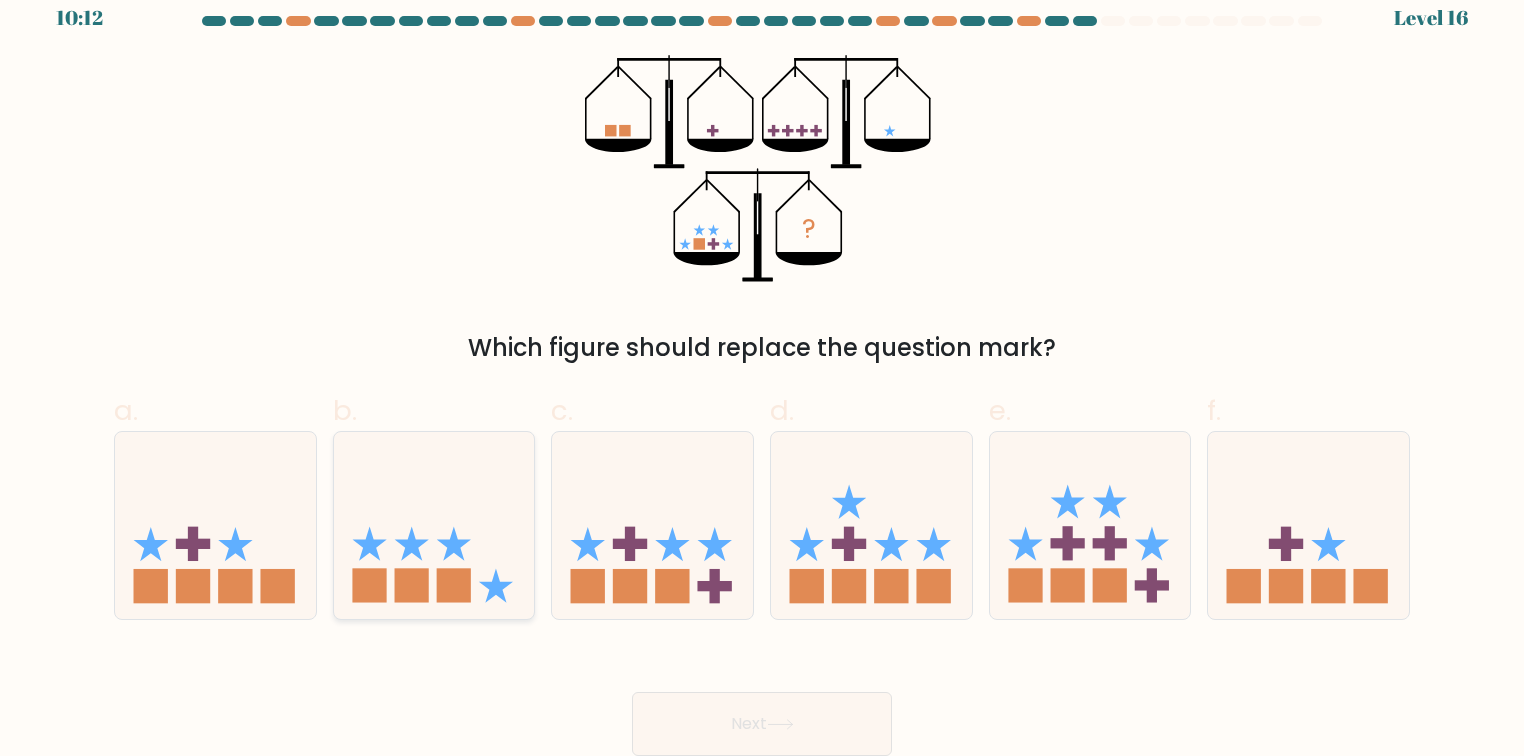 click 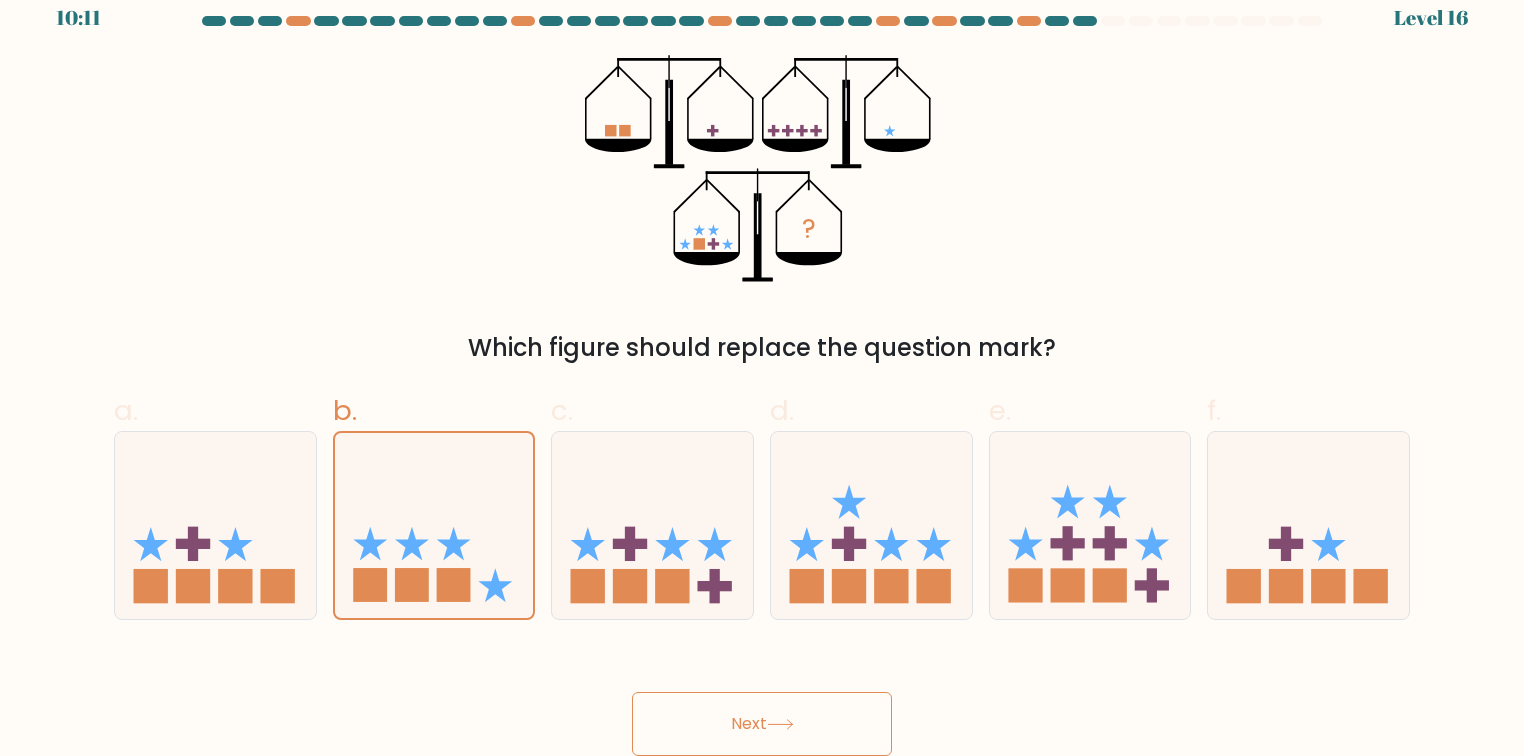 click on "Next" at bounding box center [762, 724] 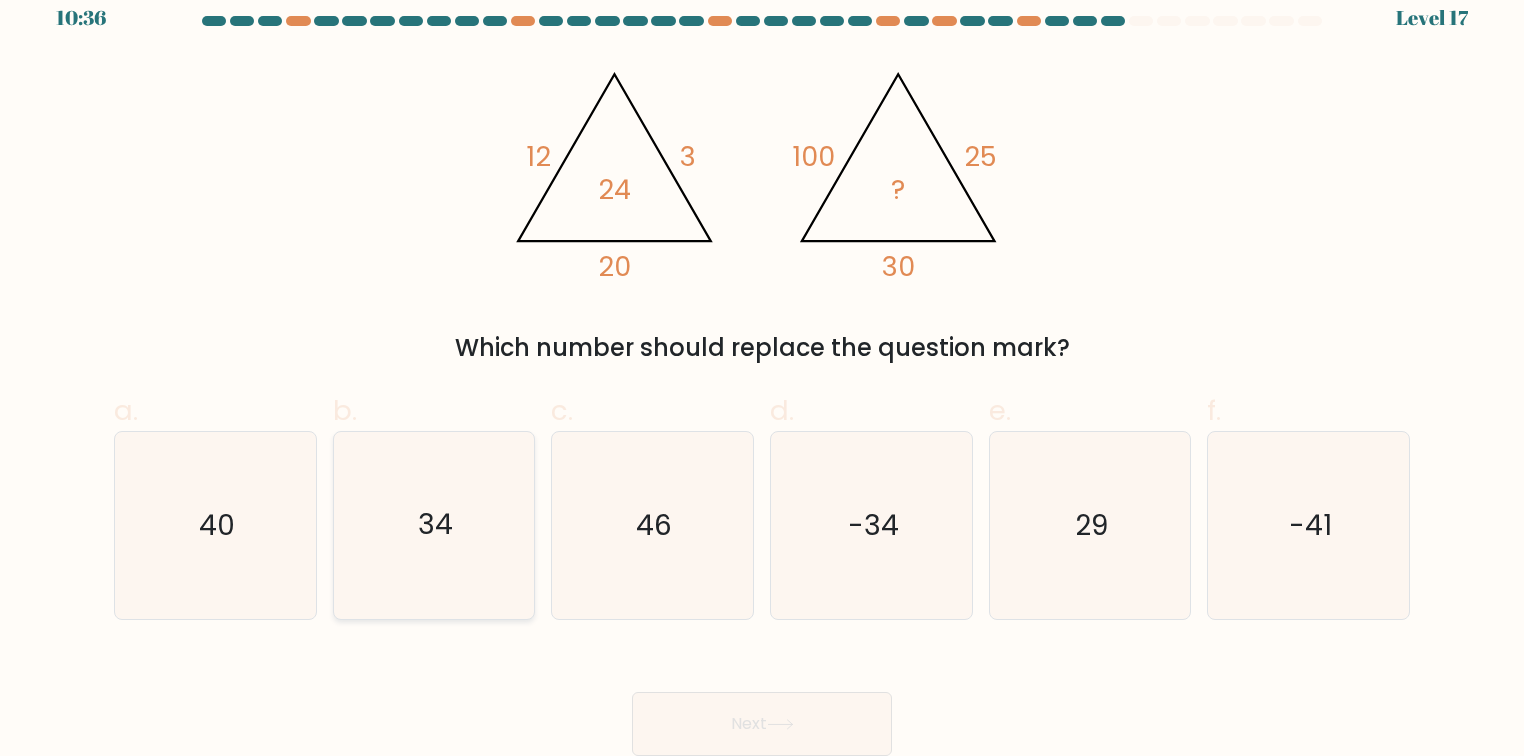 click on "34" 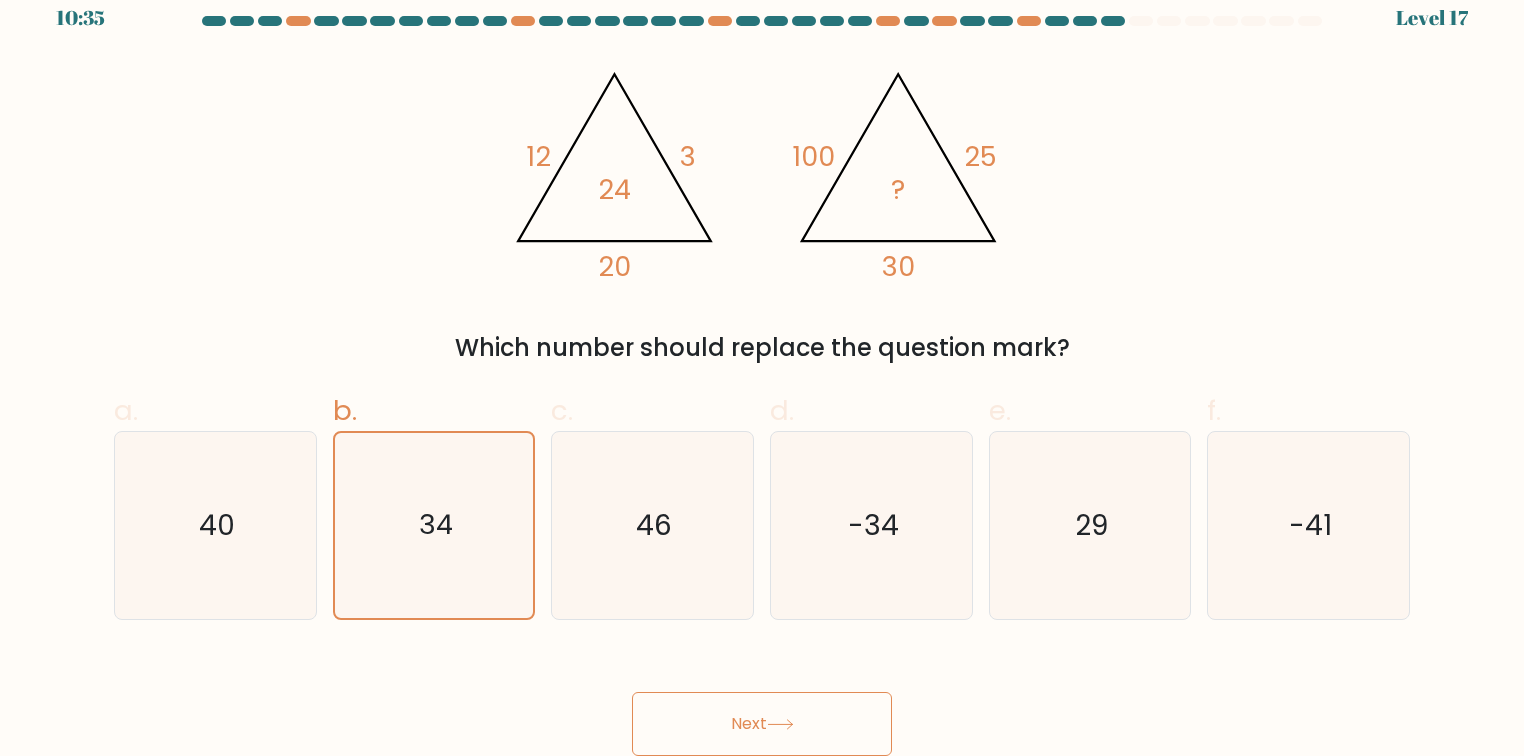 click on "Next" at bounding box center (762, 724) 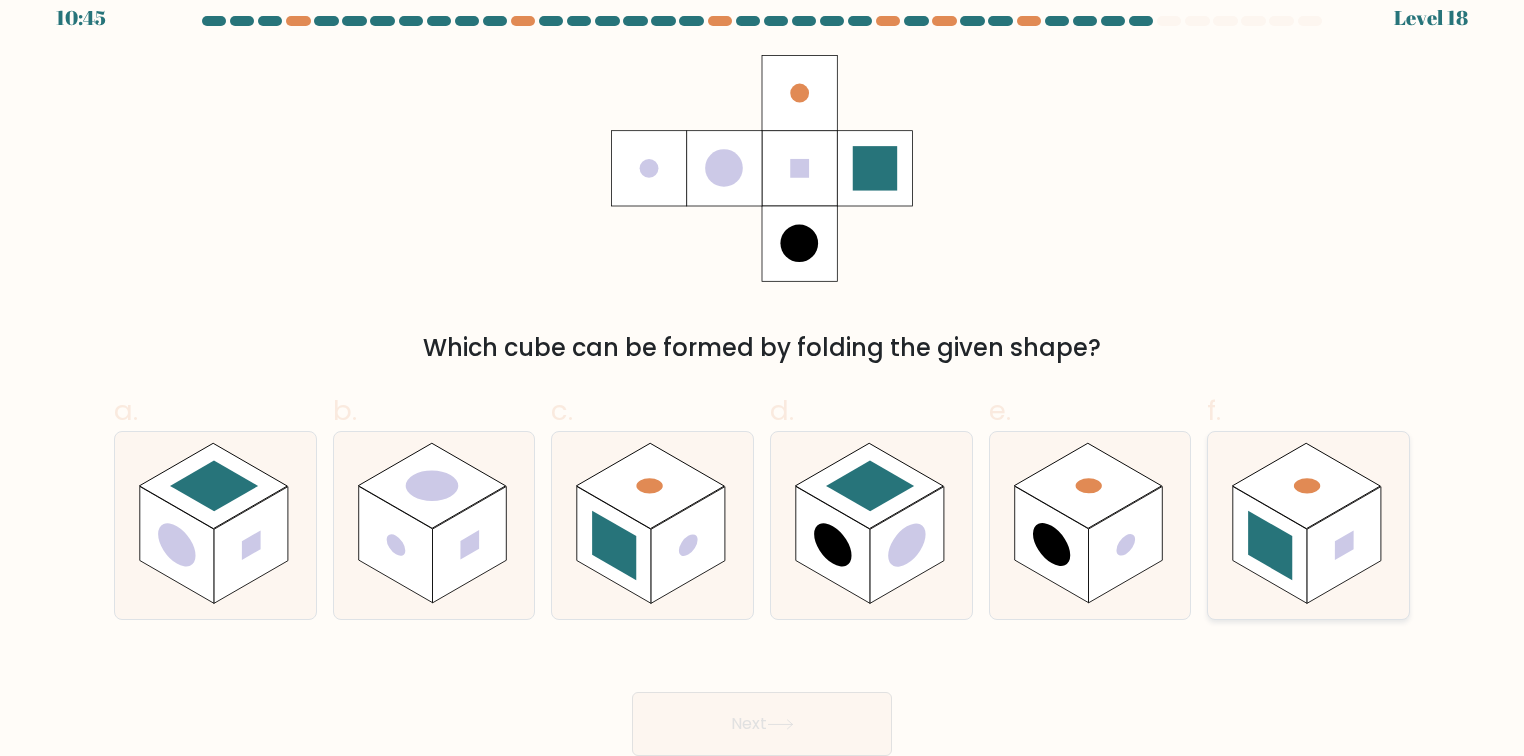 click 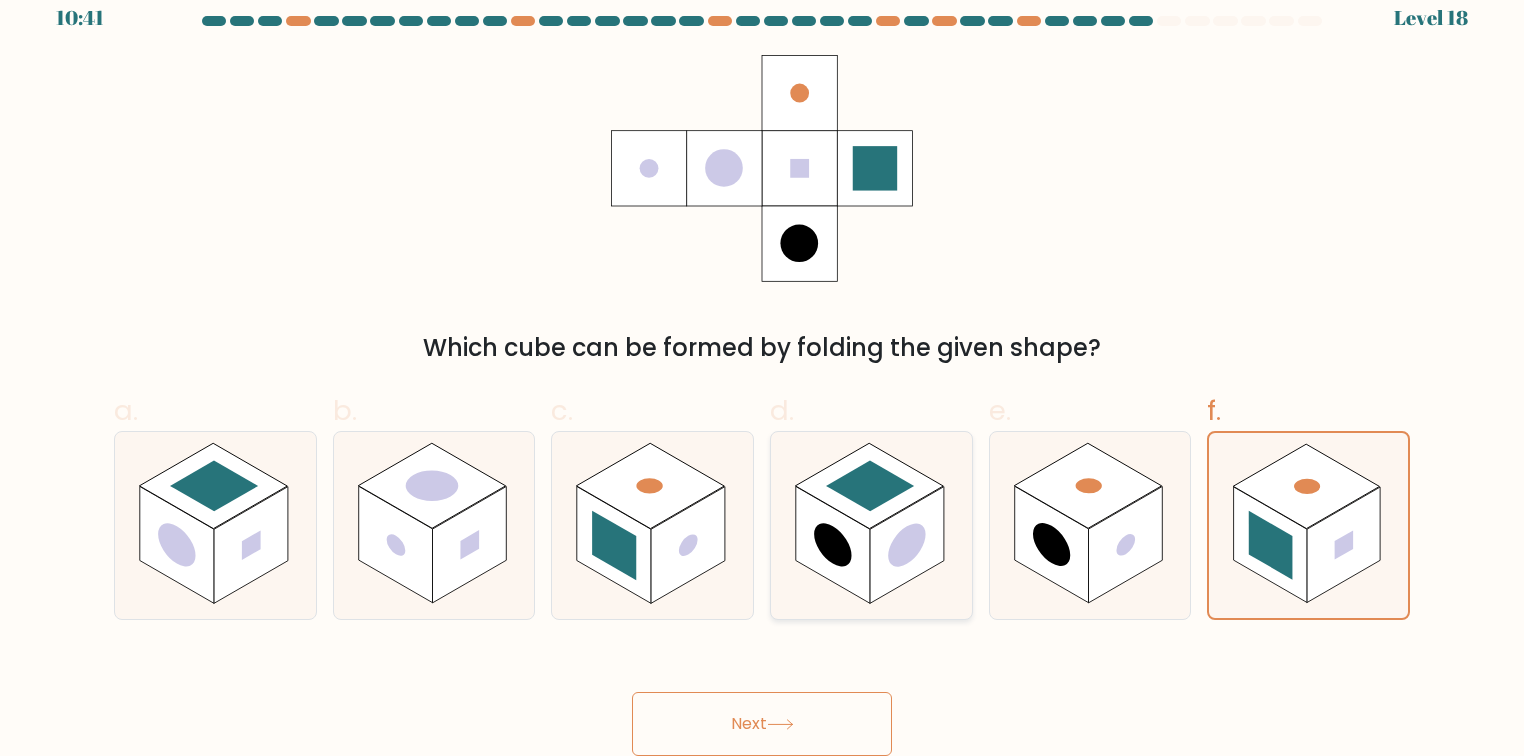 click 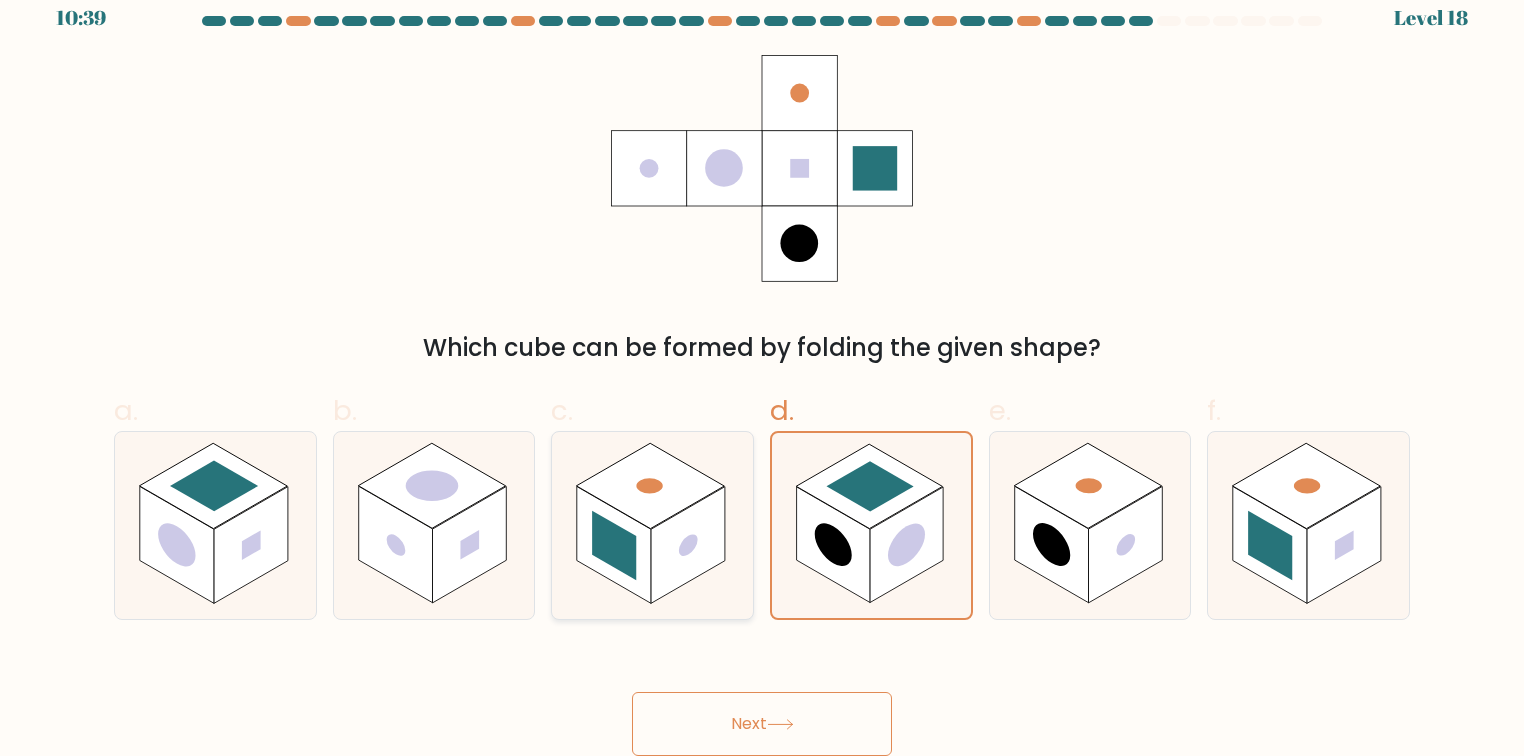 click 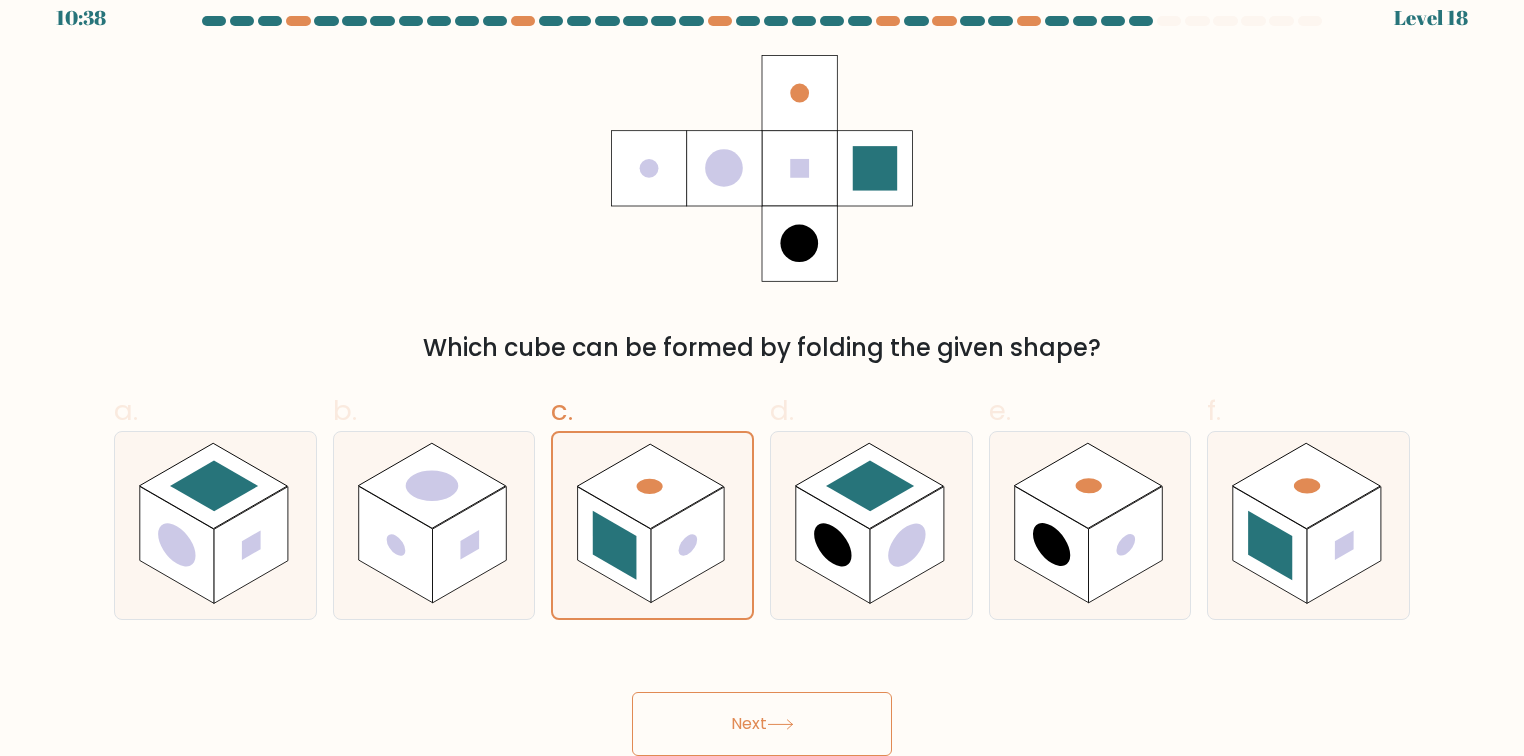 click on "Next" at bounding box center [762, 724] 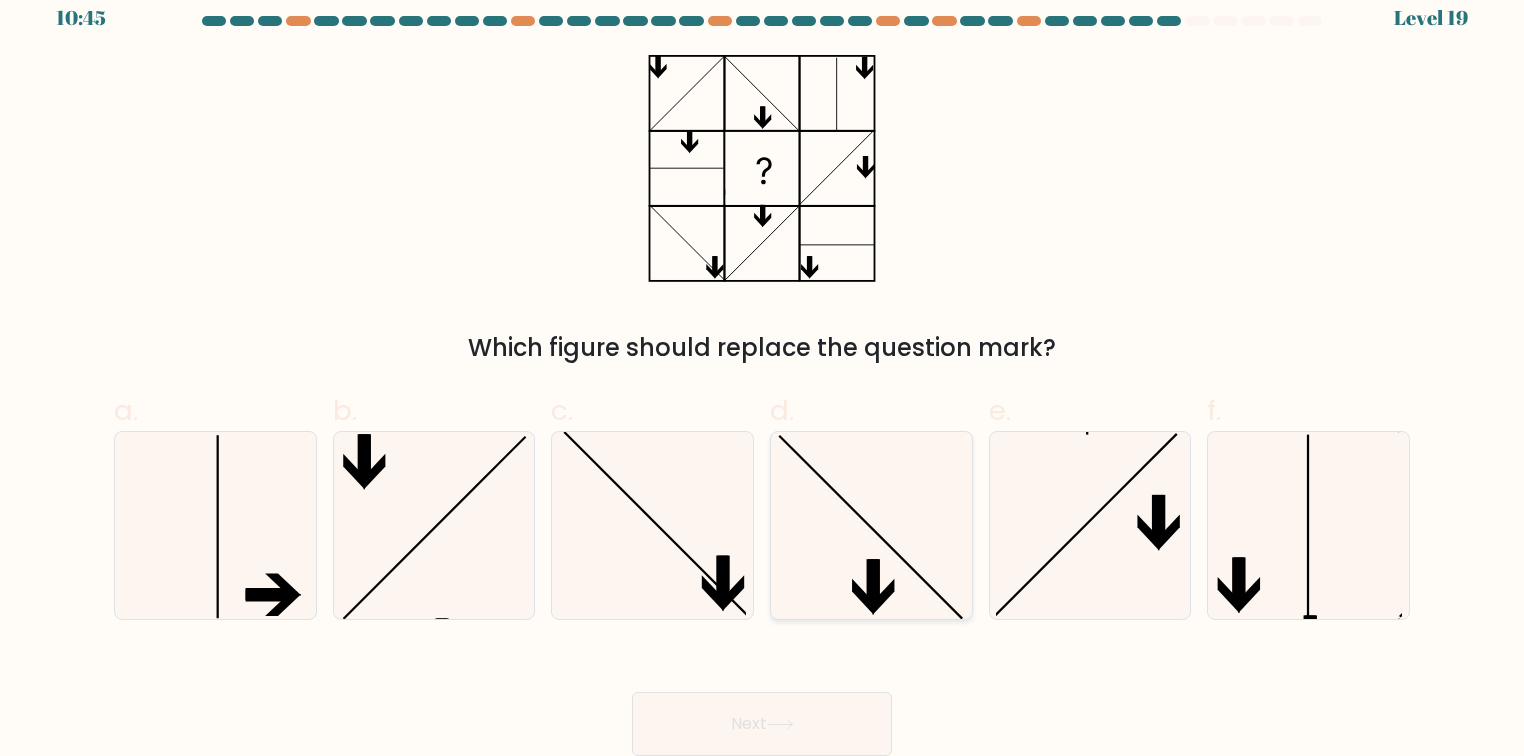 click at bounding box center [871, 525] 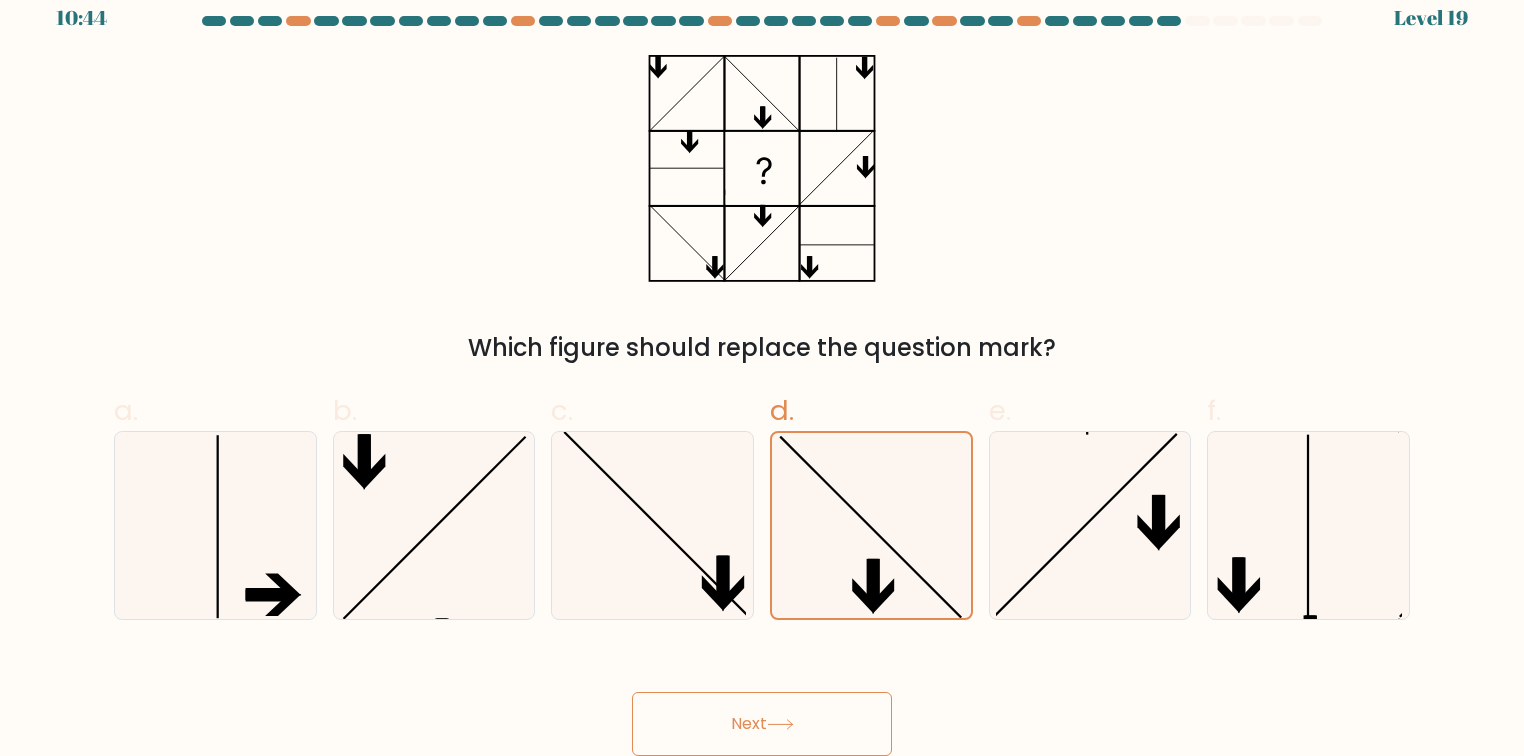click on "Next" at bounding box center (762, 724) 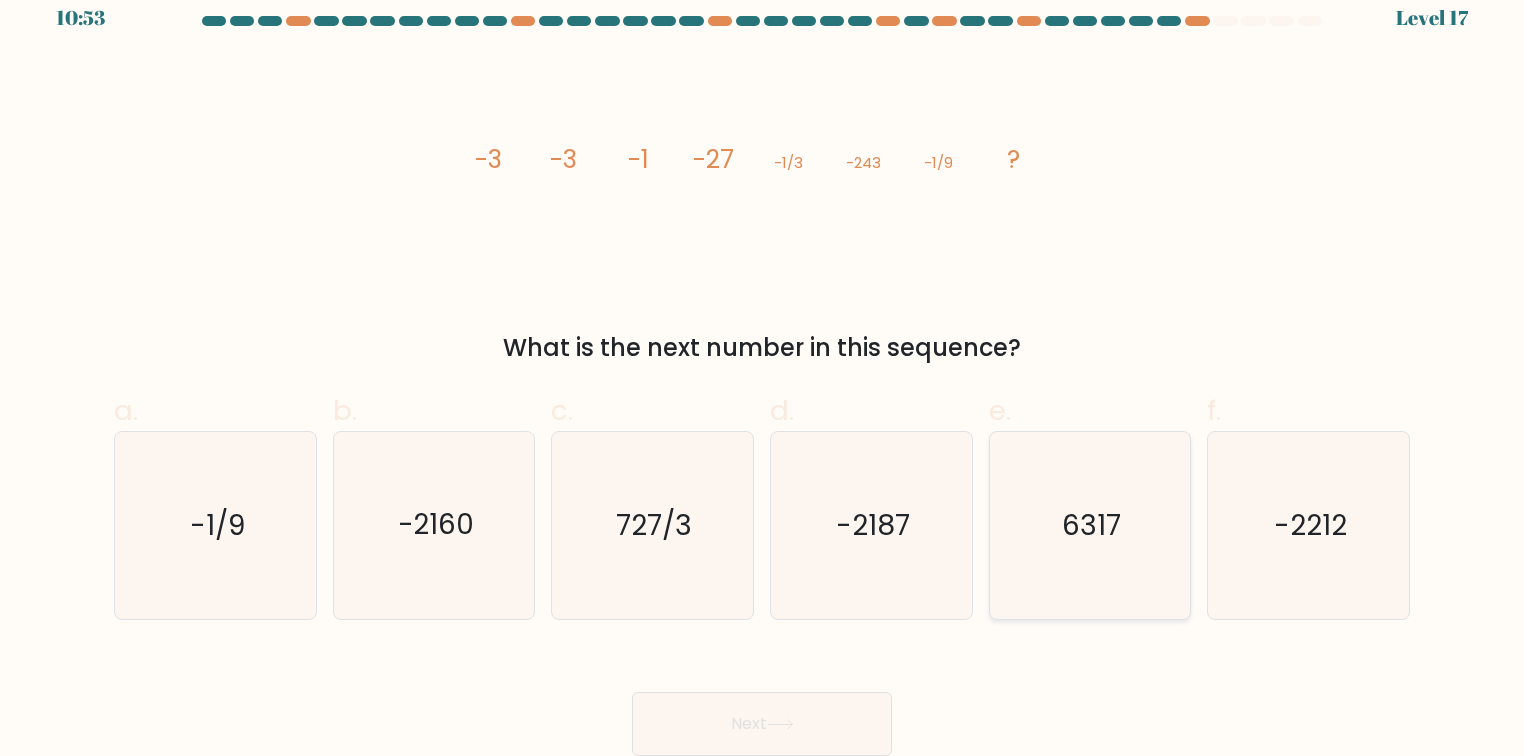 click on "6317" 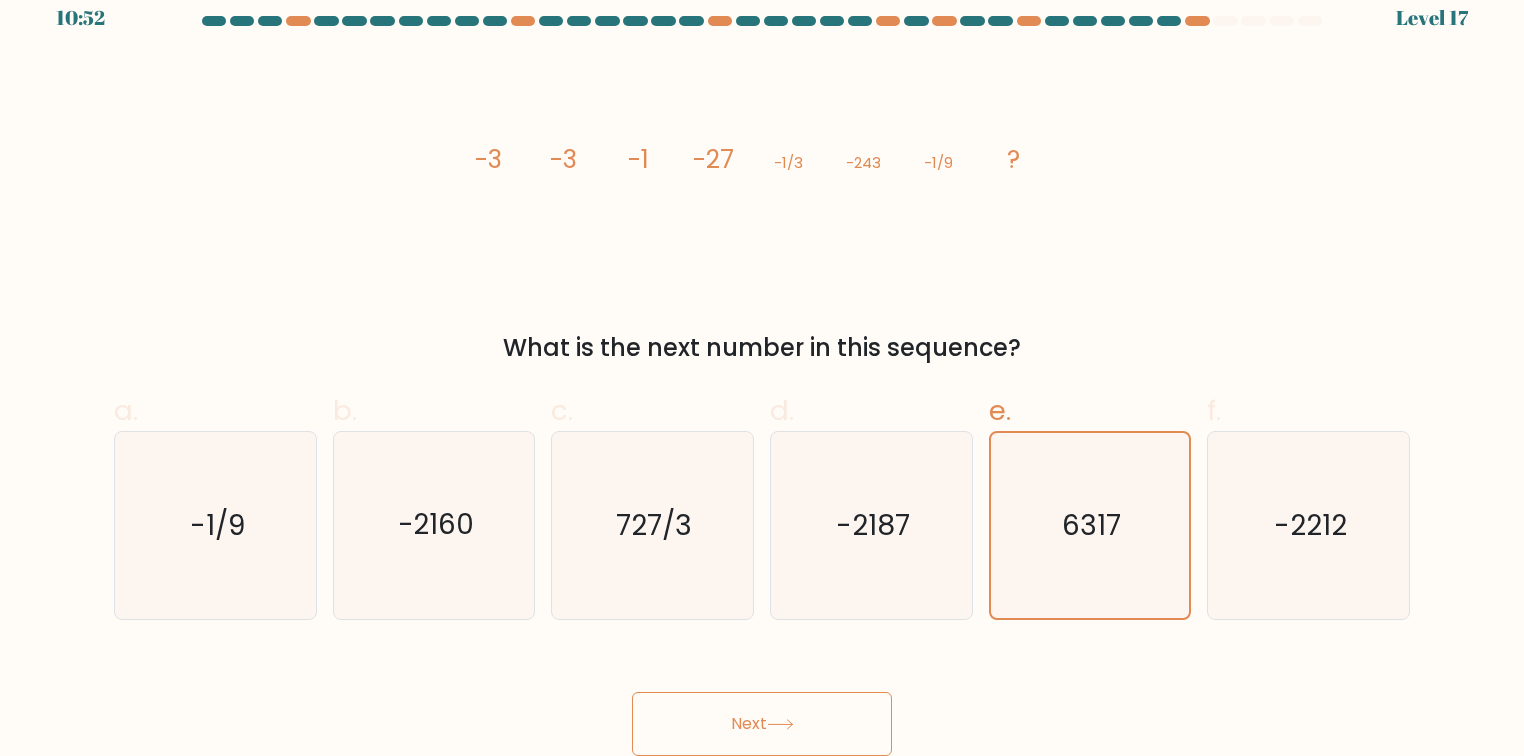click on "Next" at bounding box center (762, 724) 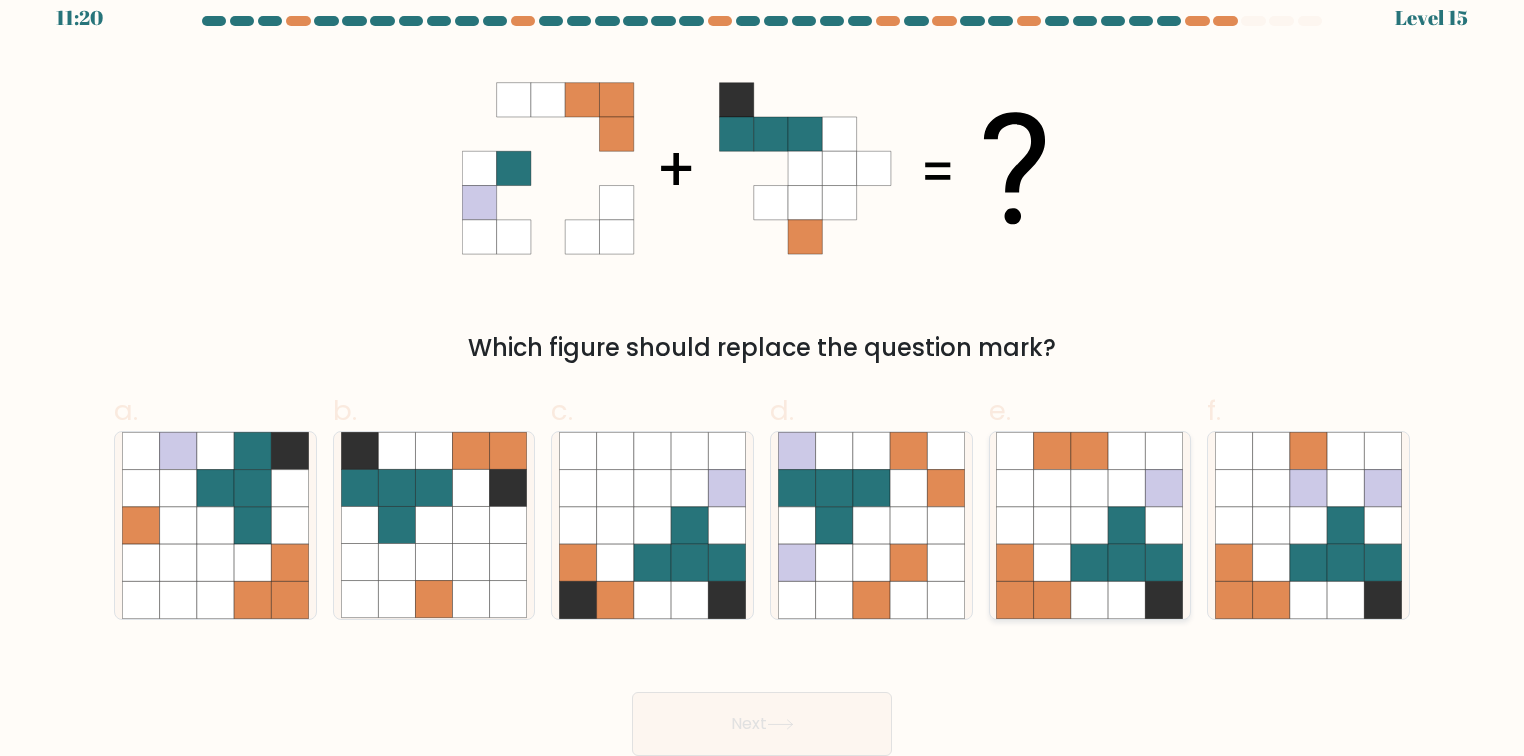 click 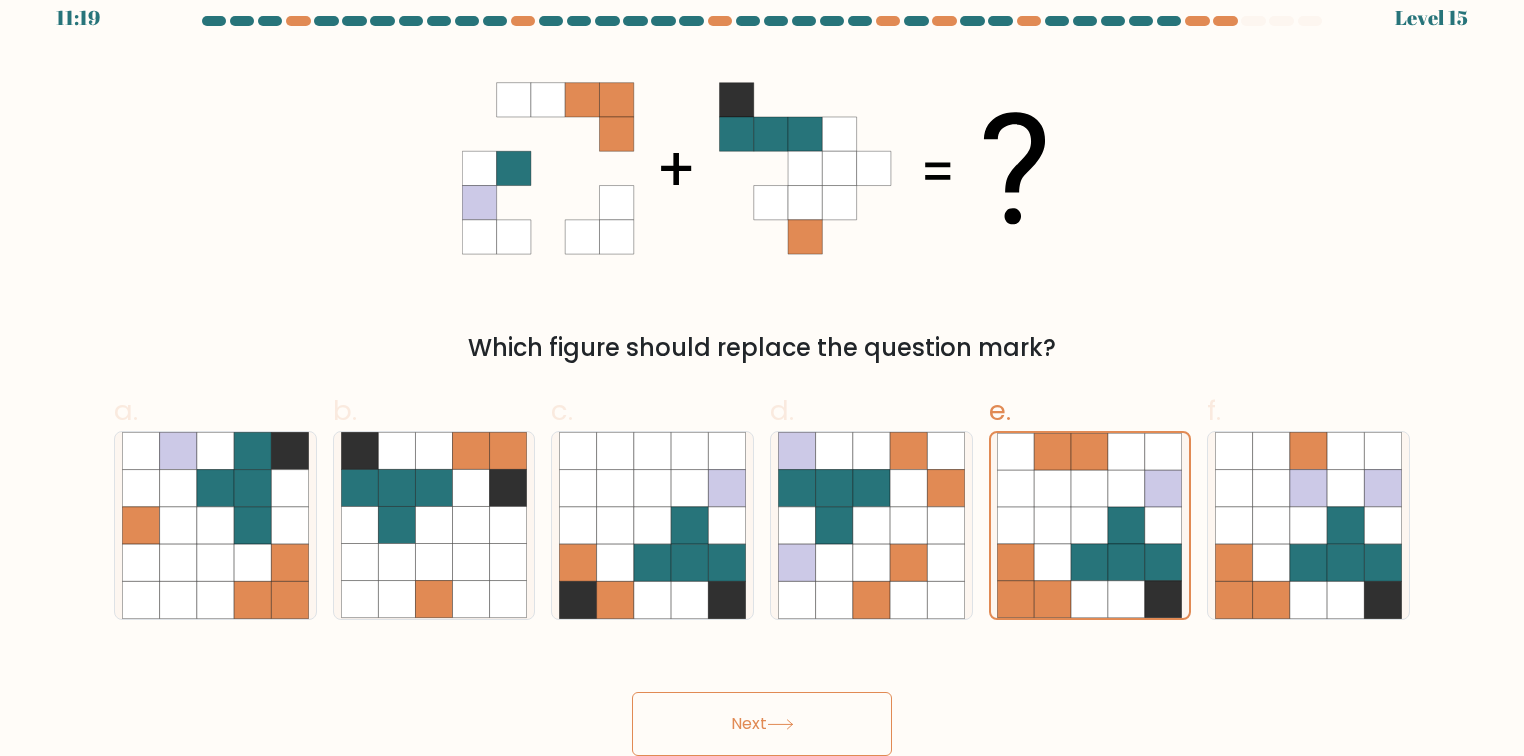 click on "Next" at bounding box center (762, 724) 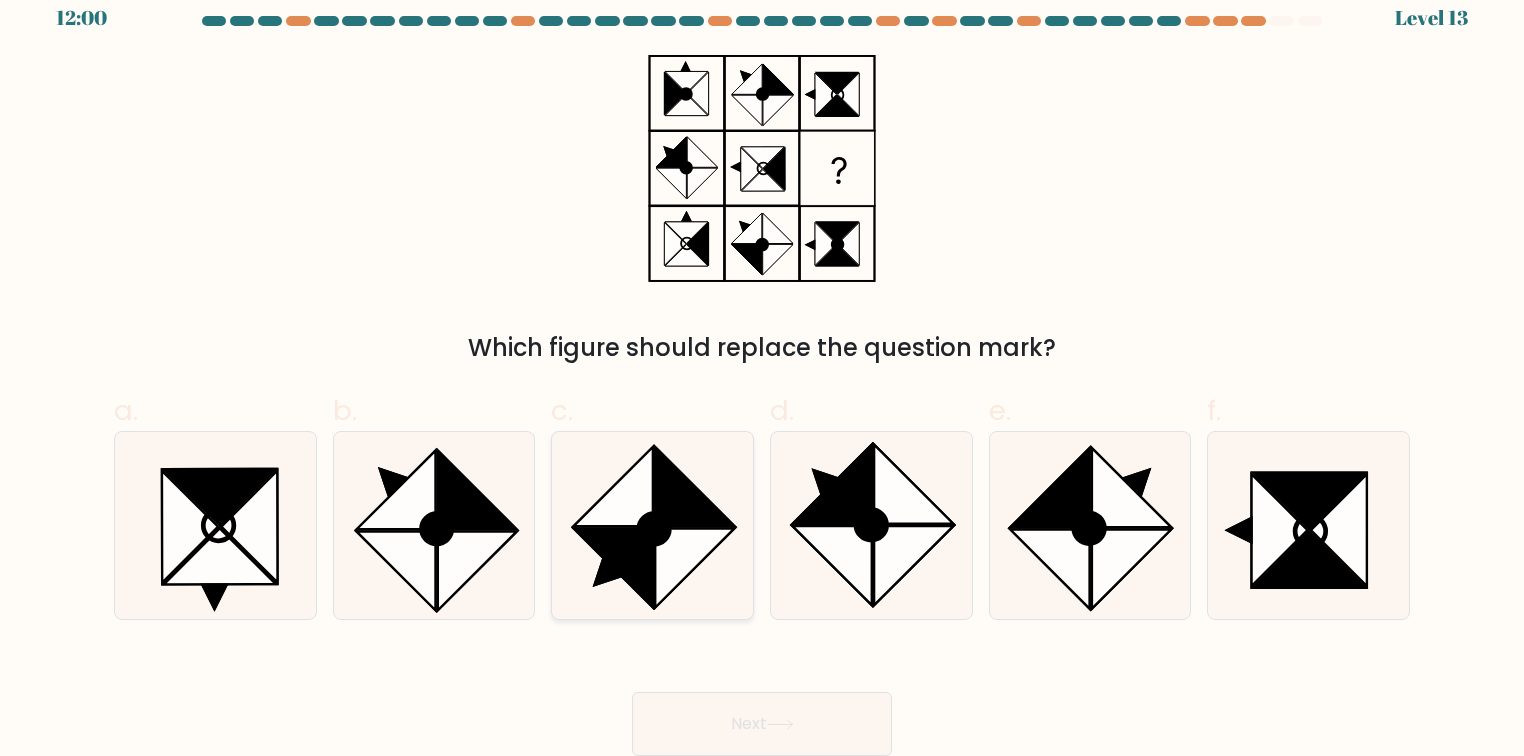 click 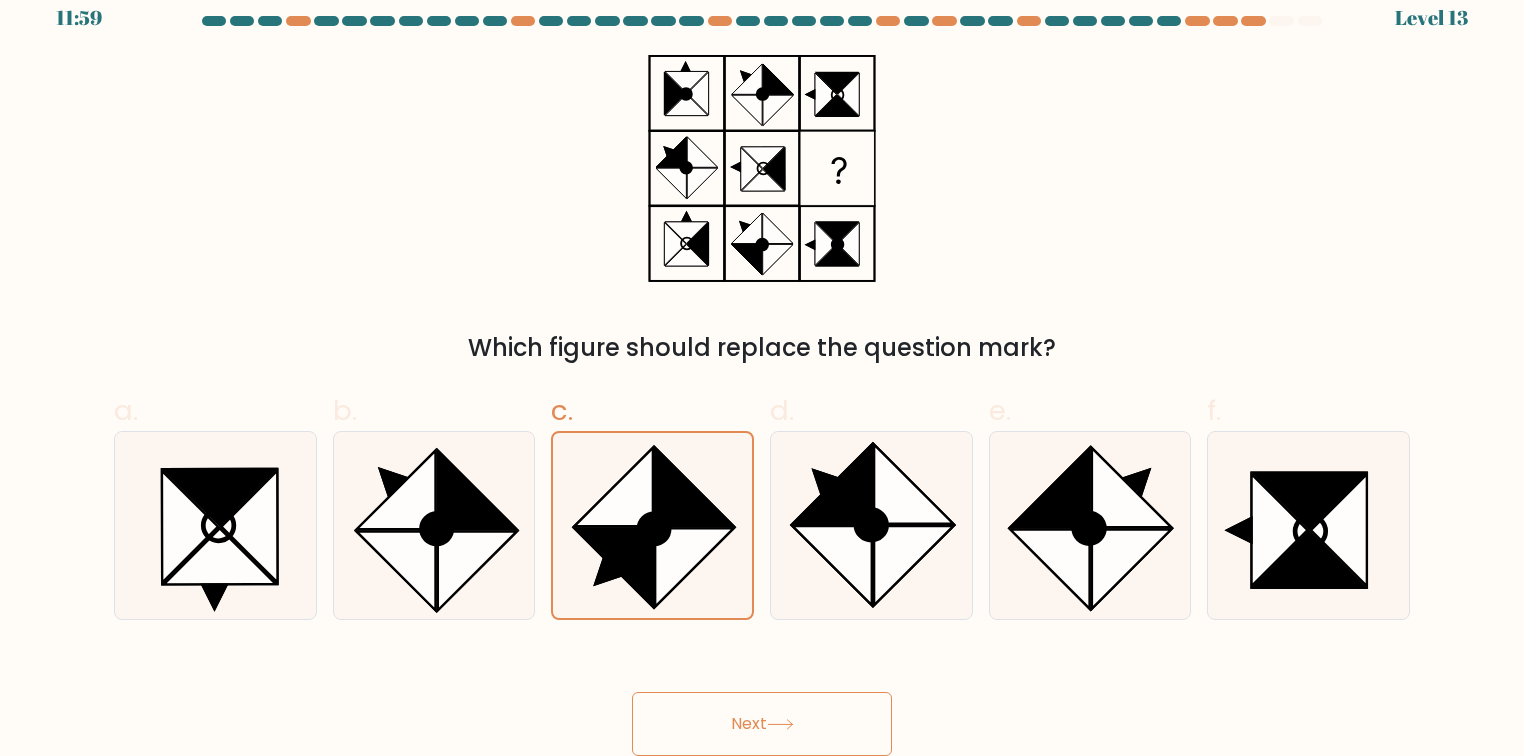 click on "Next" at bounding box center (762, 724) 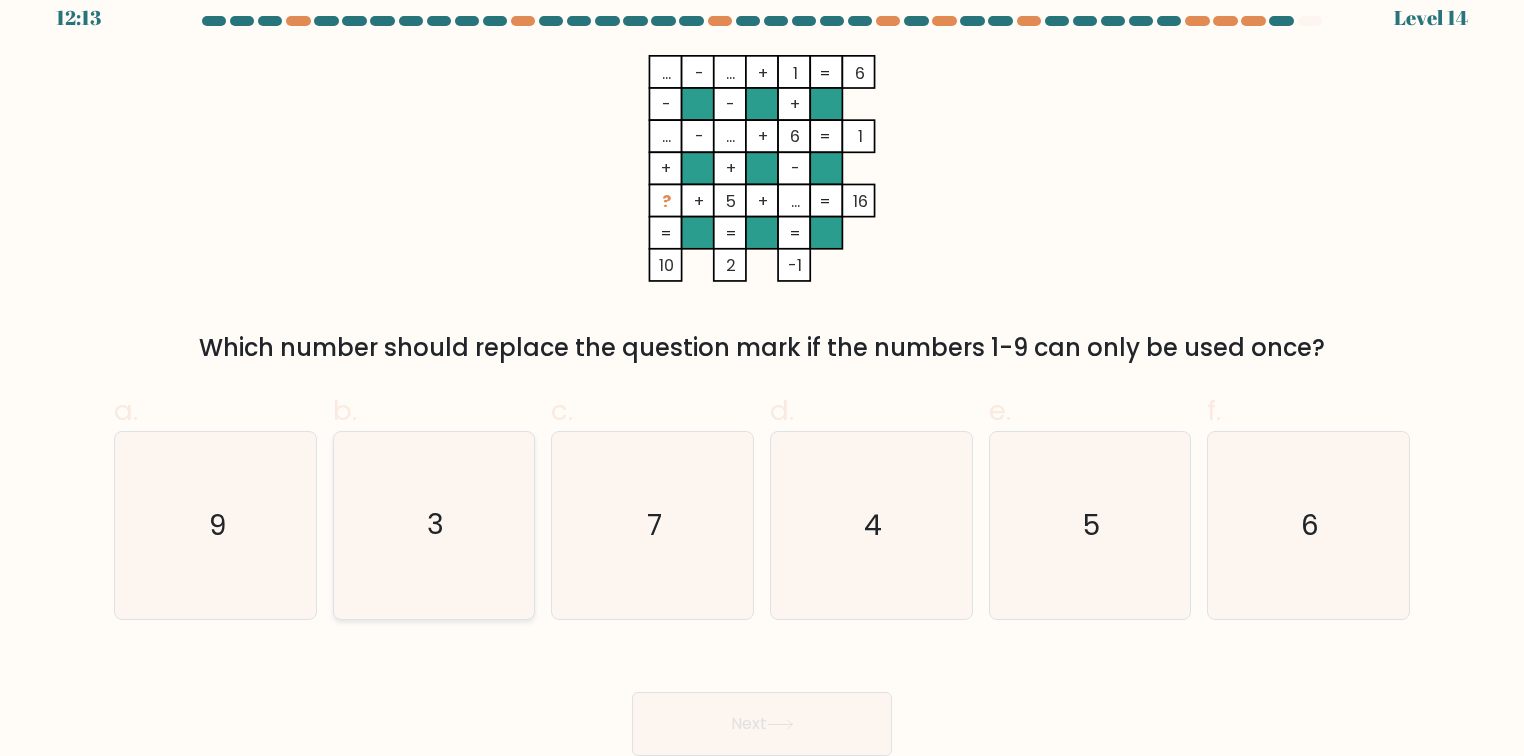 click on "3" 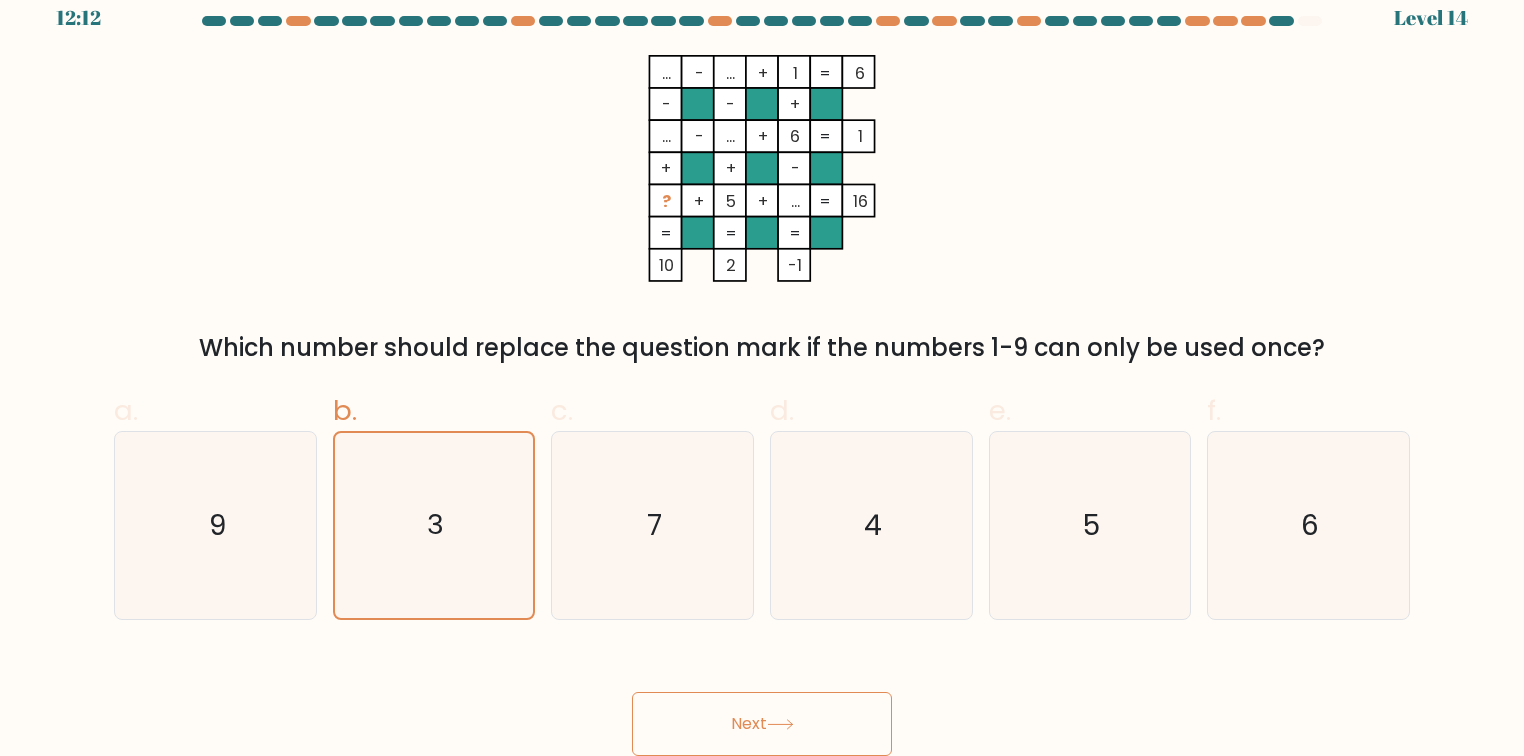 click on "Next" at bounding box center [762, 724] 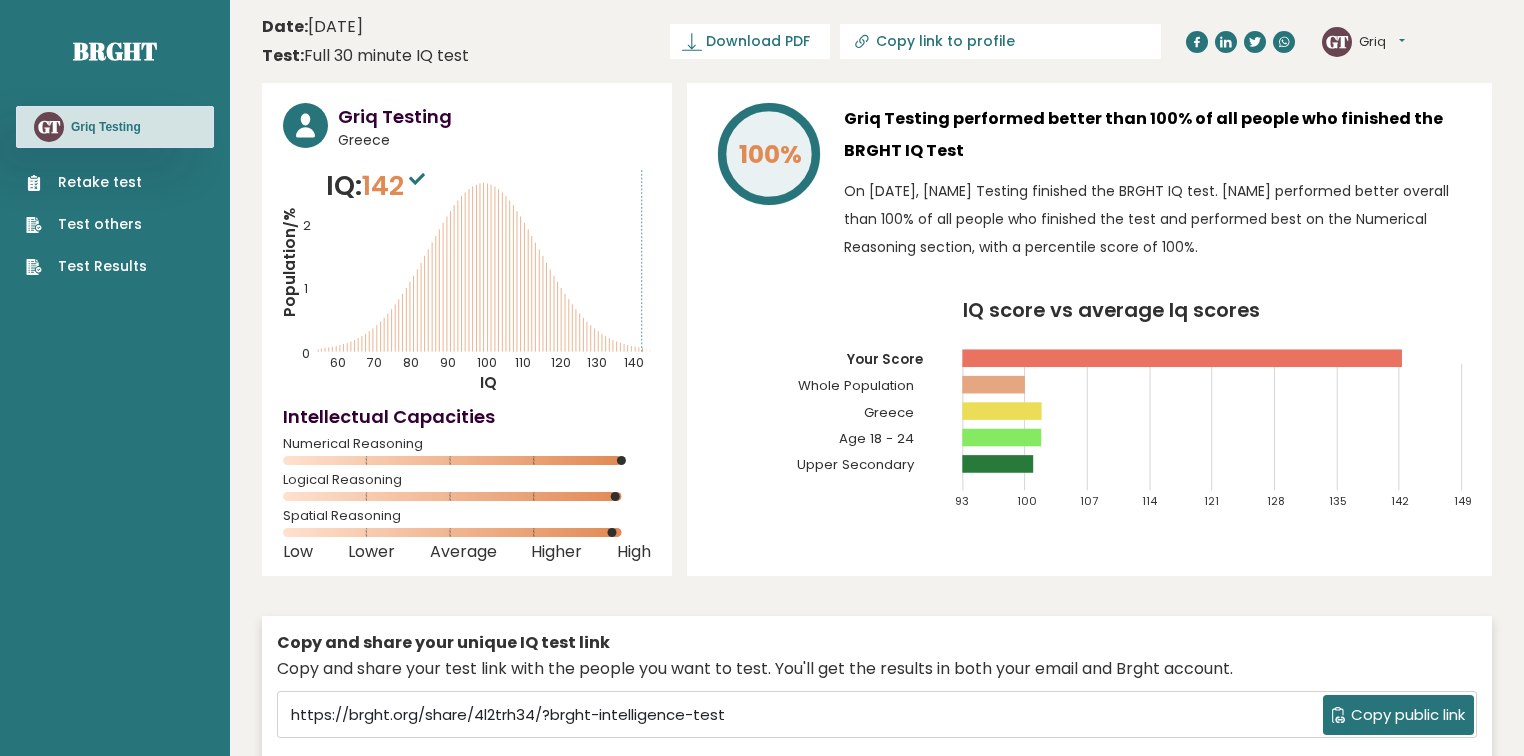 scroll, scrollTop: 0, scrollLeft: 0, axis: both 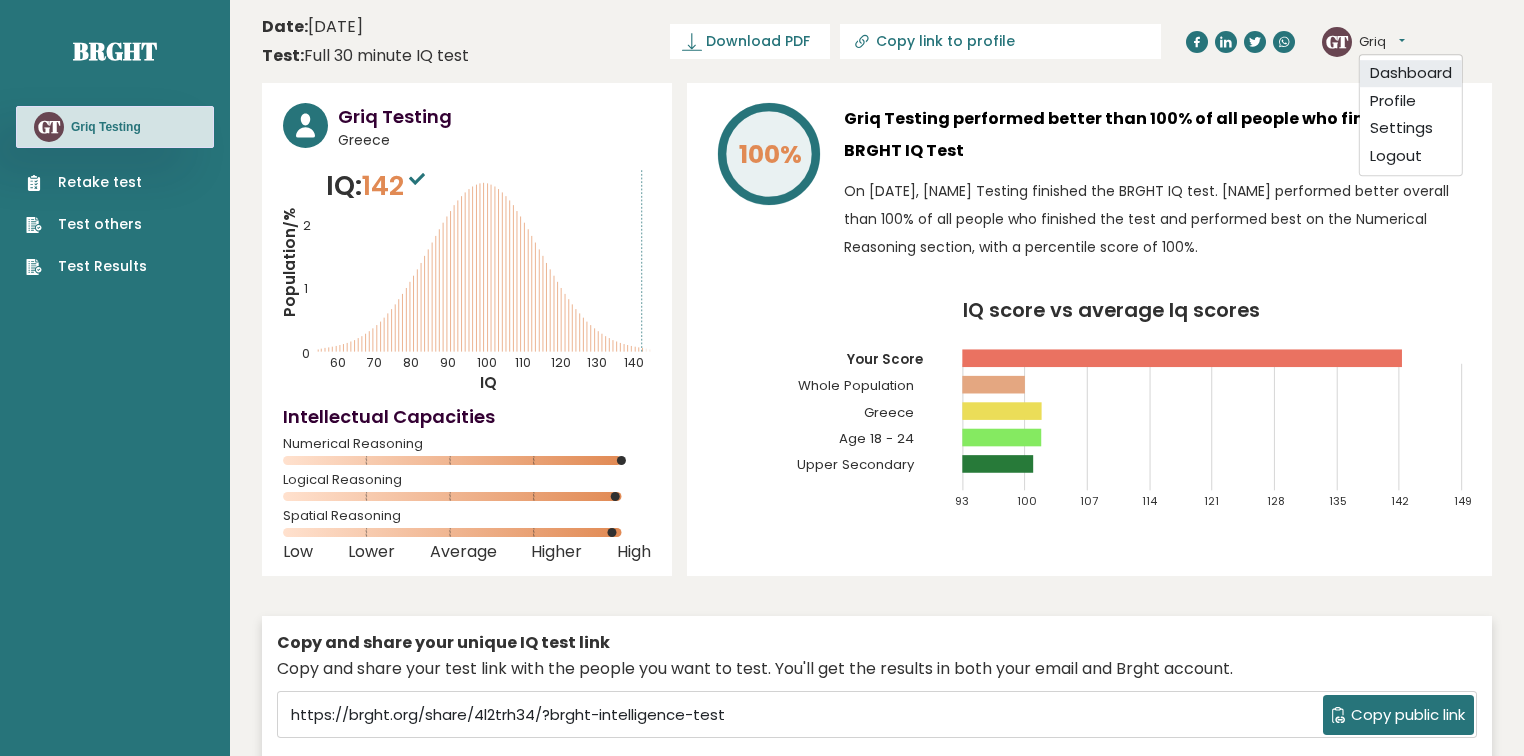 click on "Dashboard" at bounding box center (1411, 73) 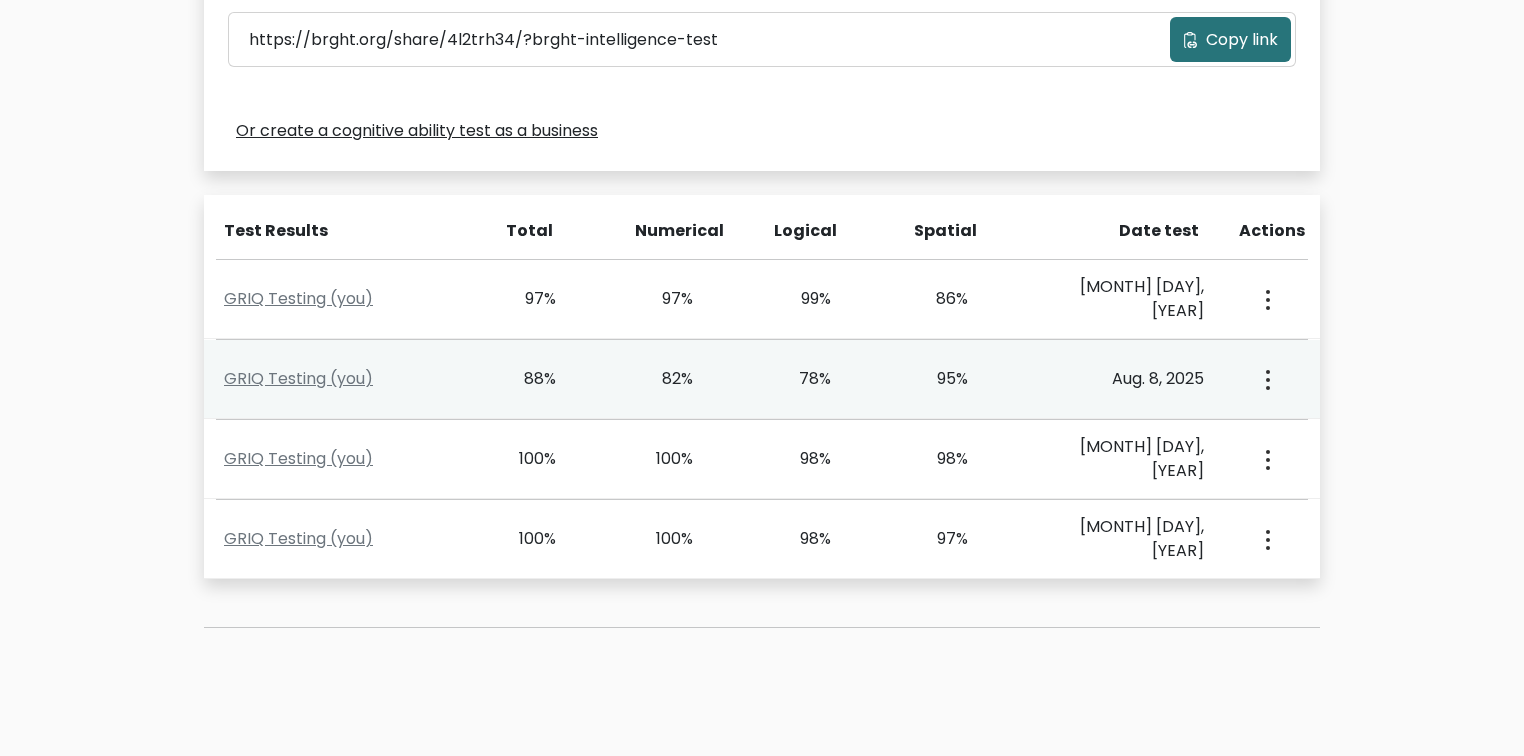 scroll, scrollTop: 848, scrollLeft: 0, axis: vertical 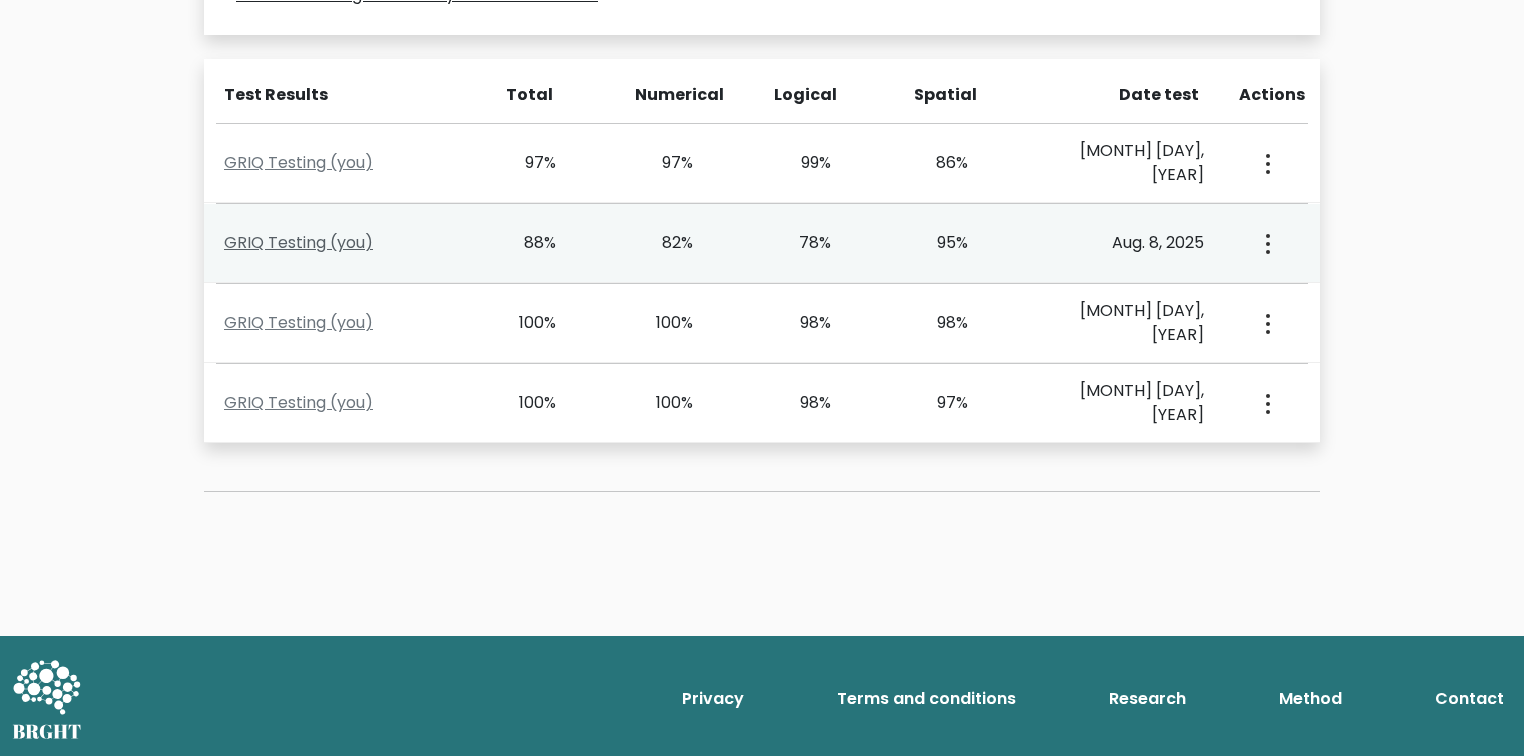 click on "GRIQ Testing (you)" at bounding box center [298, 242] 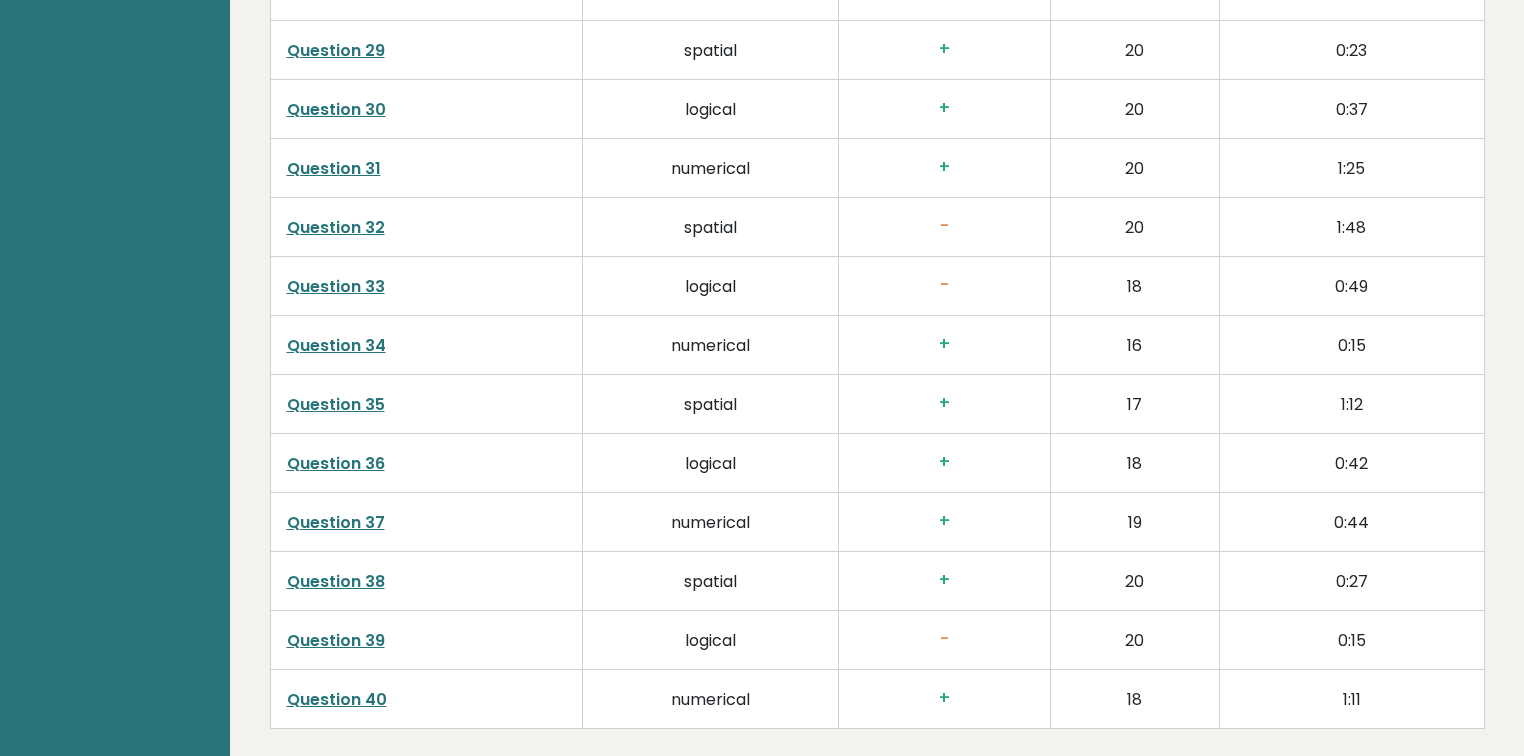scroll, scrollTop: 5384, scrollLeft: 0, axis: vertical 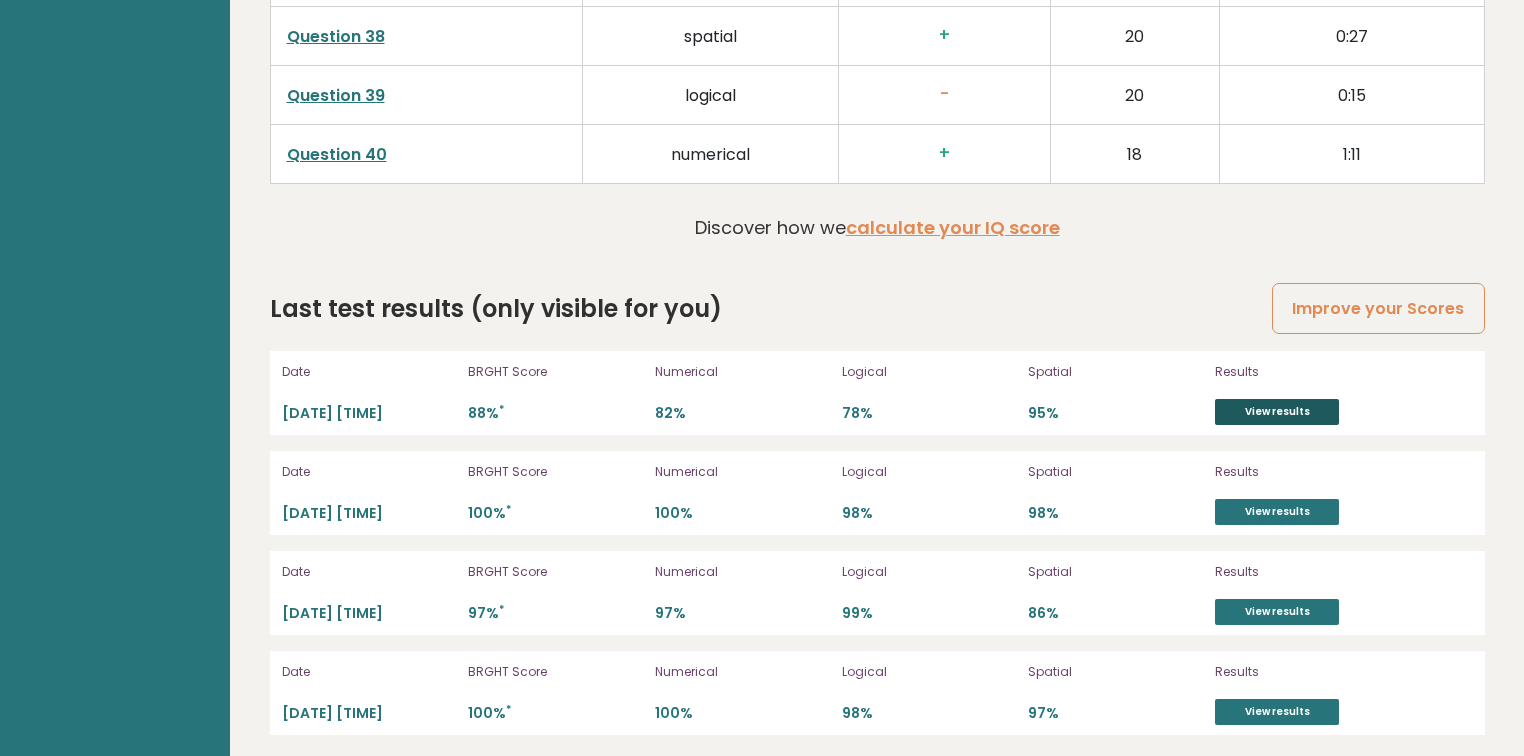 click on "View results" at bounding box center (1277, 412) 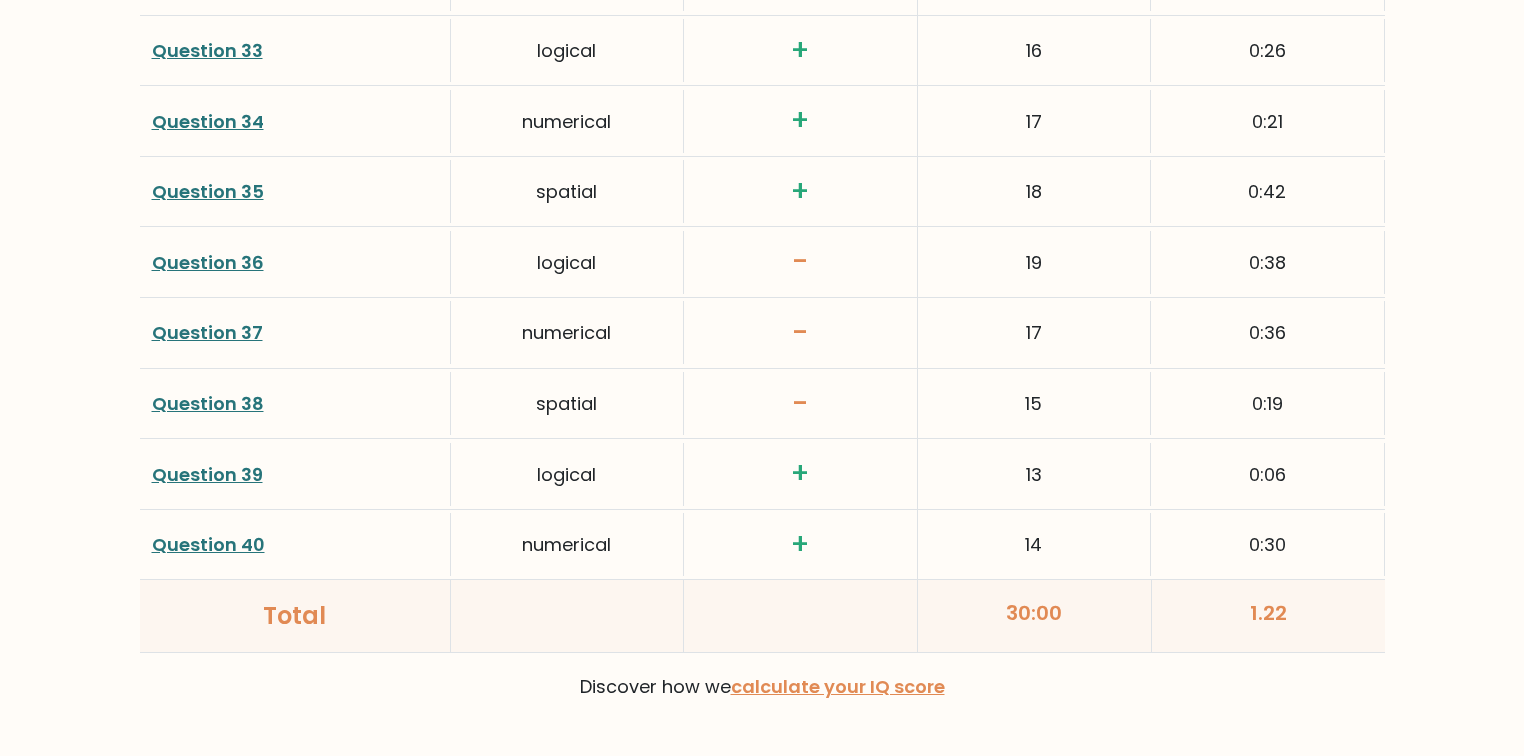 scroll, scrollTop: 5264, scrollLeft: 0, axis: vertical 